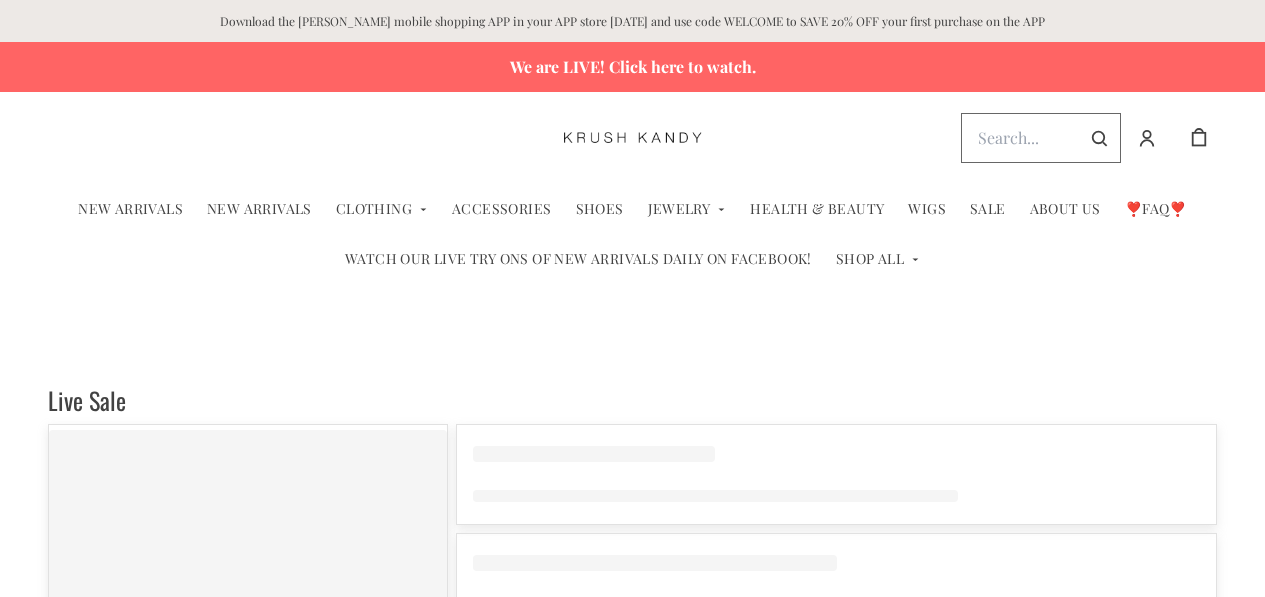 scroll, scrollTop: 0, scrollLeft: 0, axis: both 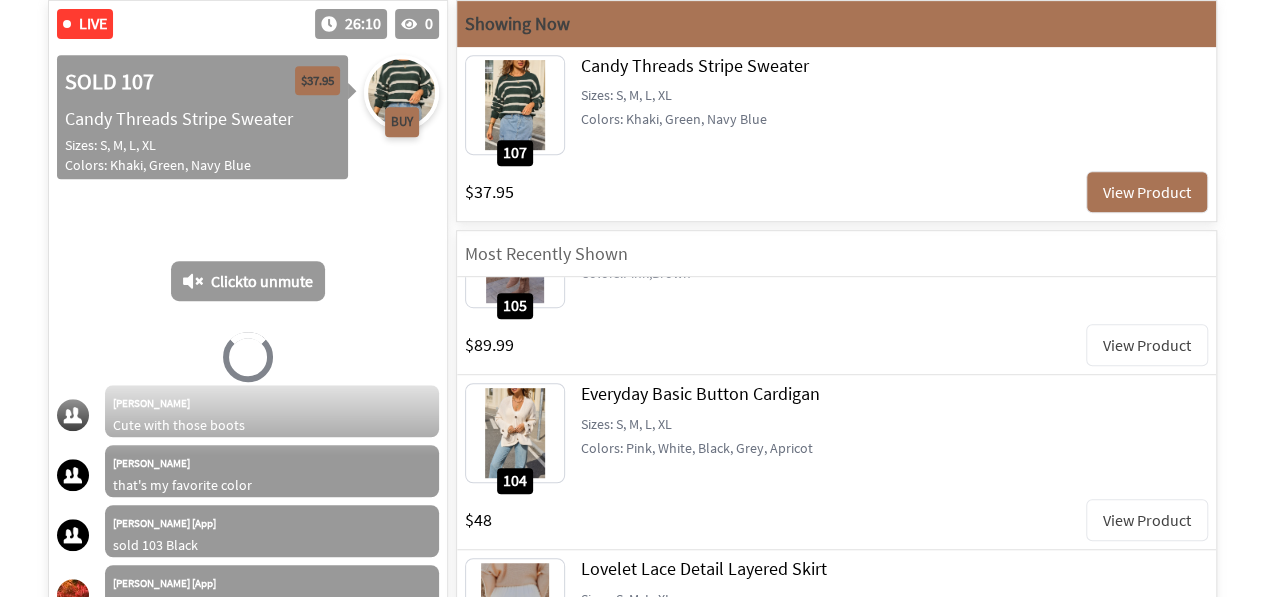 click on "View Product" at bounding box center [1147, 520] 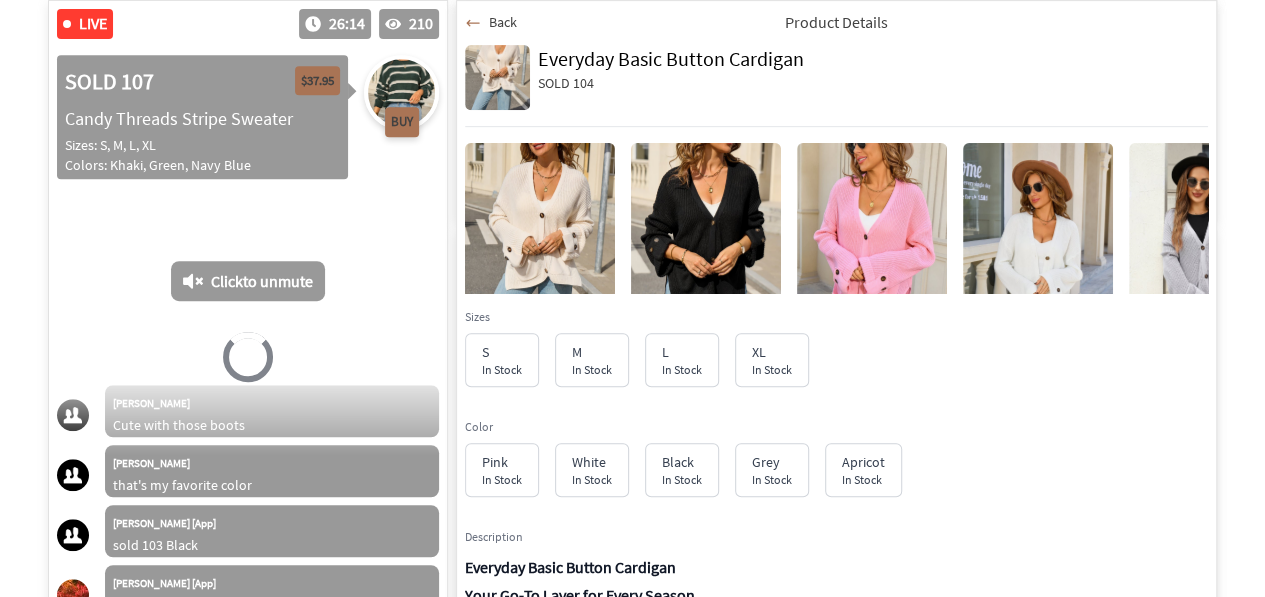 scroll, scrollTop: 31, scrollLeft: 0, axis: vertical 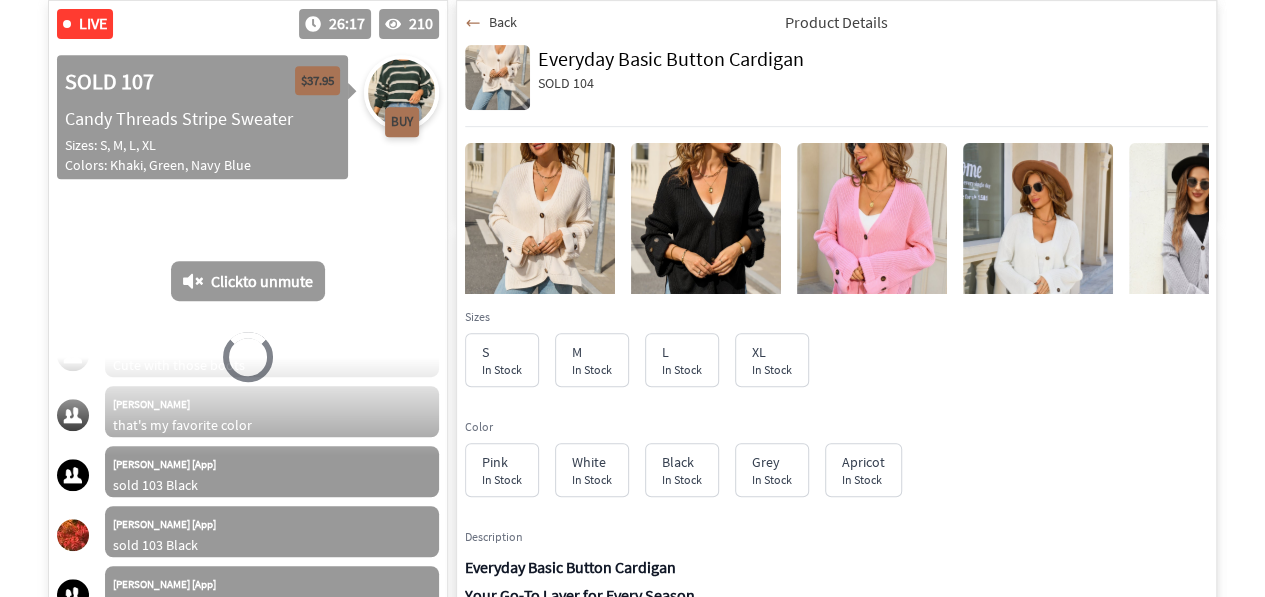 click at bounding box center (706, 255) 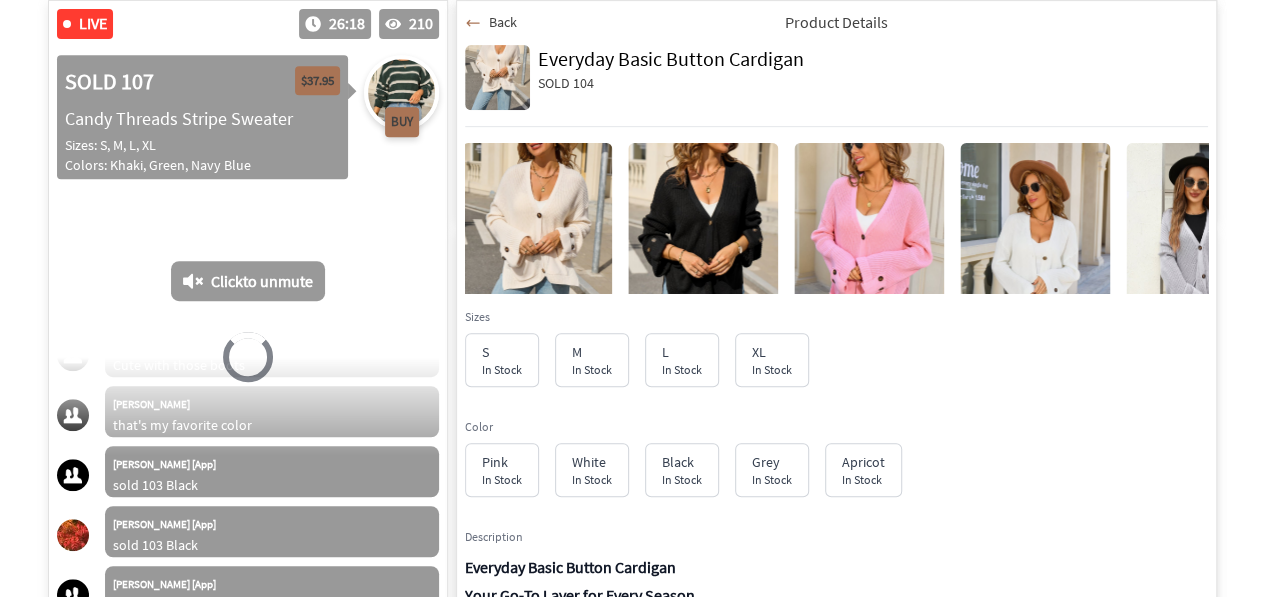 click at bounding box center (869, 255) 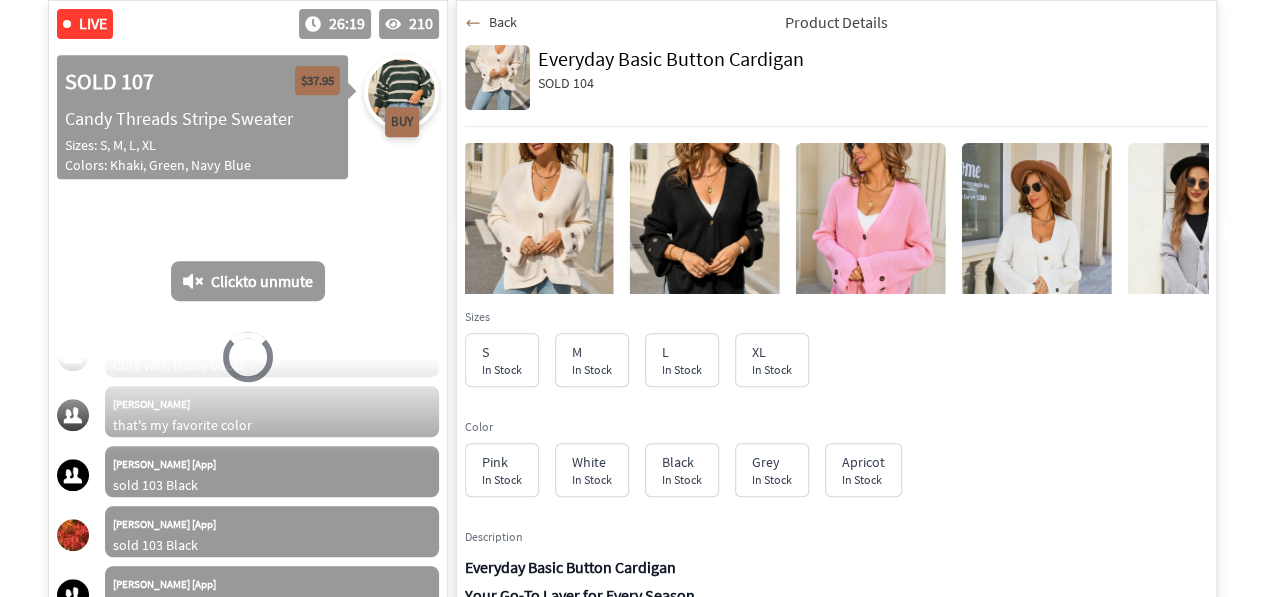 click at bounding box center (1037, 255) 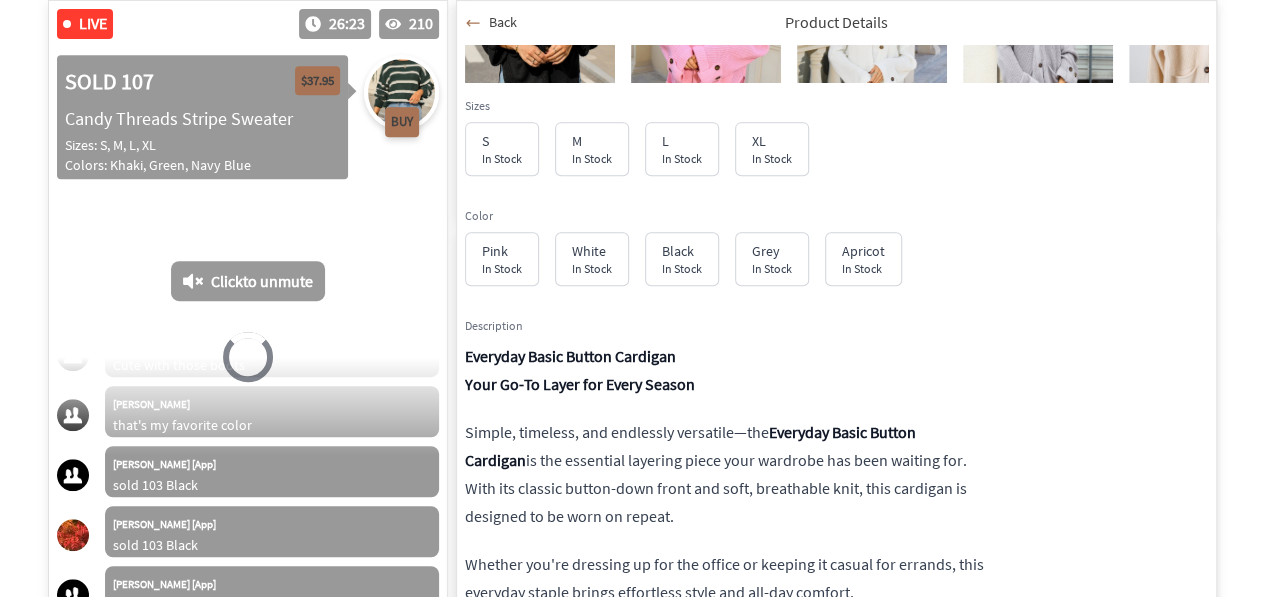 scroll, scrollTop: 230, scrollLeft: 0, axis: vertical 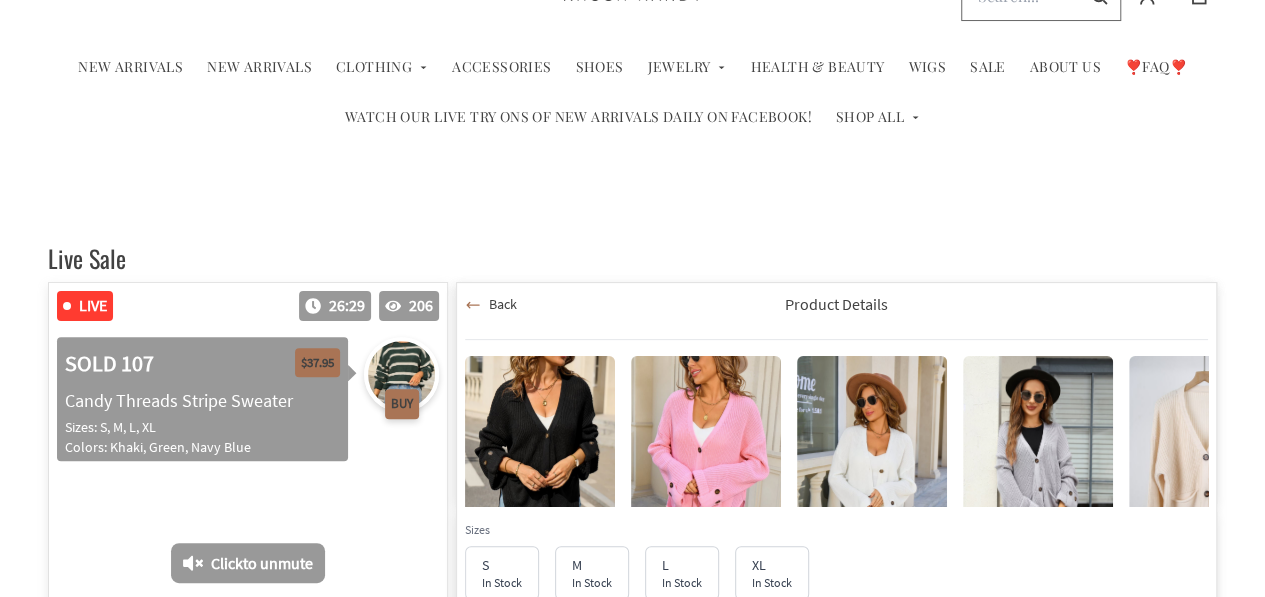click at bounding box center (540, 468) 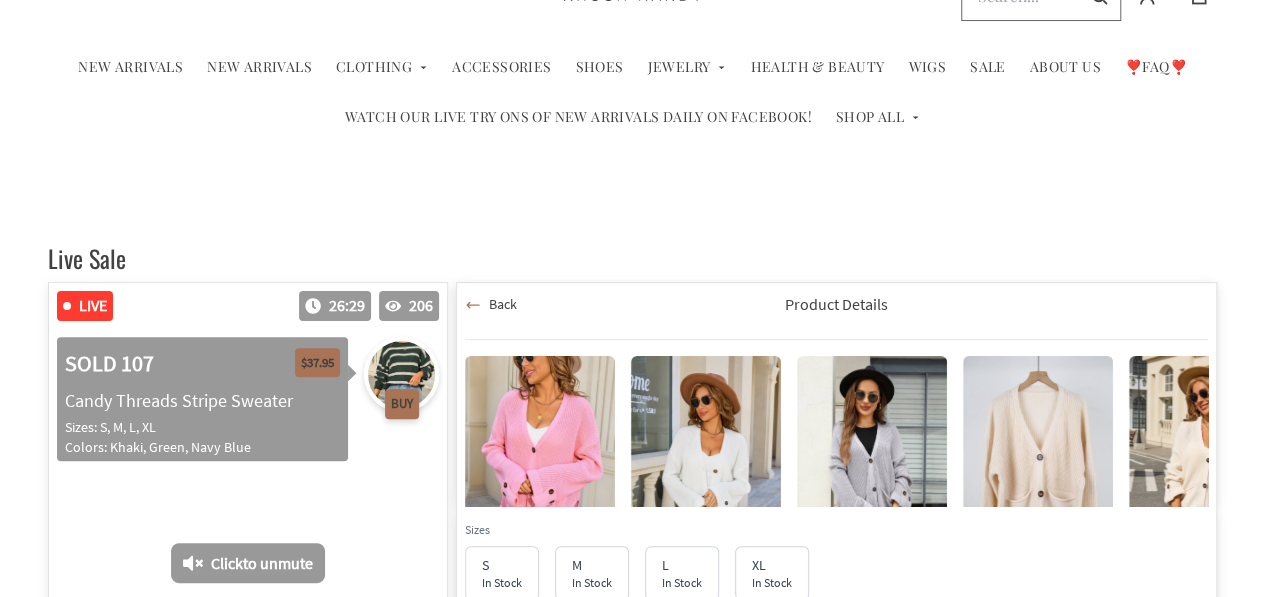 scroll, scrollTop: 215, scrollLeft: 0, axis: vertical 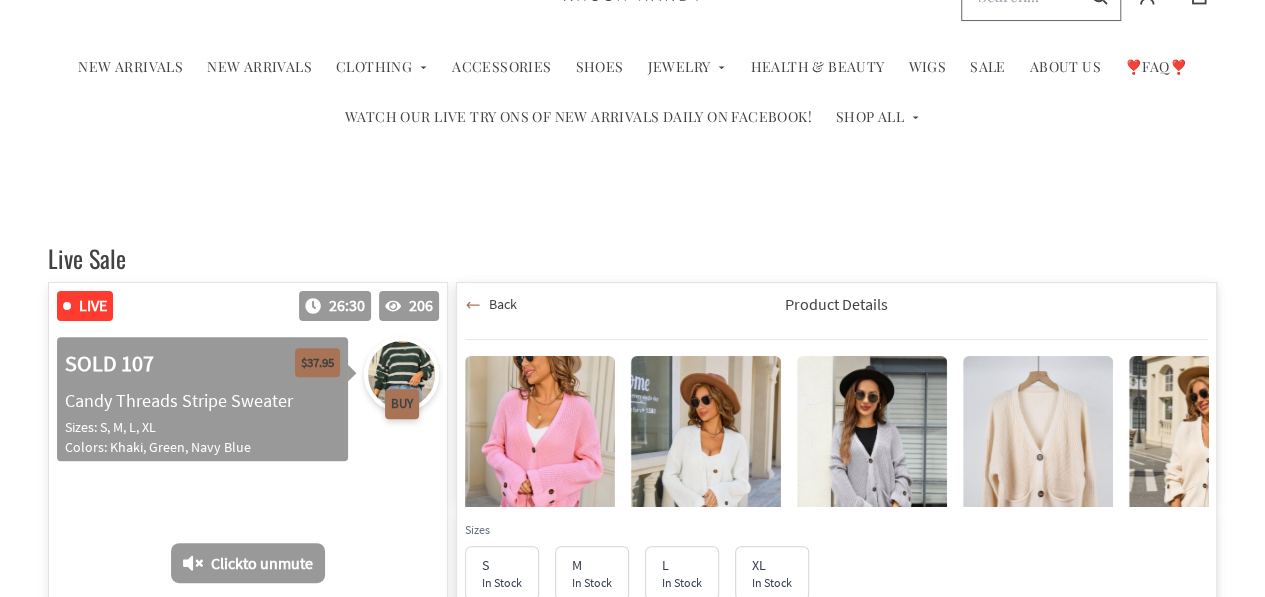 click at bounding box center [540, 468] 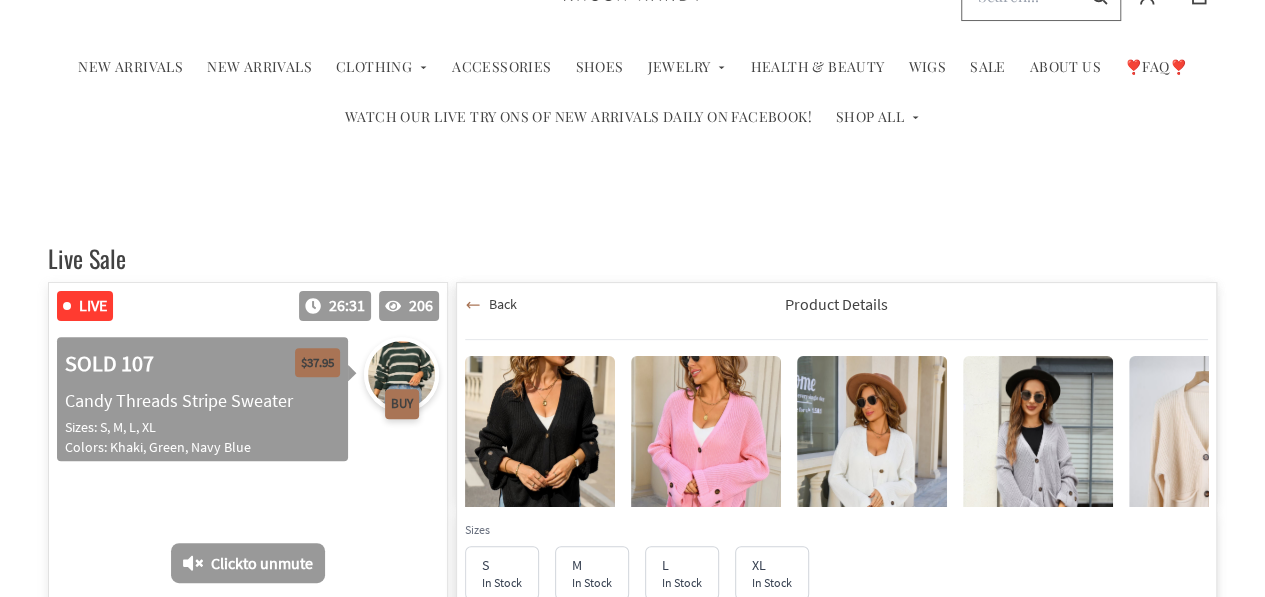 click at bounding box center [872, 468] 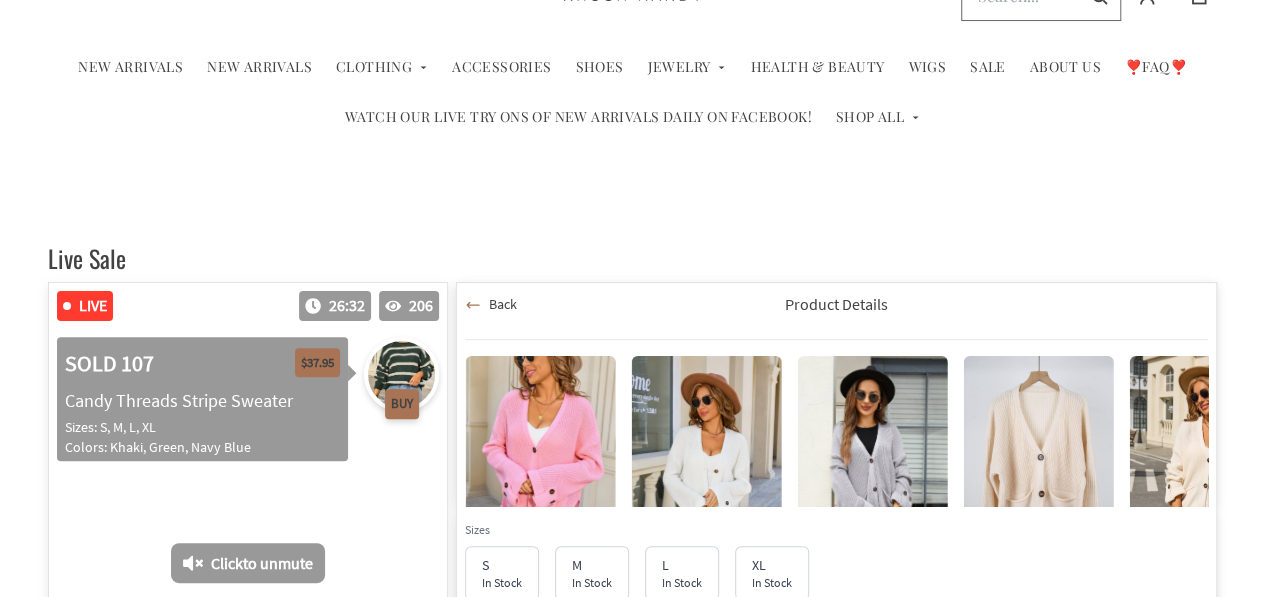 click at bounding box center (873, 456) 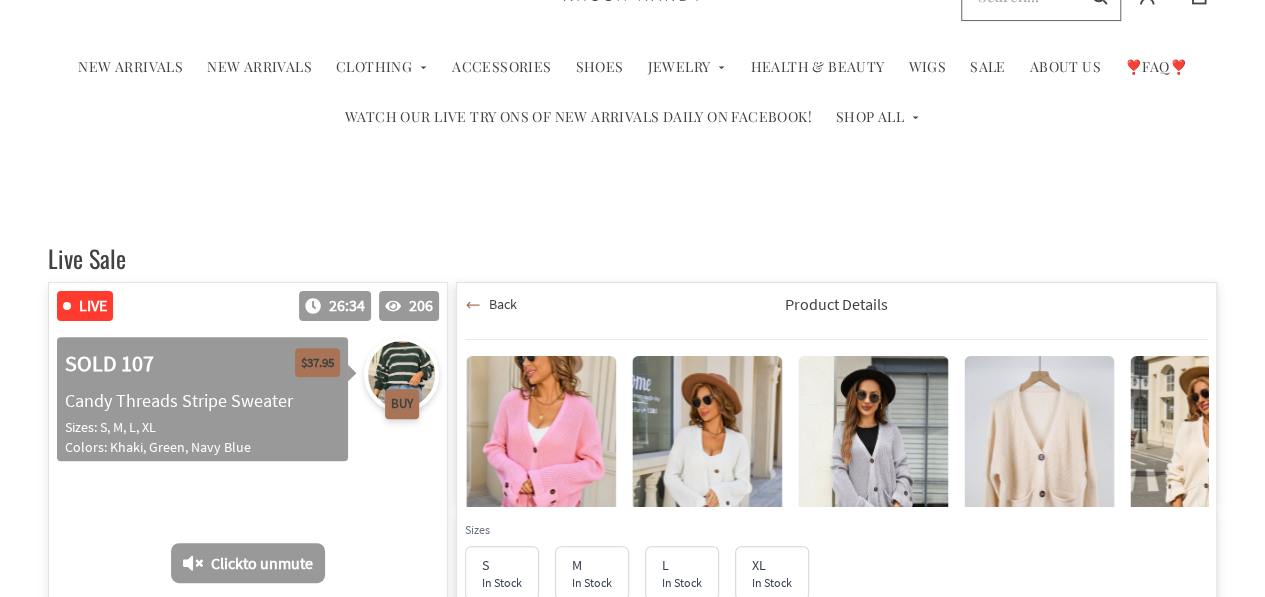 click at bounding box center (1039, 468) 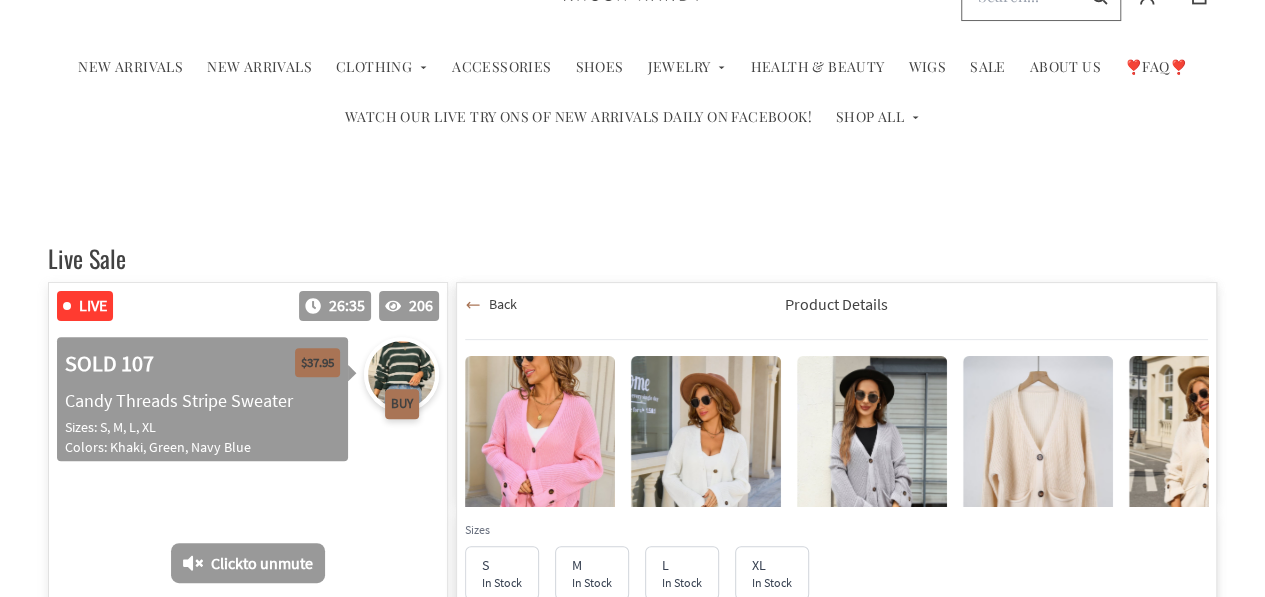 scroll, scrollTop: 275, scrollLeft: 0, axis: vertical 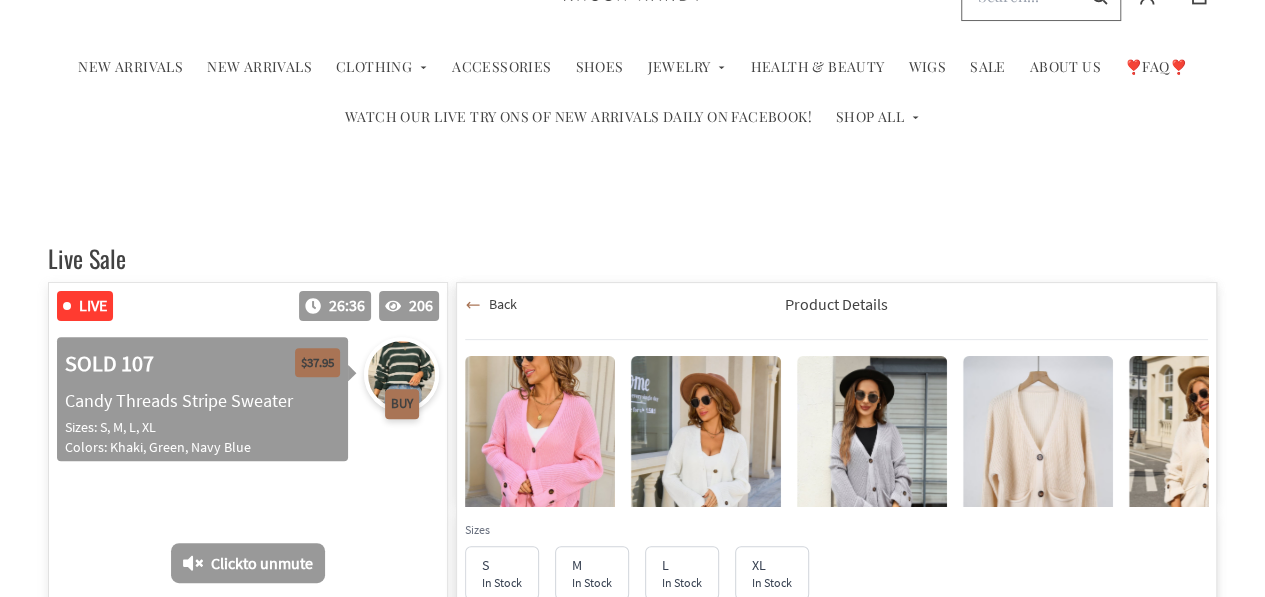 click on "Back" at bounding box center [503, 304] 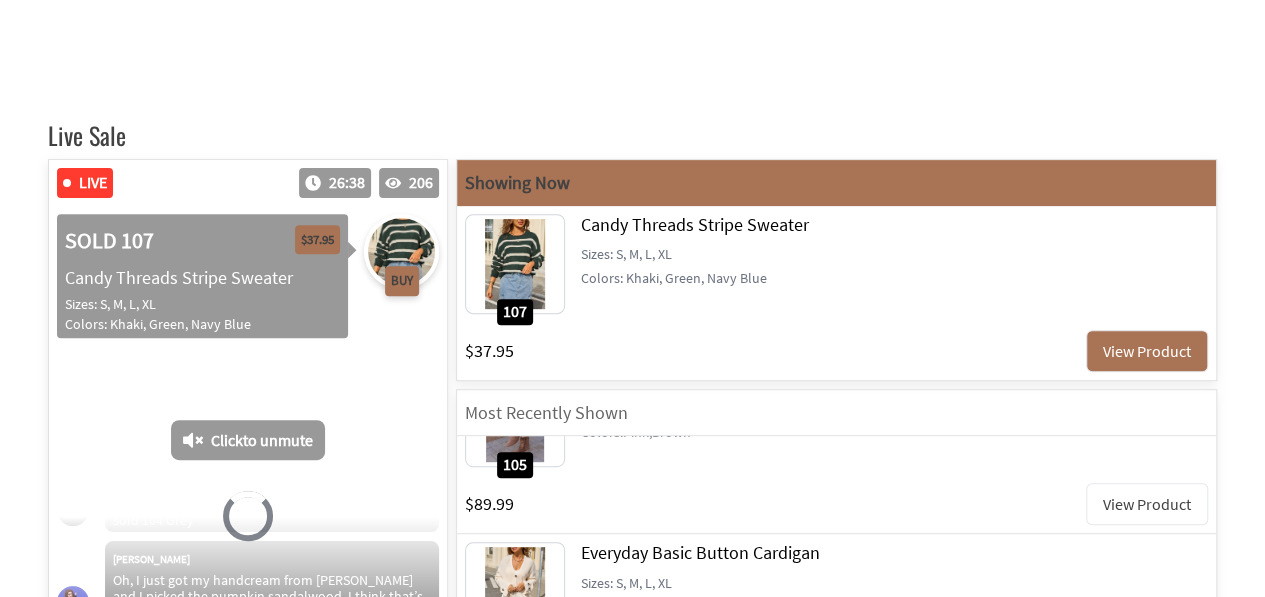 scroll, scrollTop: 279, scrollLeft: 0, axis: vertical 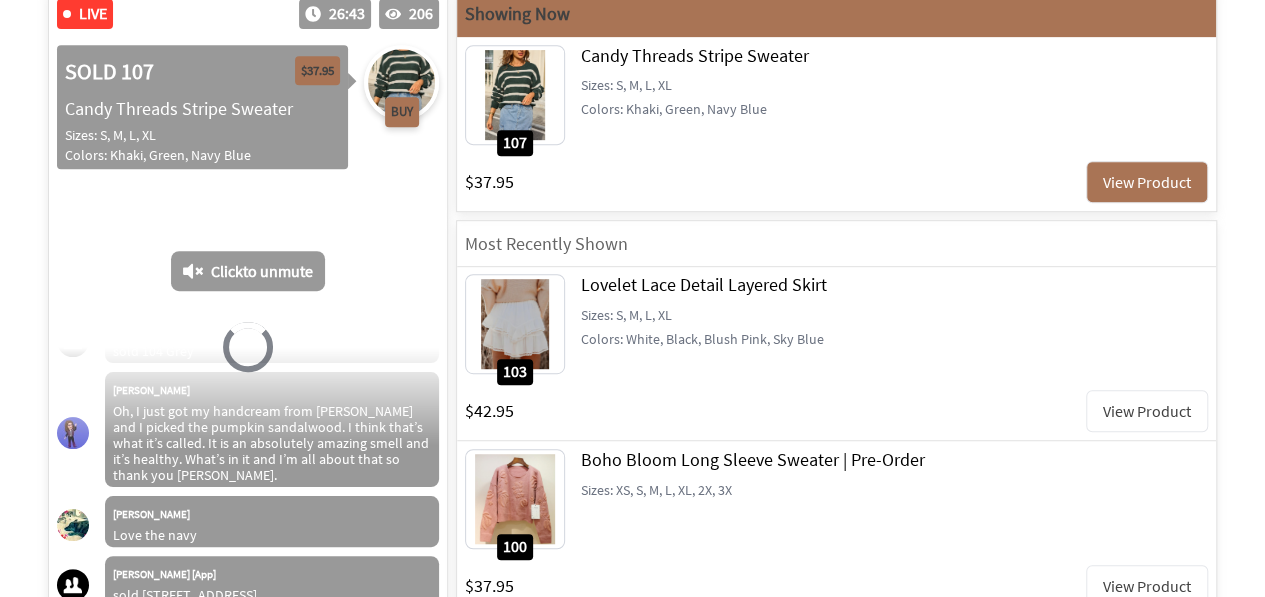 click on "View Product" at bounding box center (1147, 411) 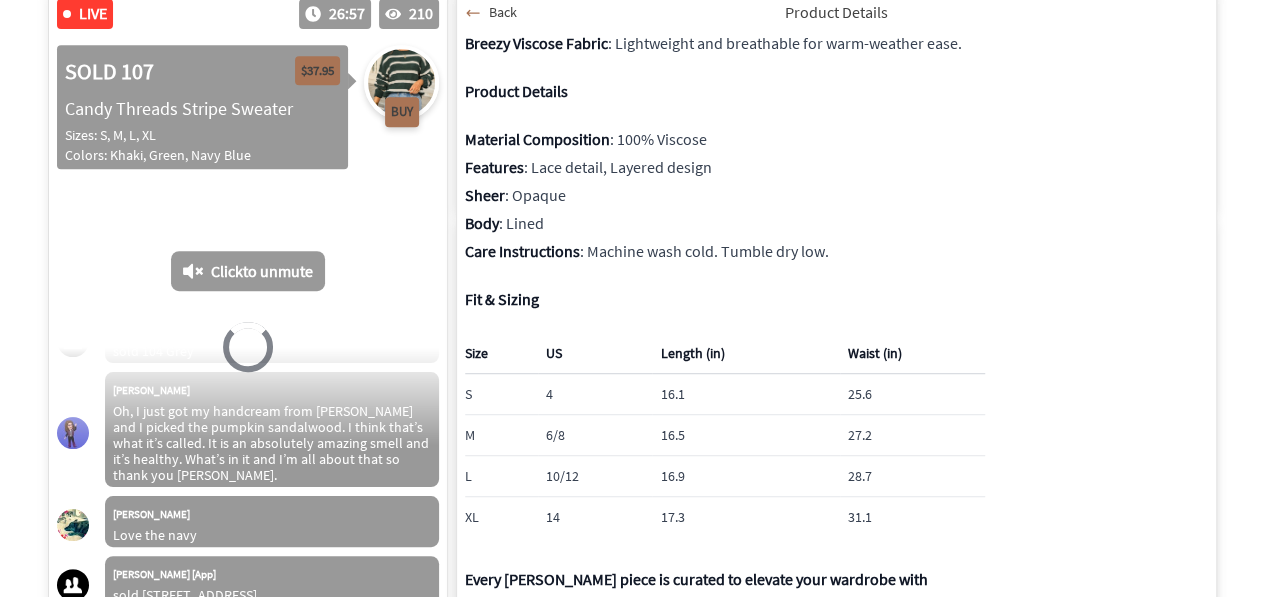 scroll, scrollTop: 950, scrollLeft: 0, axis: vertical 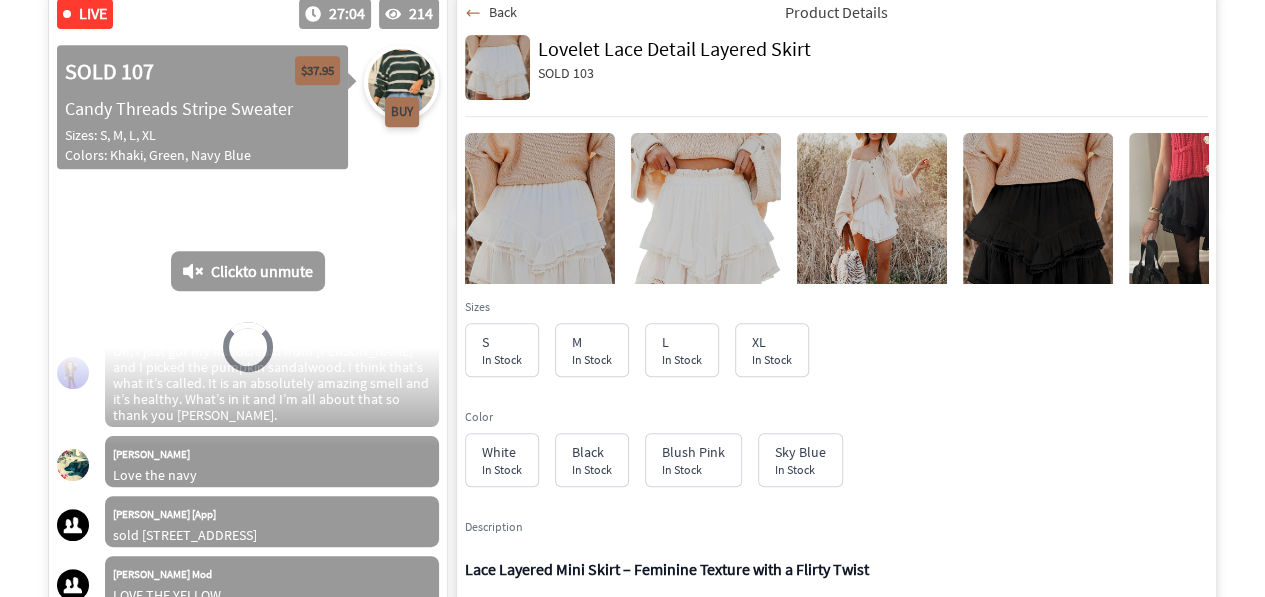 click at bounding box center [872, 233] 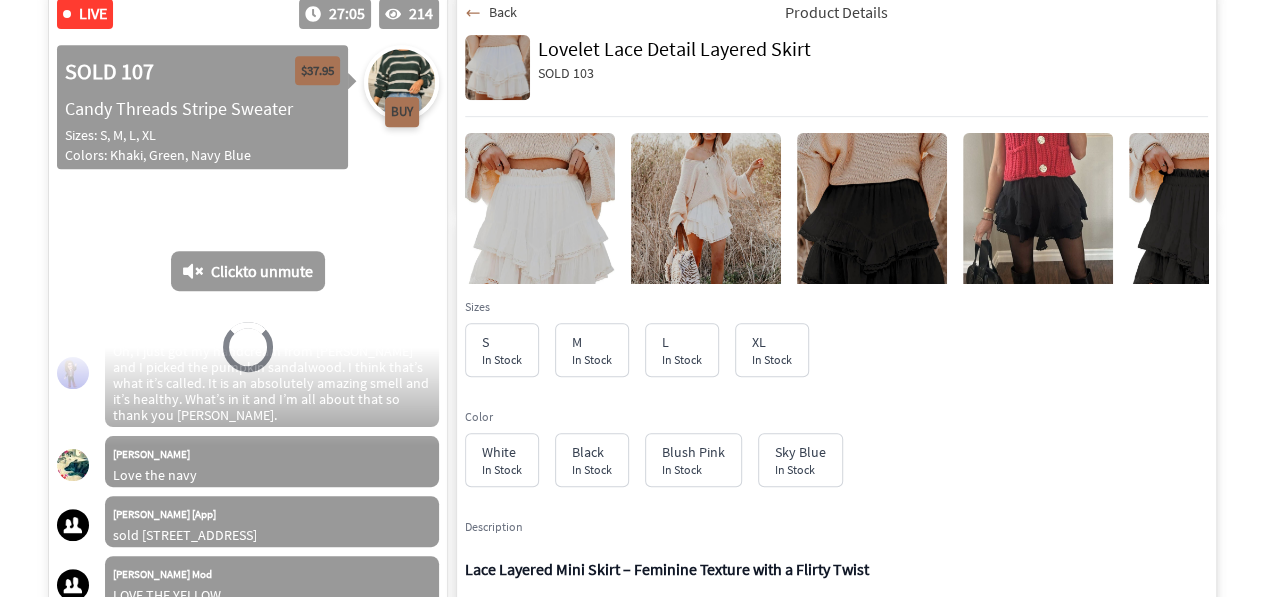 click at bounding box center [1038, 233] 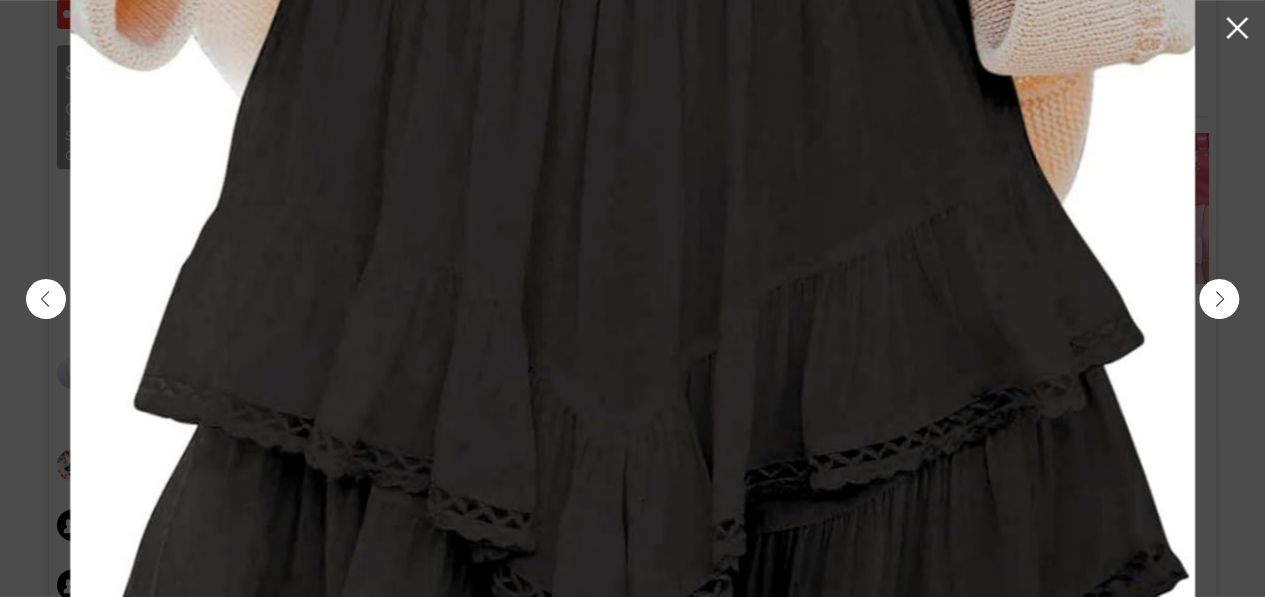 click 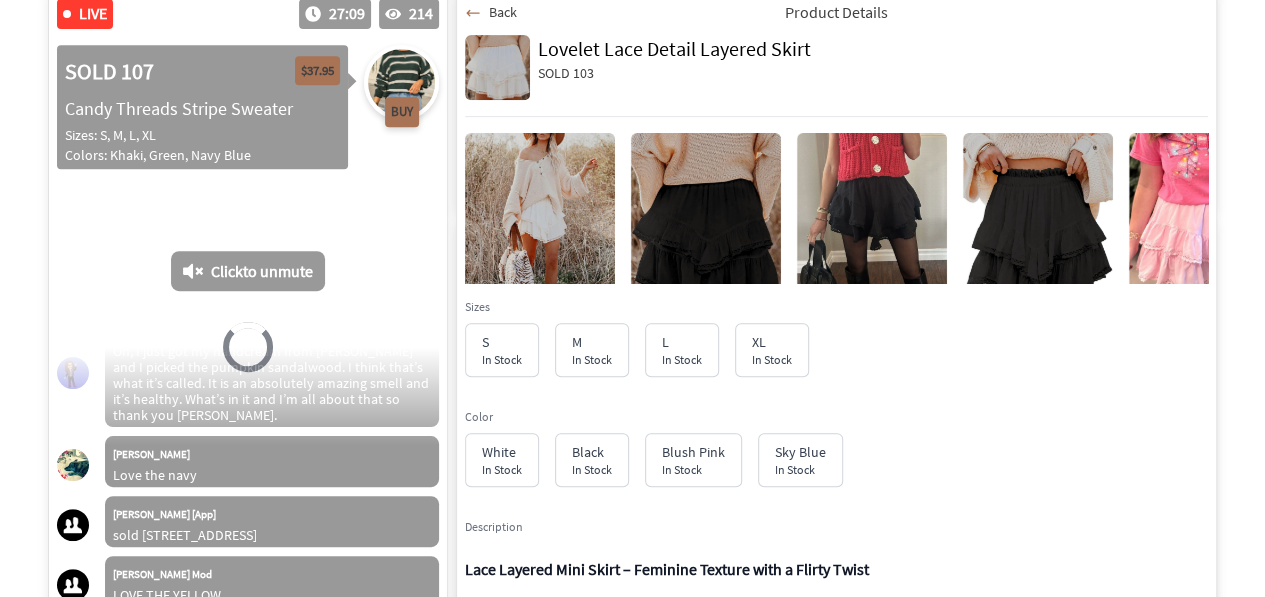 click on "Back" at bounding box center (503, 12) 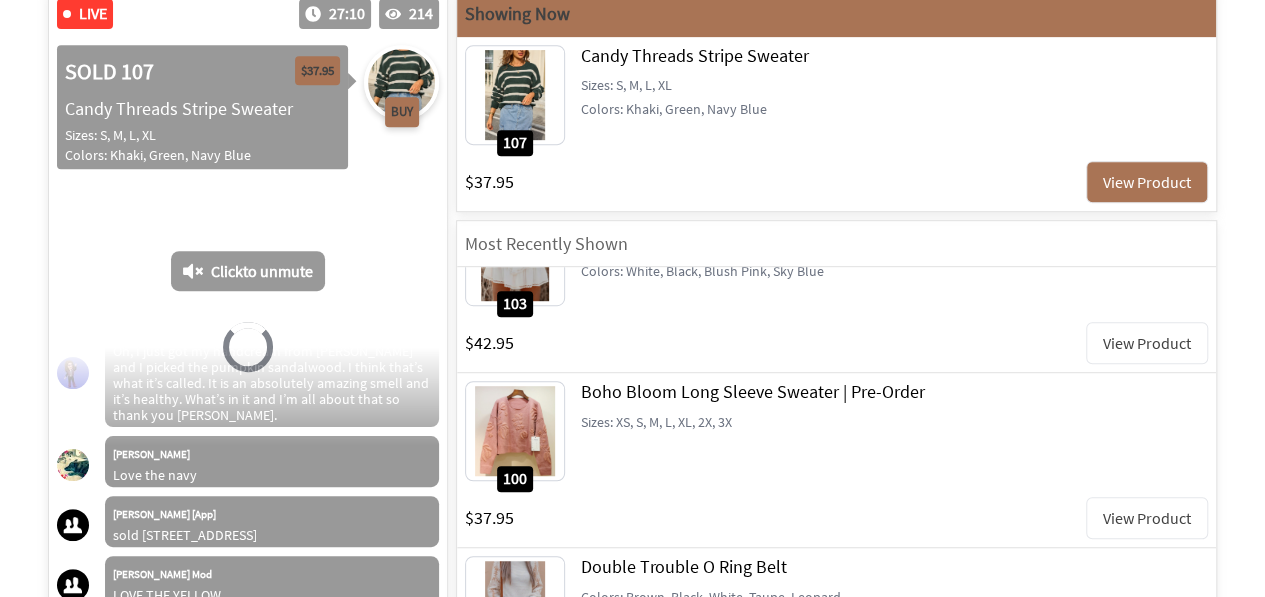scroll, scrollTop: 604, scrollLeft: 0, axis: vertical 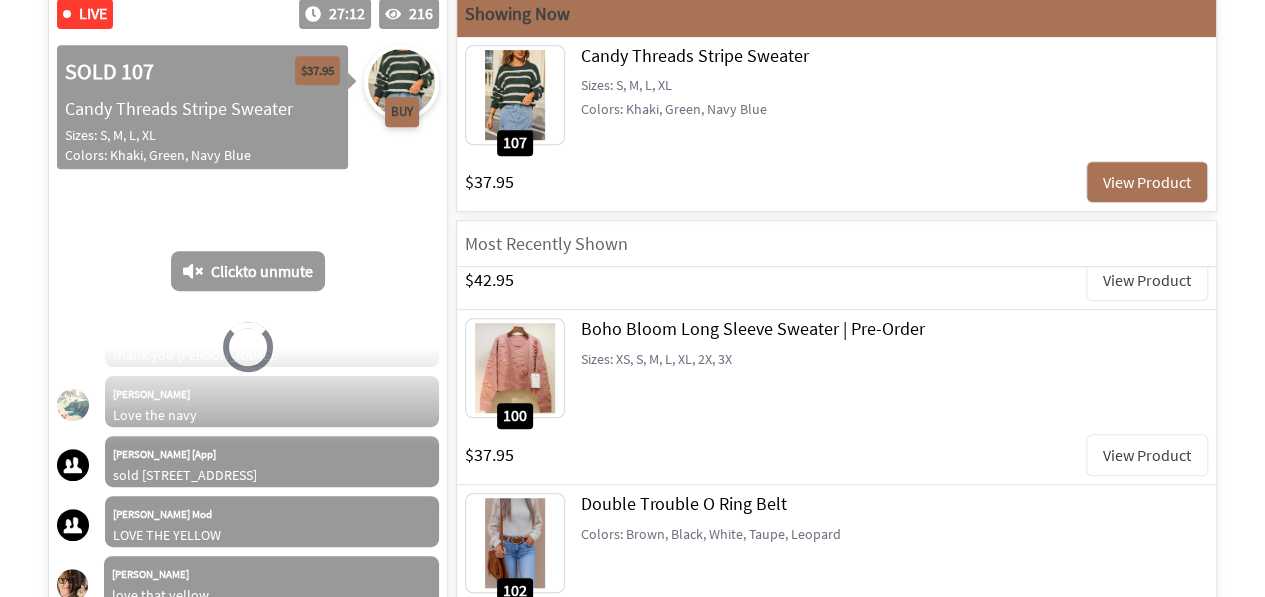 click on "View Product" at bounding box center [1147, 455] 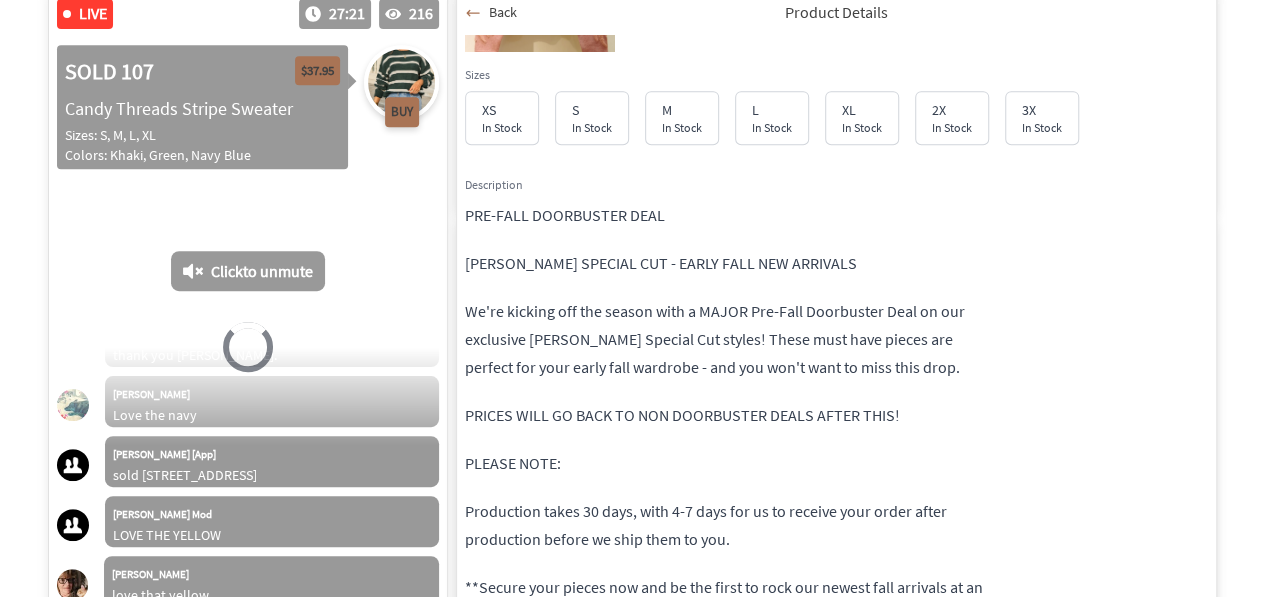 scroll, scrollTop: 242, scrollLeft: 0, axis: vertical 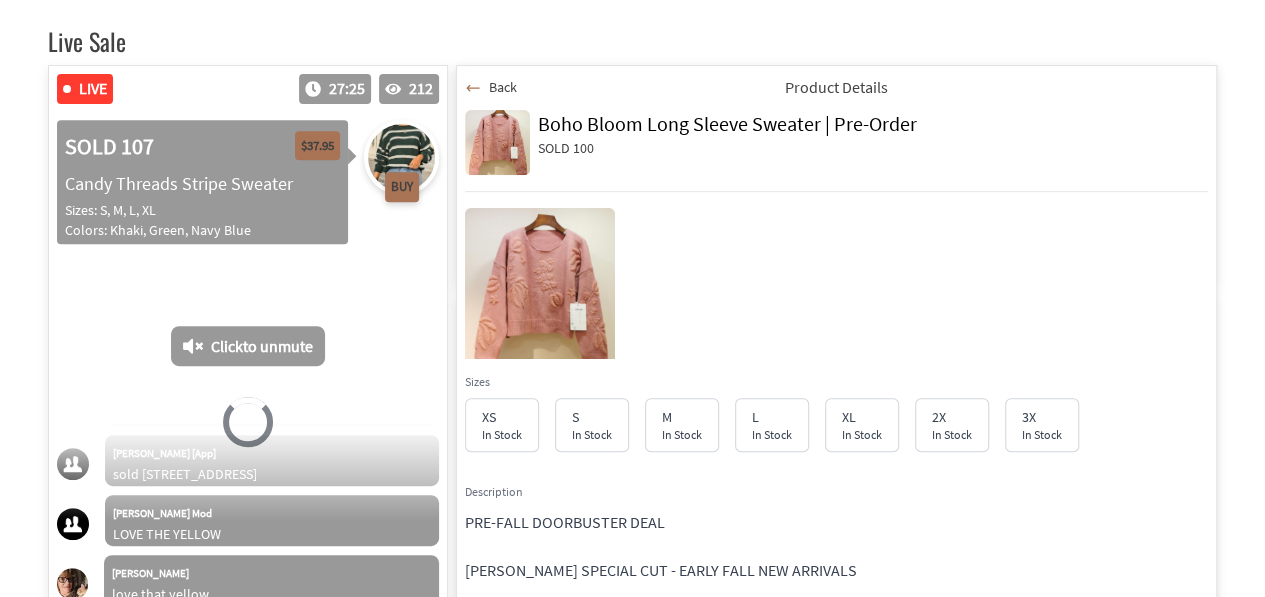 click on "Back" at bounding box center (503, 87) 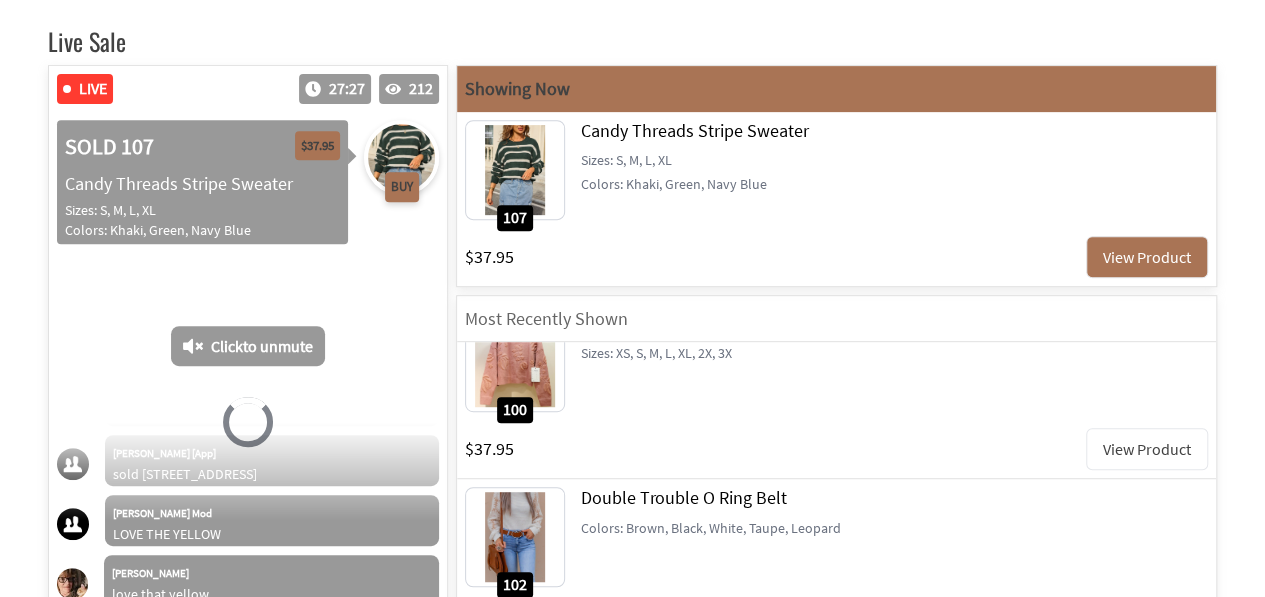 scroll, scrollTop: 780, scrollLeft: 0, axis: vertical 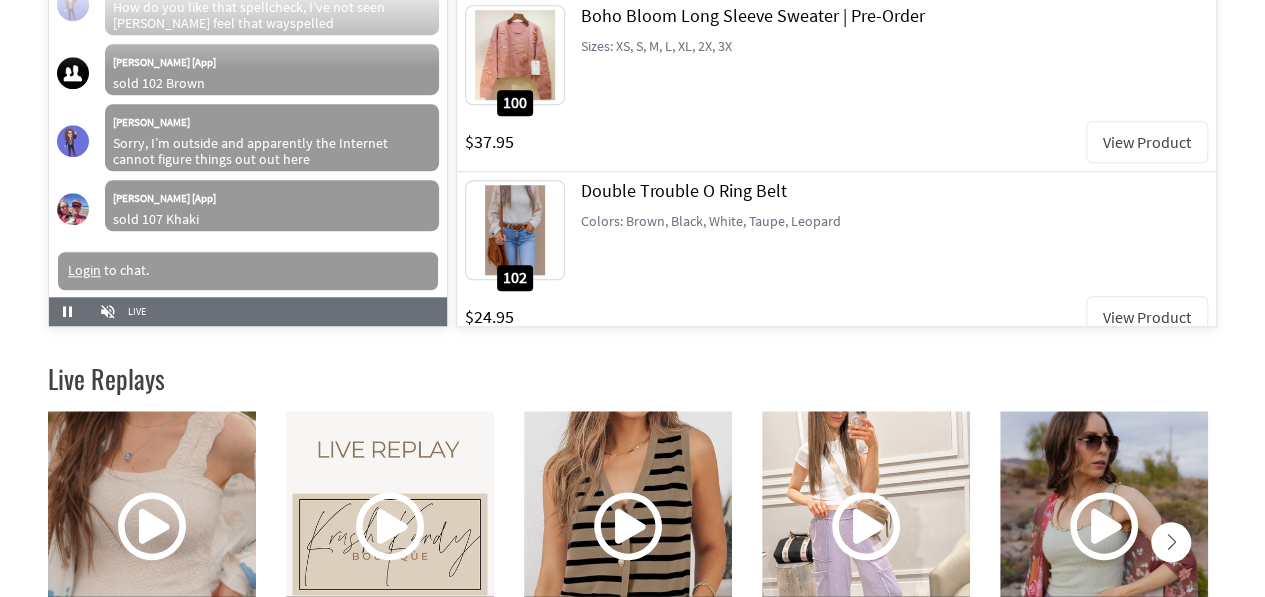 click on "View Product" at bounding box center (1147, 317) 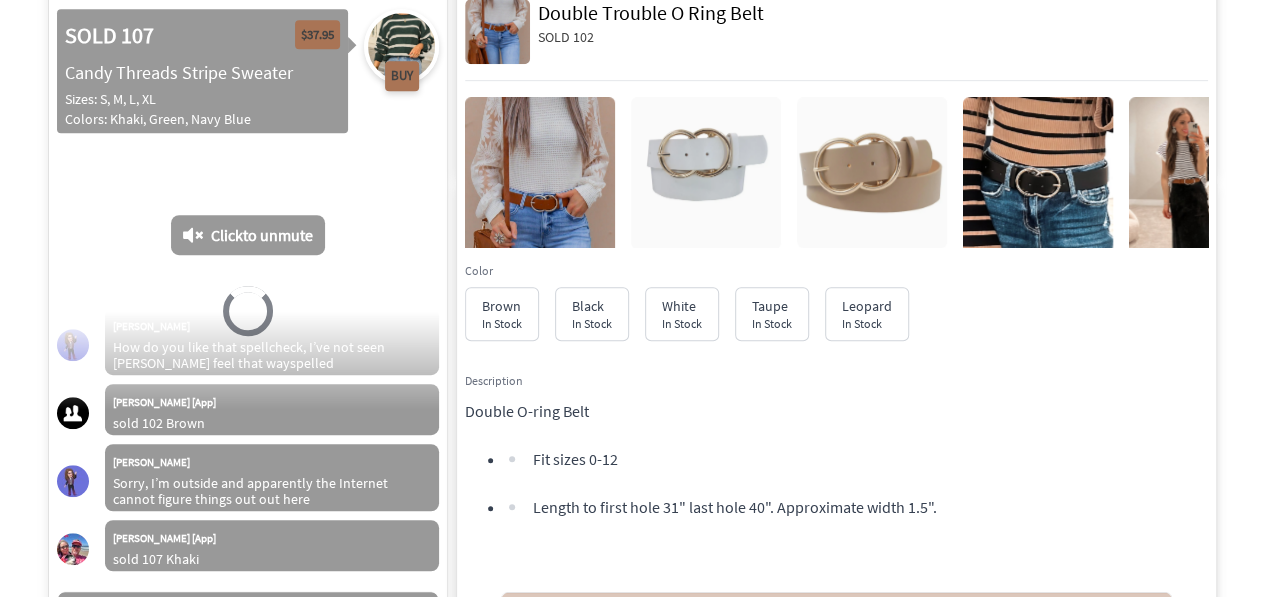 scroll, scrollTop: 392, scrollLeft: 0, axis: vertical 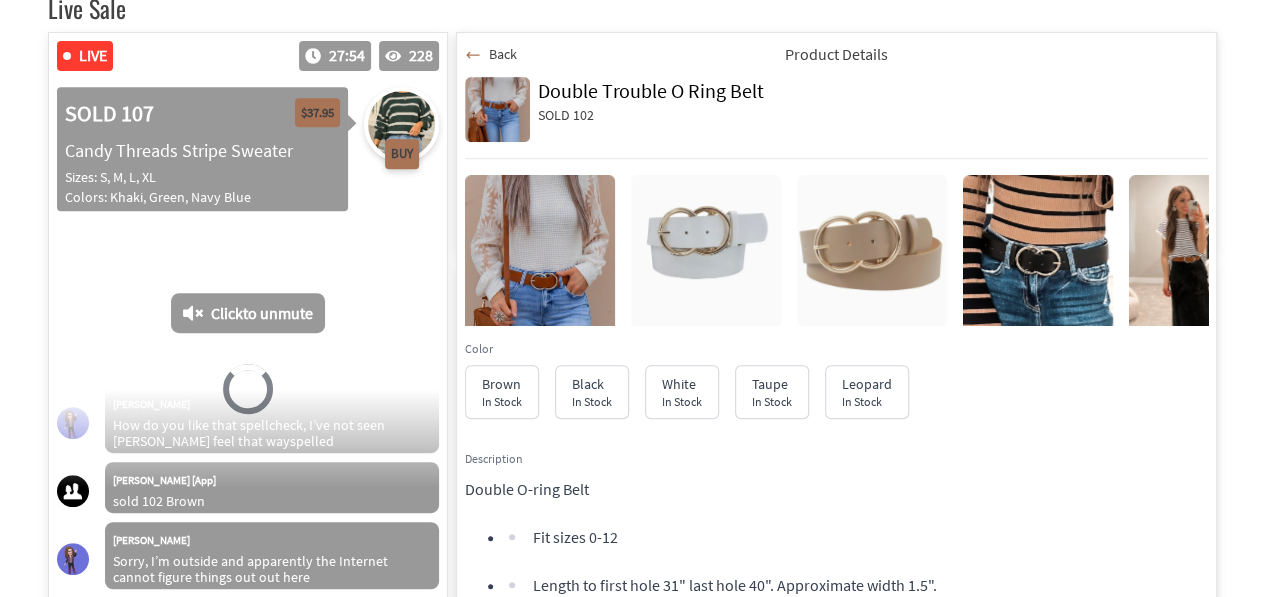 click at bounding box center [497, 109] 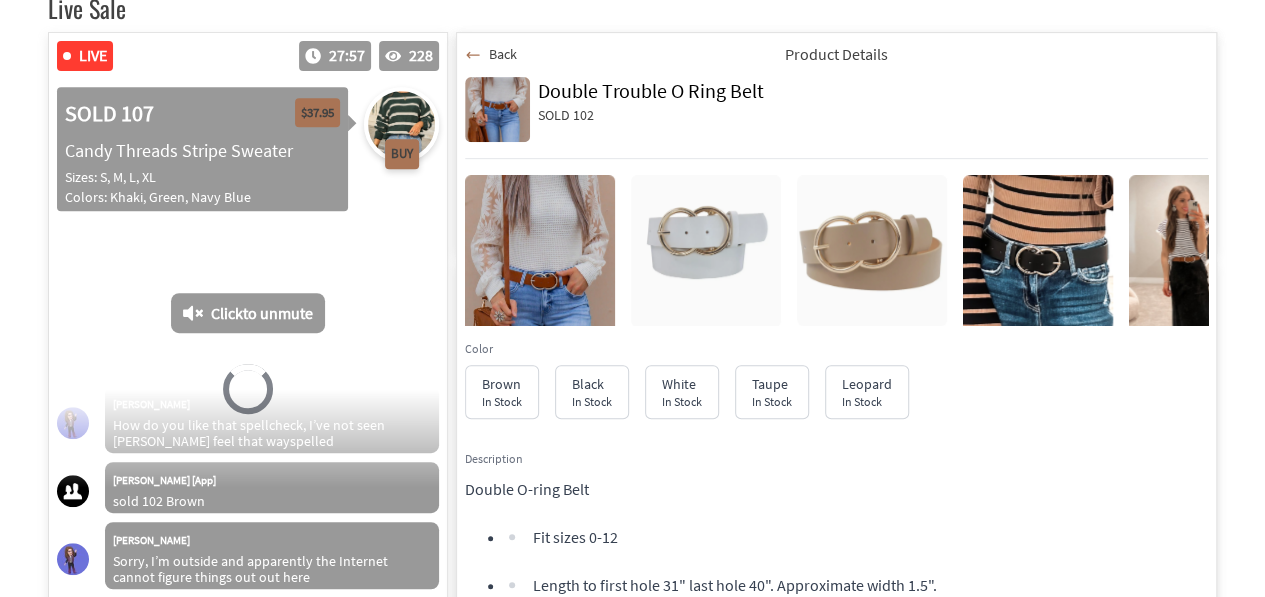 click on "Back" at bounding box center [503, 54] 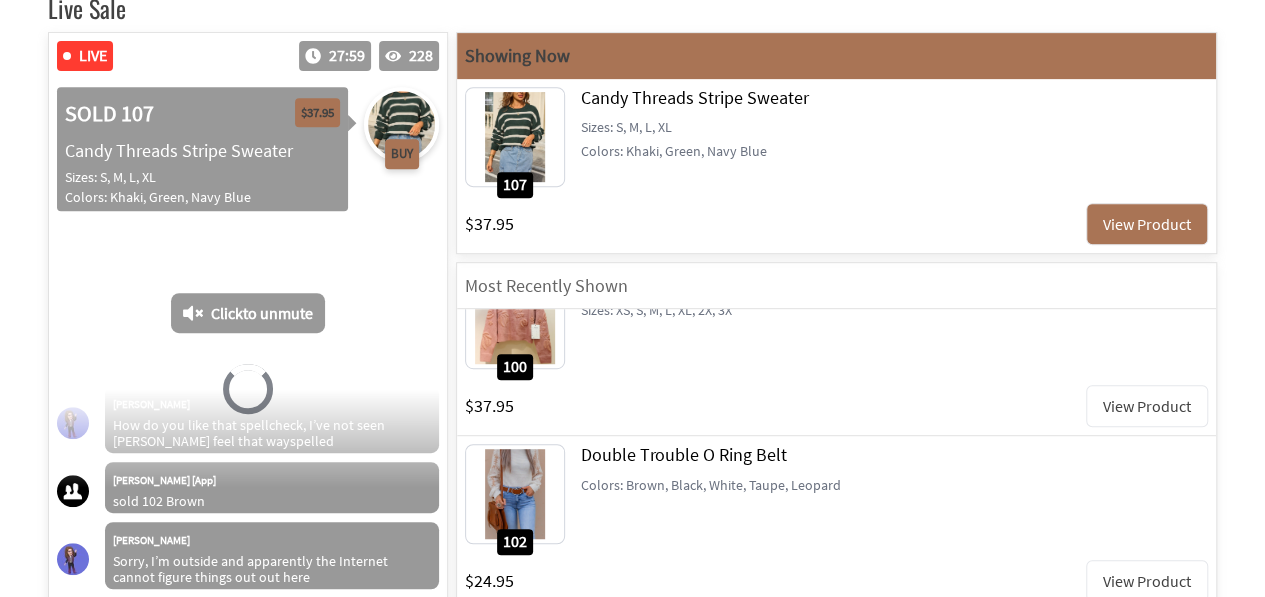 scroll, scrollTop: 780, scrollLeft: 0, axis: vertical 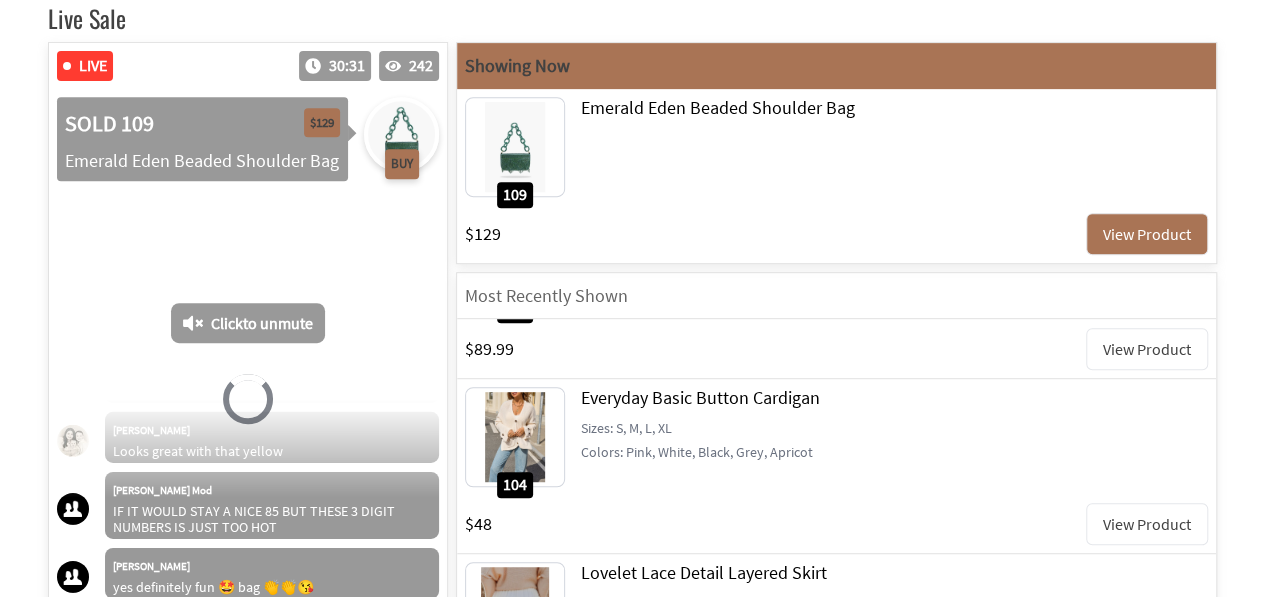 click on "View Product" at bounding box center (1147, 524) 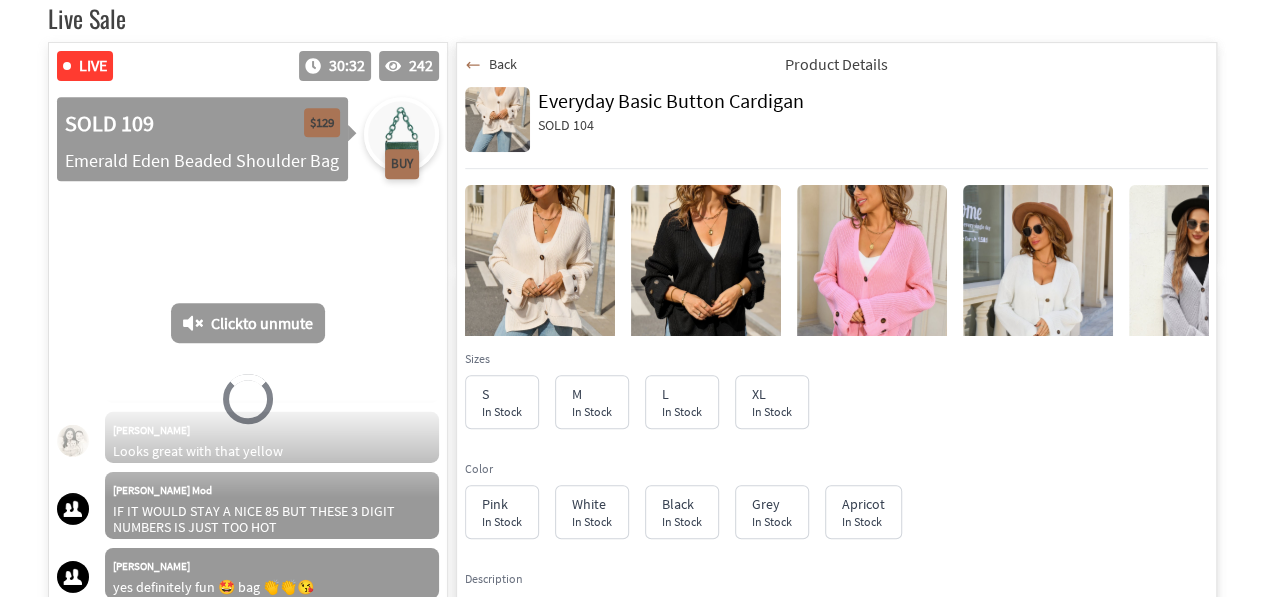 click at bounding box center (872, 297) 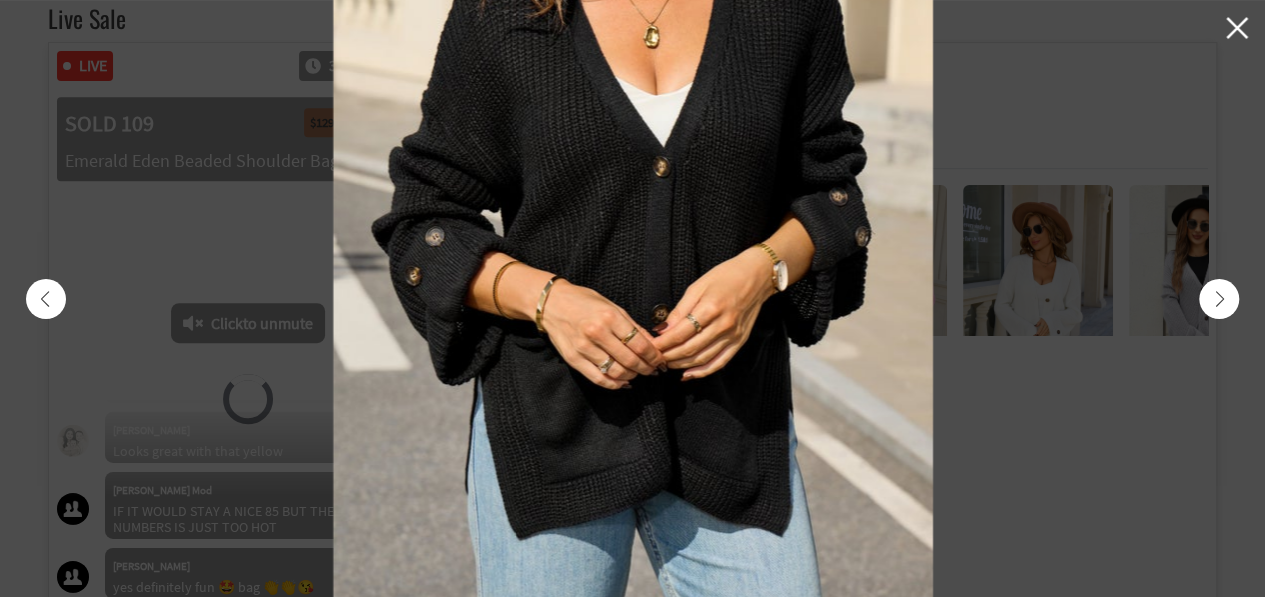 click at bounding box center [633, 299] 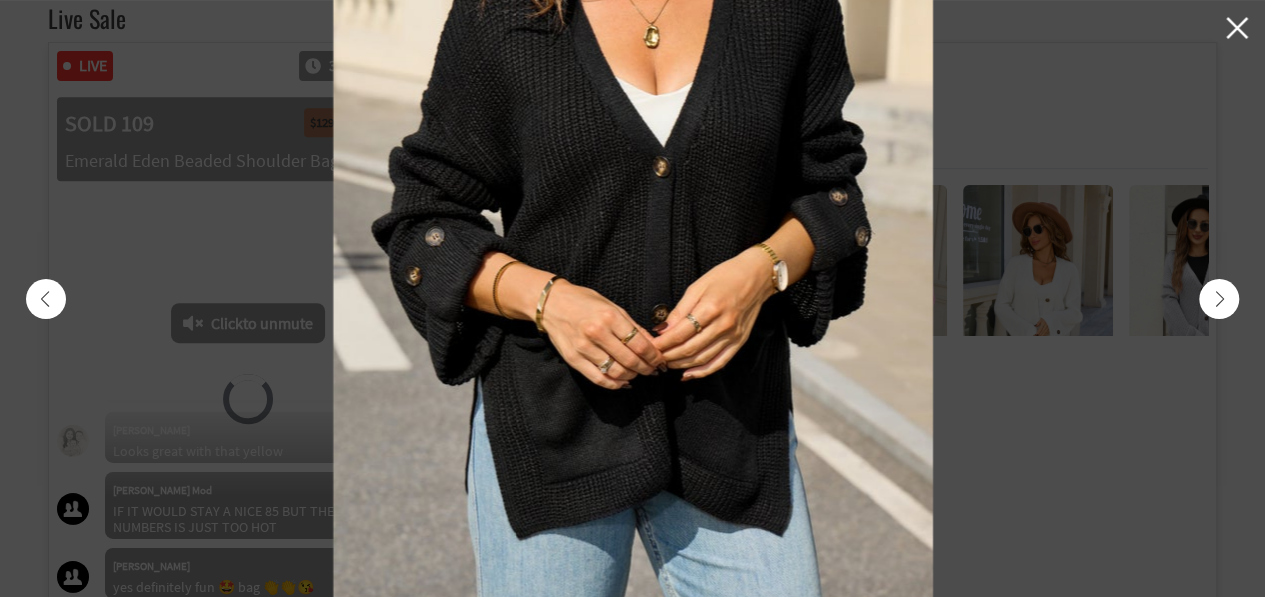 scroll, scrollTop: 3343, scrollLeft: 0, axis: vertical 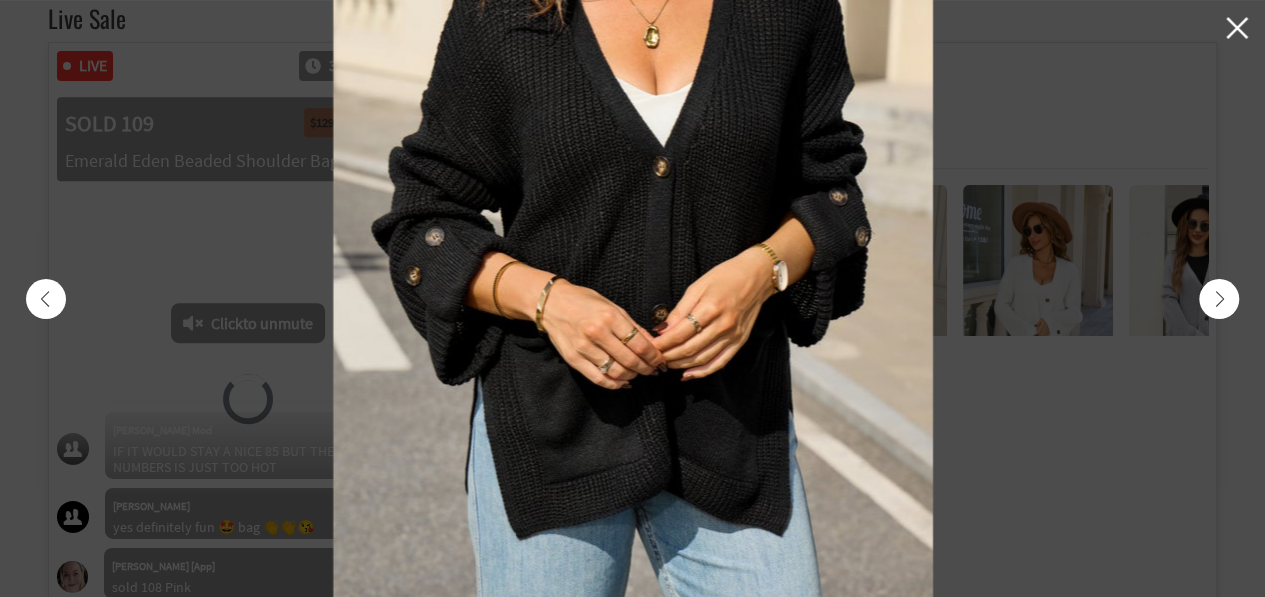 click at bounding box center [1219, 299] 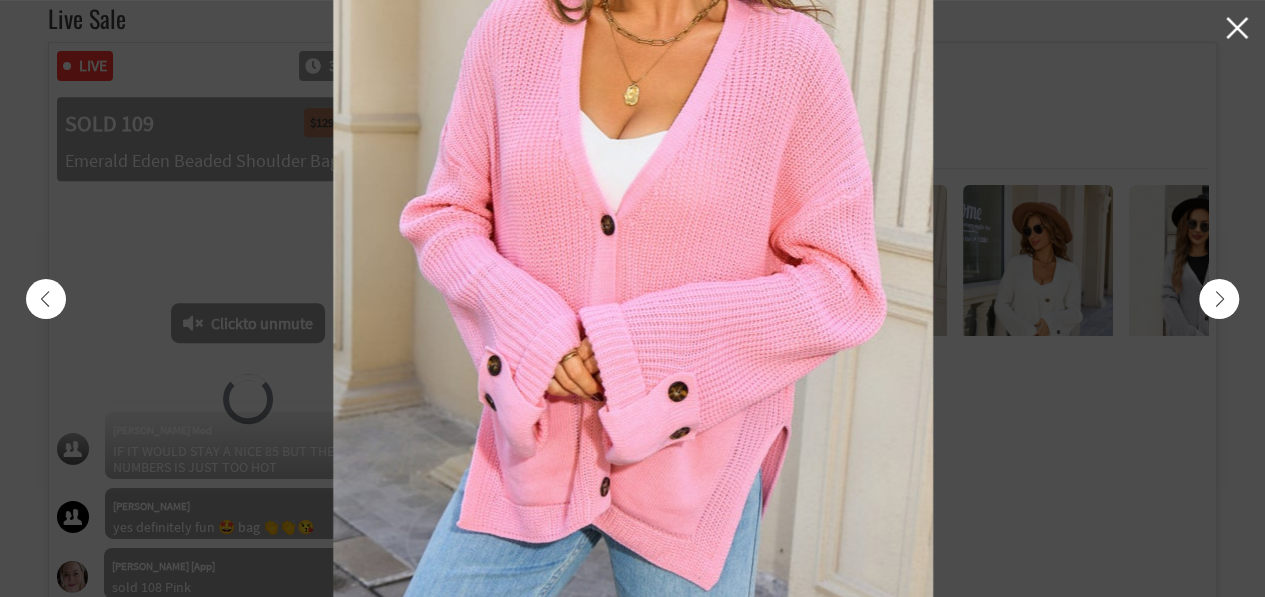 click at bounding box center [1219, 299] 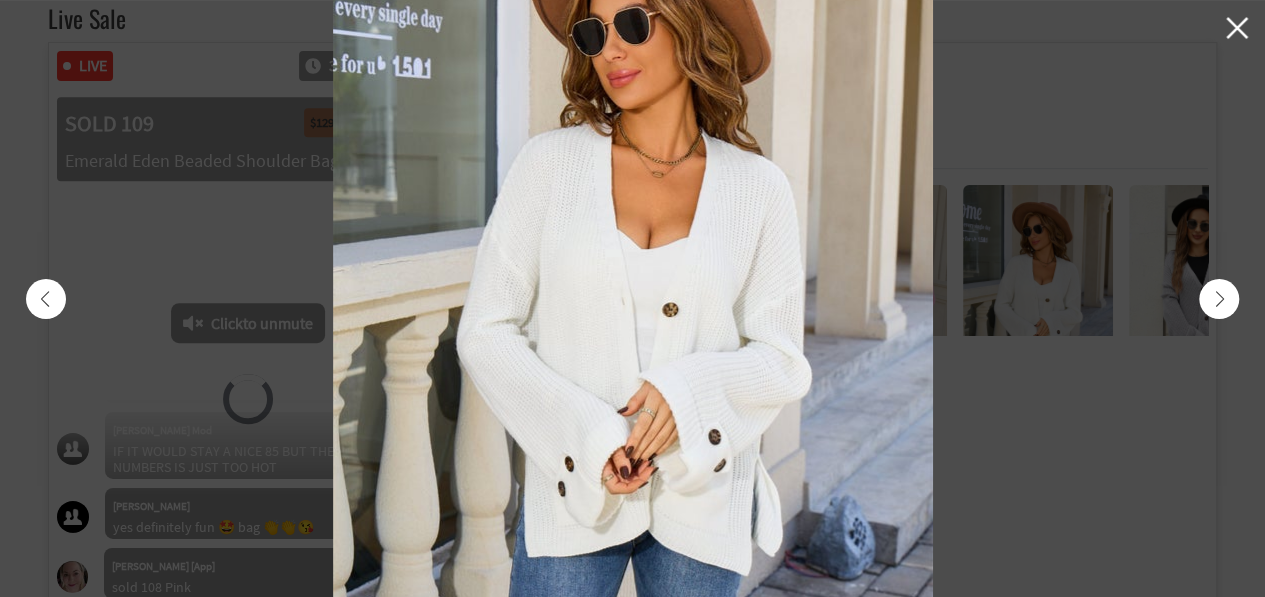 click at bounding box center [1219, 299] 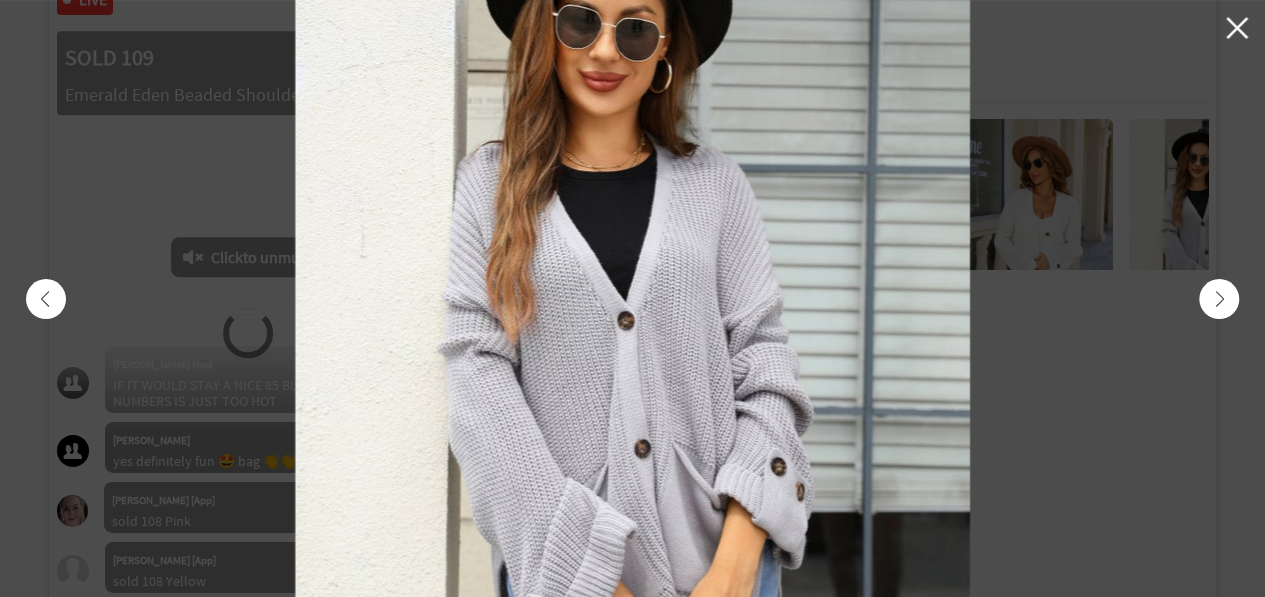 scroll, scrollTop: 537, scrollLeft: 0, axis: vertical 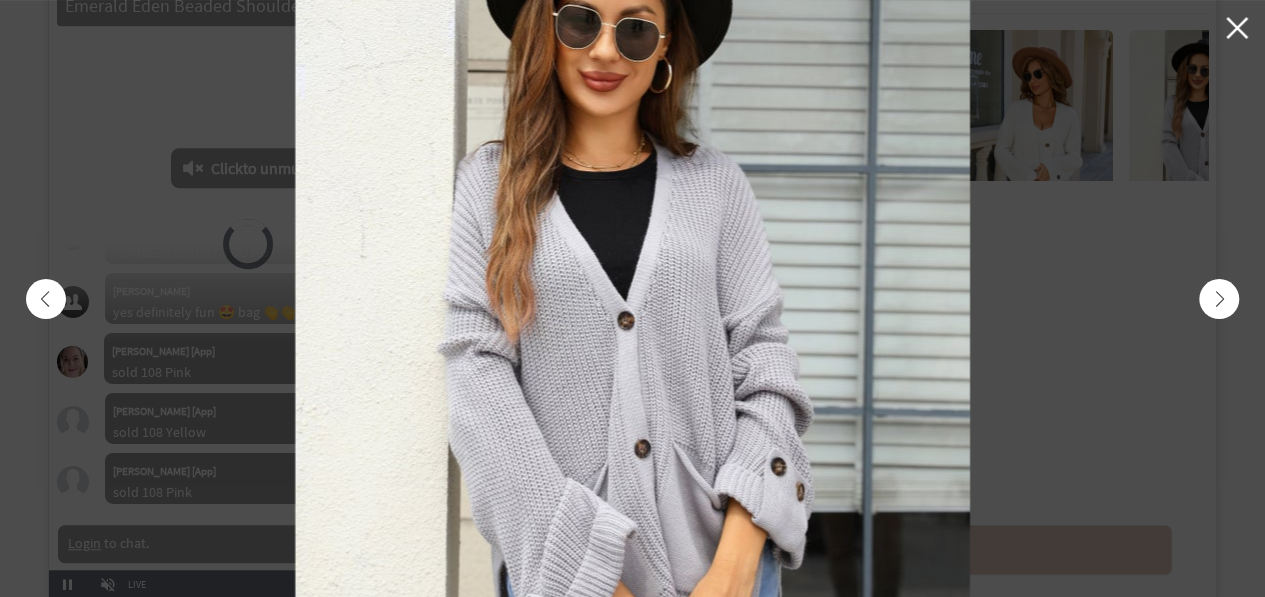 click at bounding box center [1219, 299] 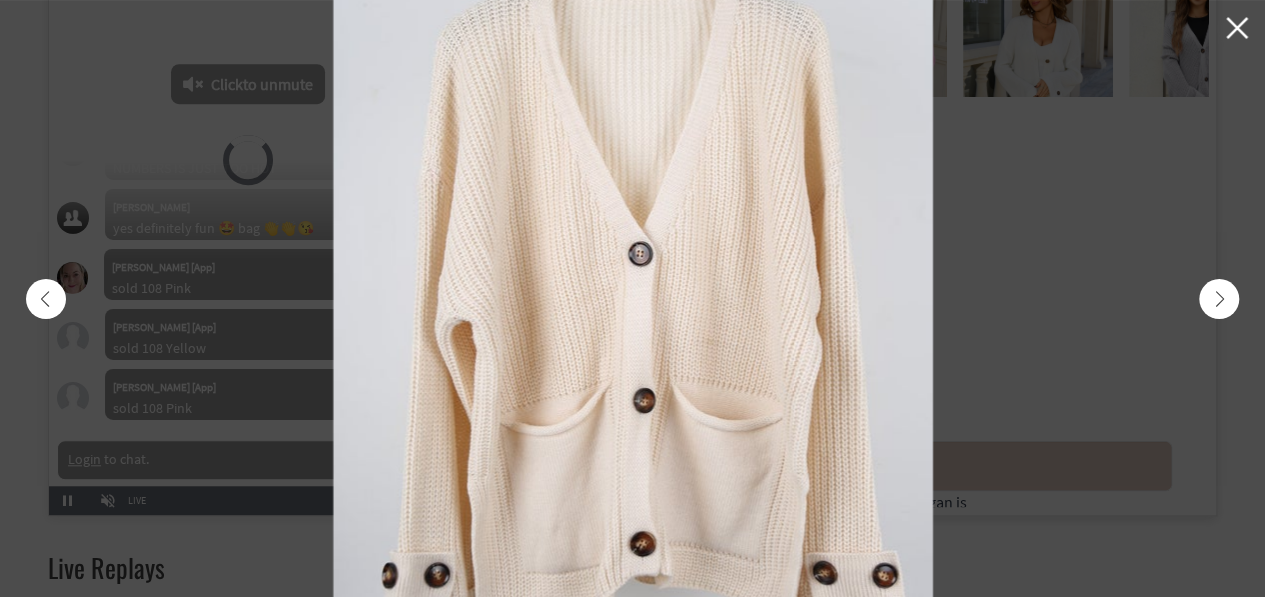 scroll, scrollTop: 685, scrollLeft: 0, axis: vertical 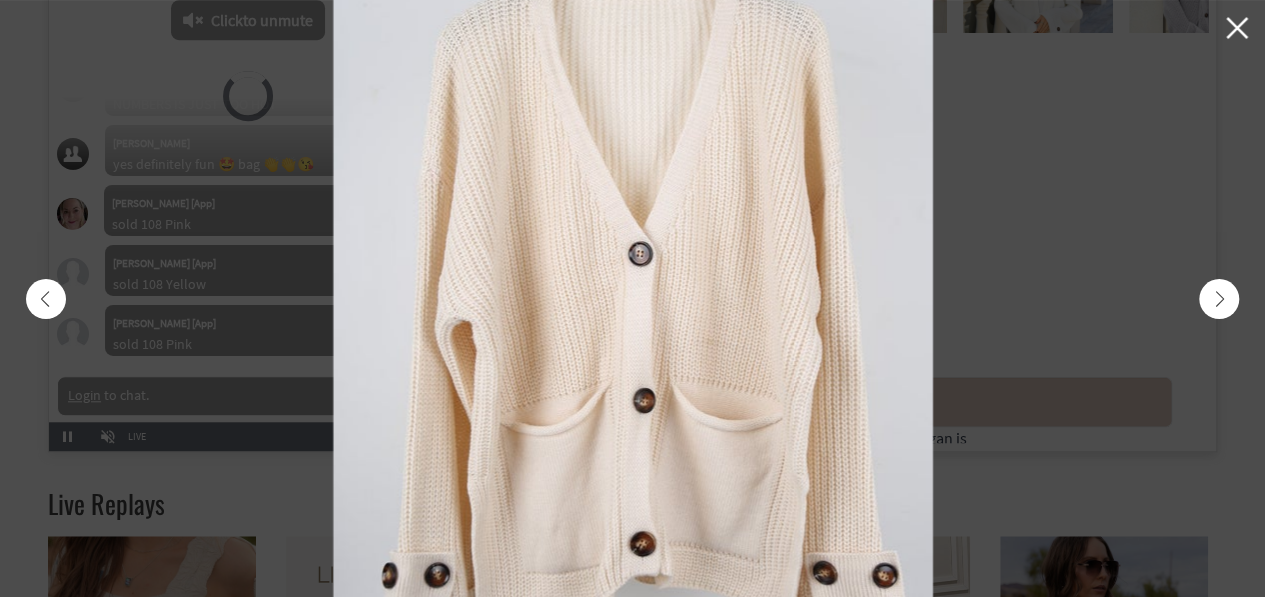 click at bounding box center [1219, 299] 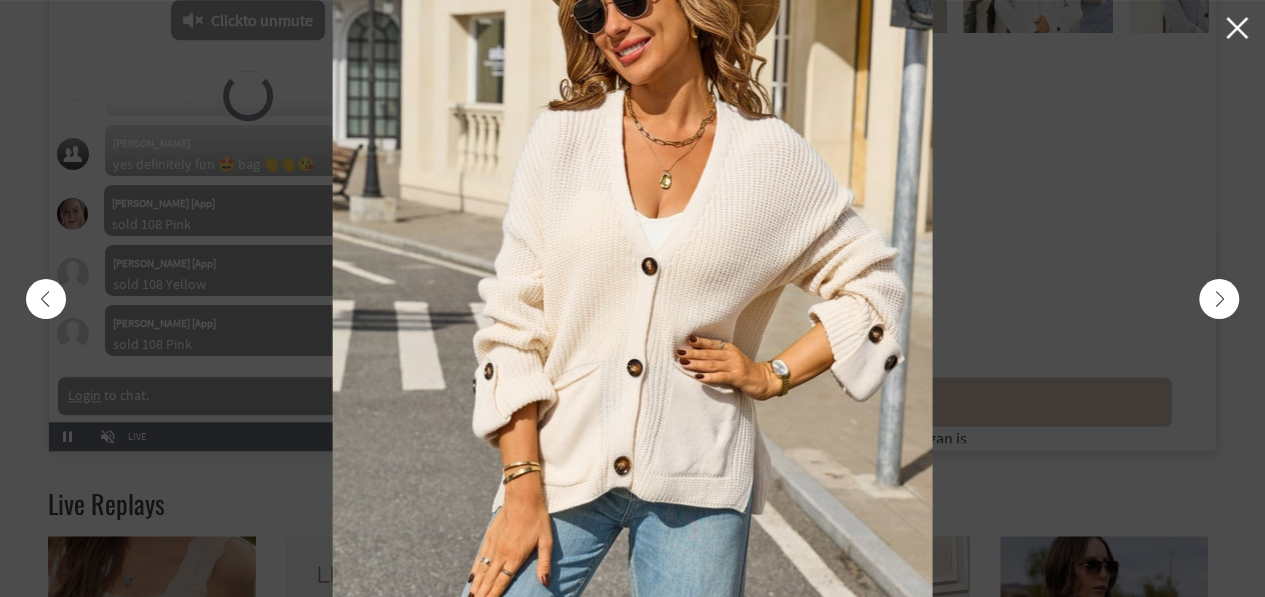 click at bounding box center [1219, 299] 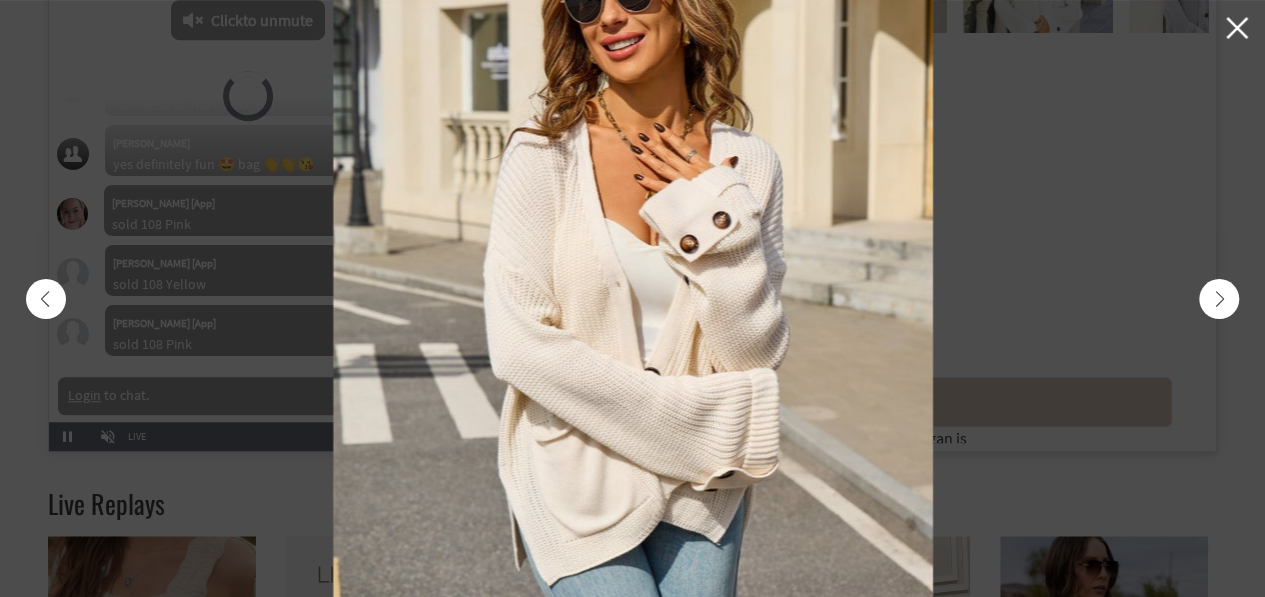 click at bounding box center (1219, 299) 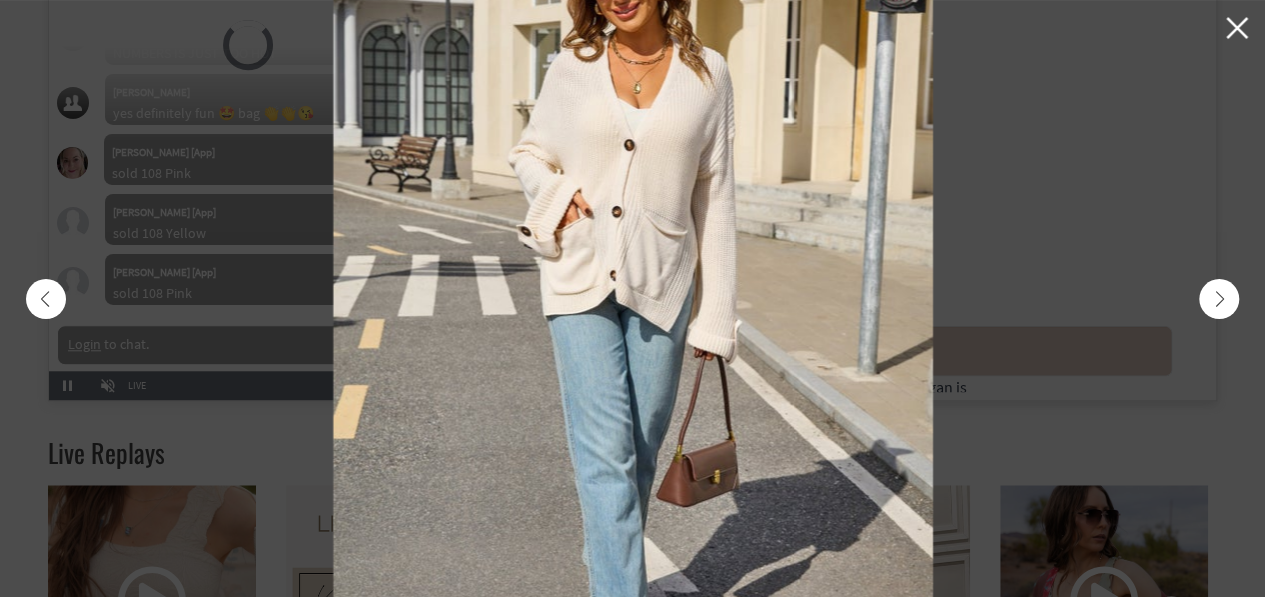 scroll, scrollTop: 847, scrollLeft: 0, axis: vertical 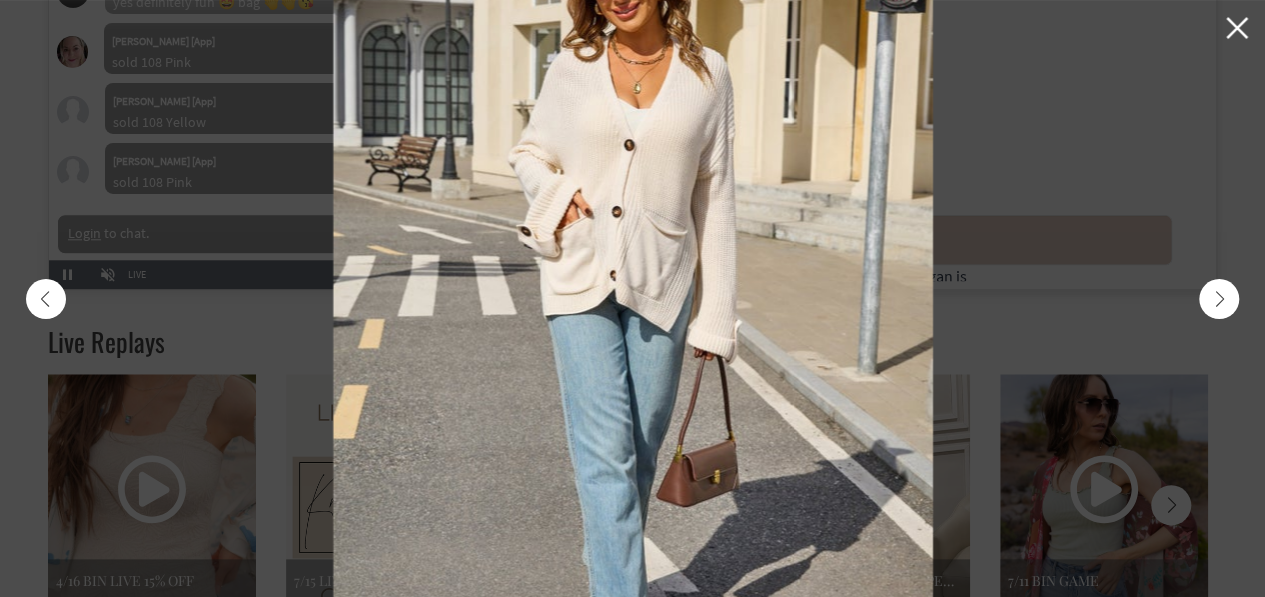 click at bounding box center [1219, 299] 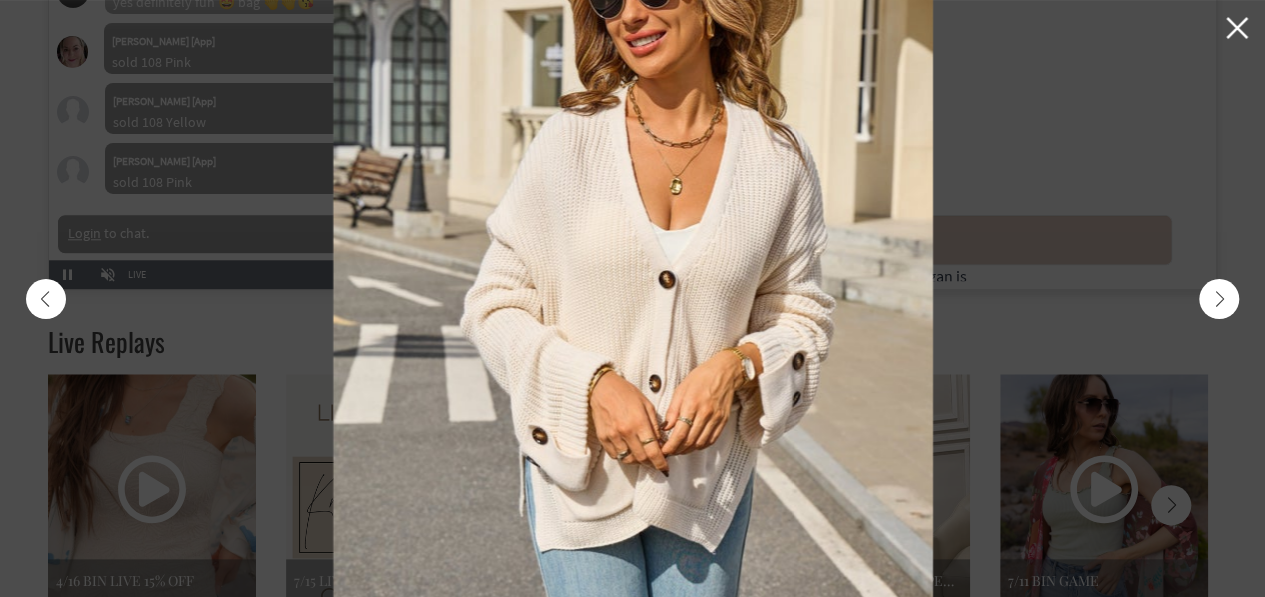click 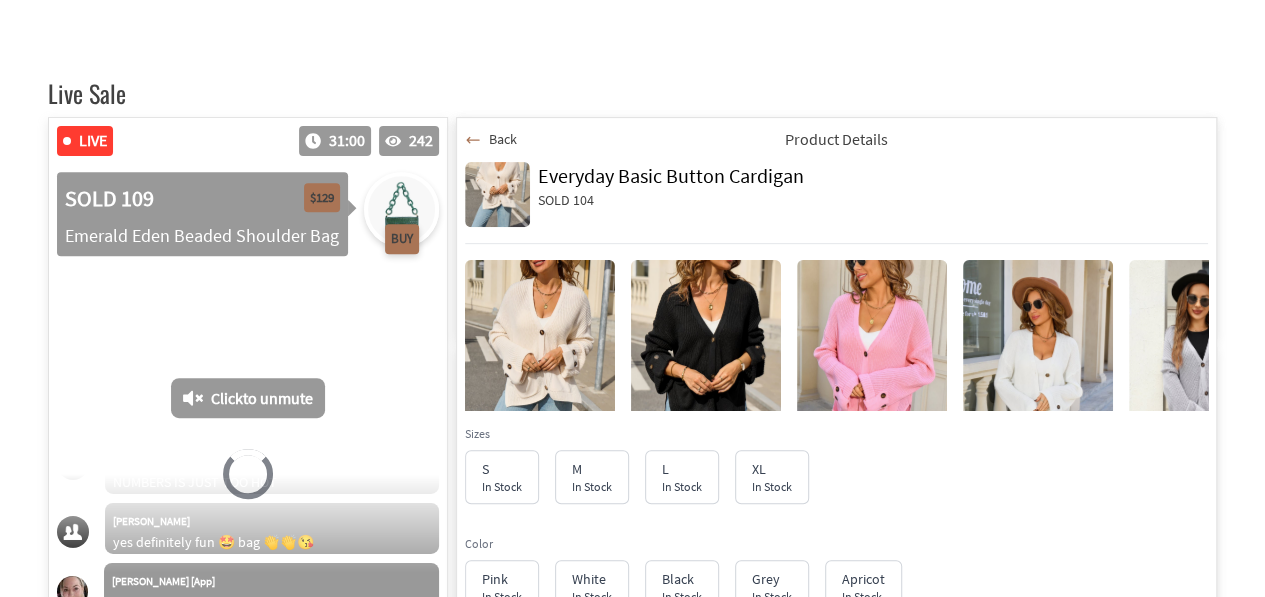 scroll, scrollTop: 272, scrollLeft: 0, axis: vertical 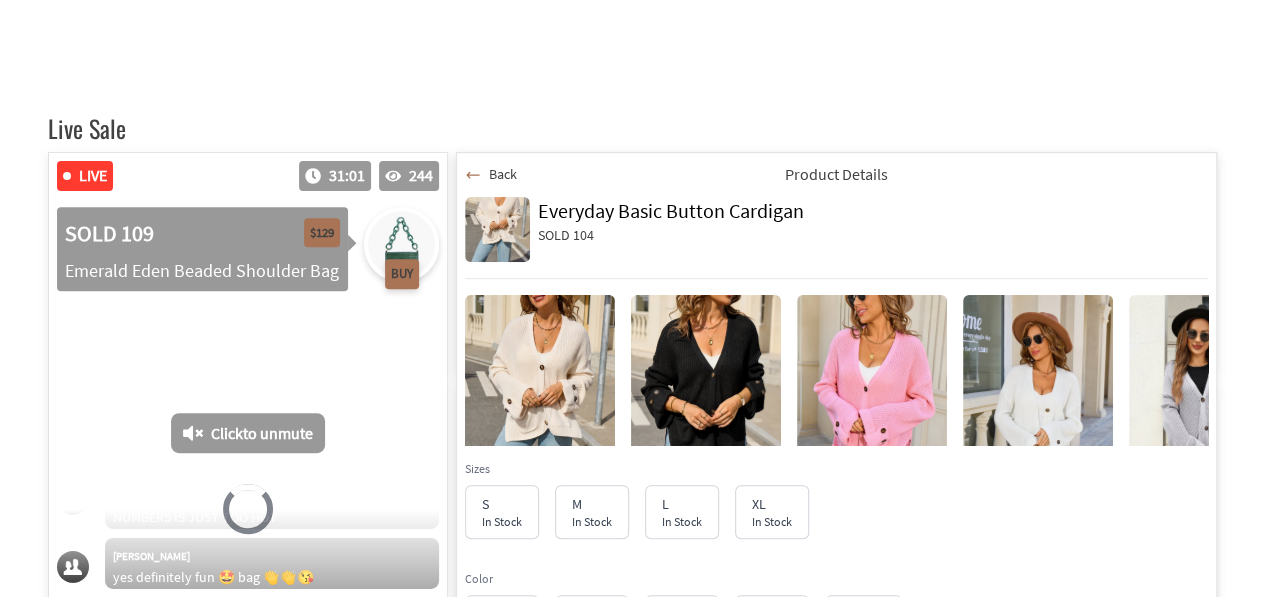 click on "Back" at bounding box center (503, 174) 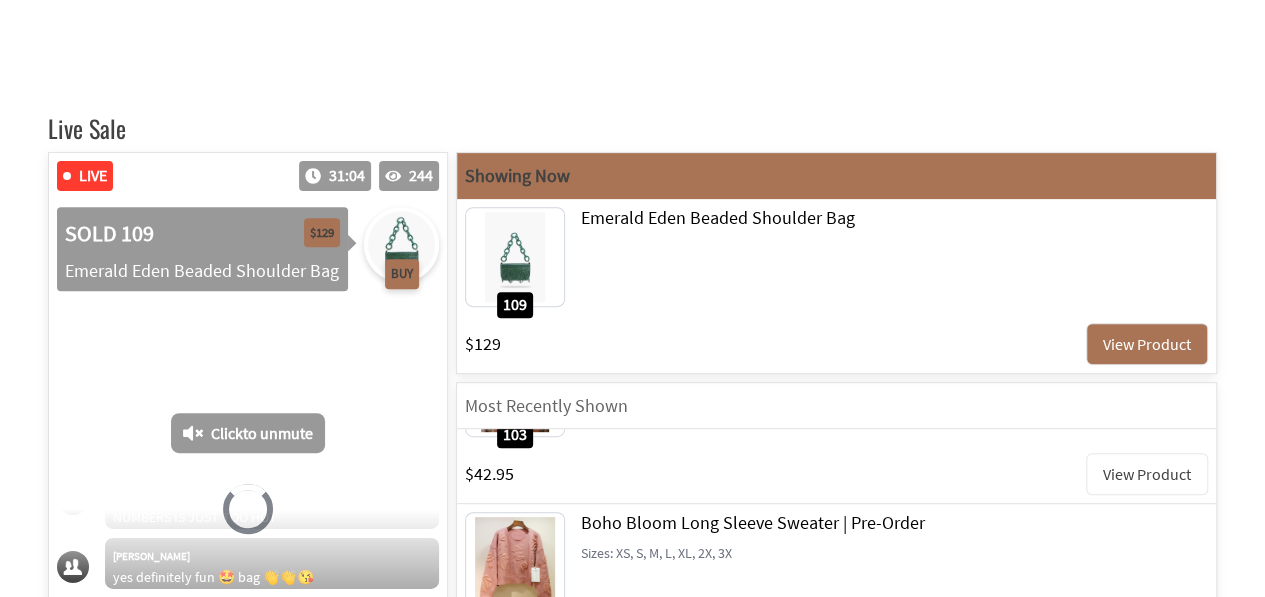 scroll, scrollTop: 978, scrollLeft: 0, axis: vertical 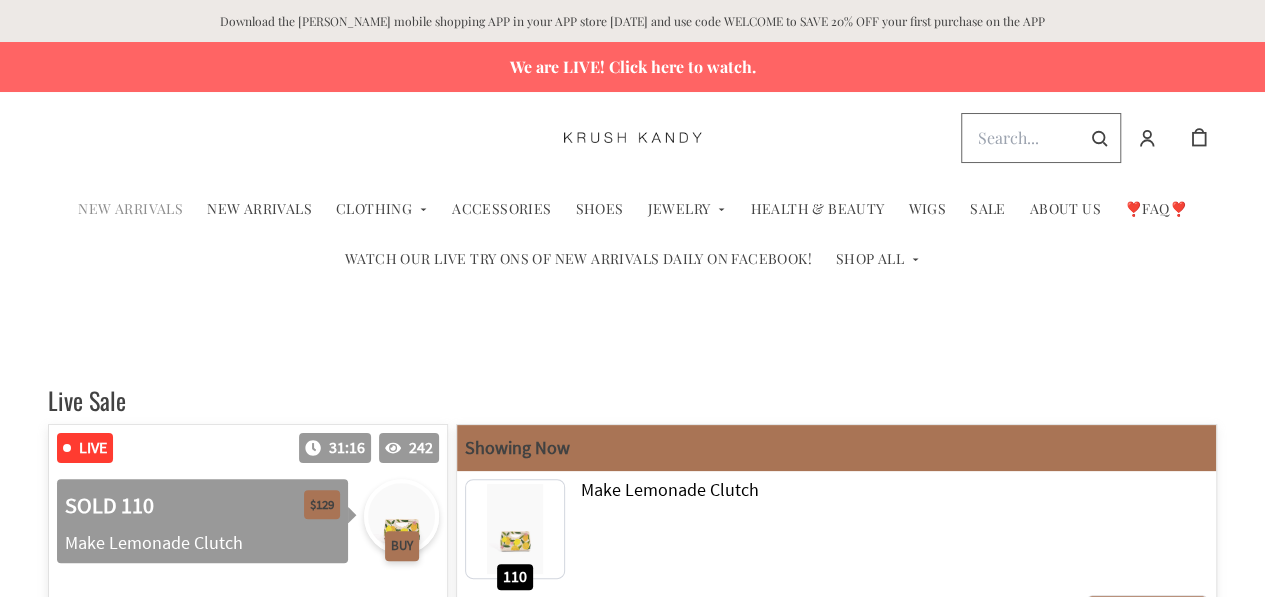 click on "NEW ARRIVALS" at bounding box center [130, 209] 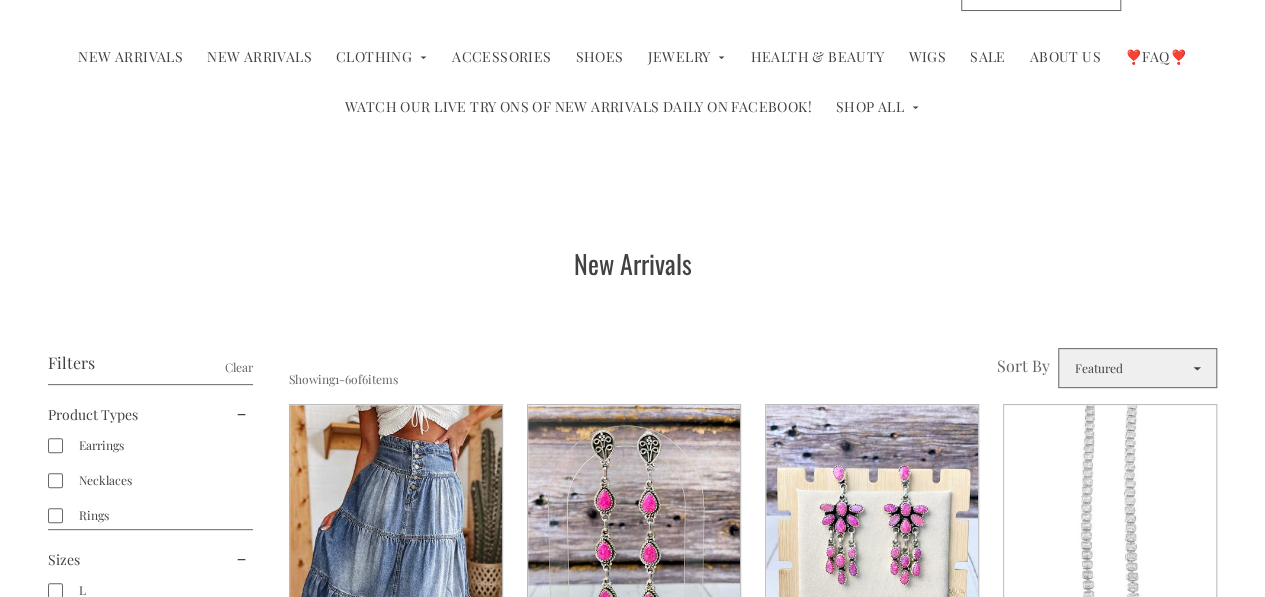 scroll, scrollTop: 0, scrollLeft: 0, axis: both 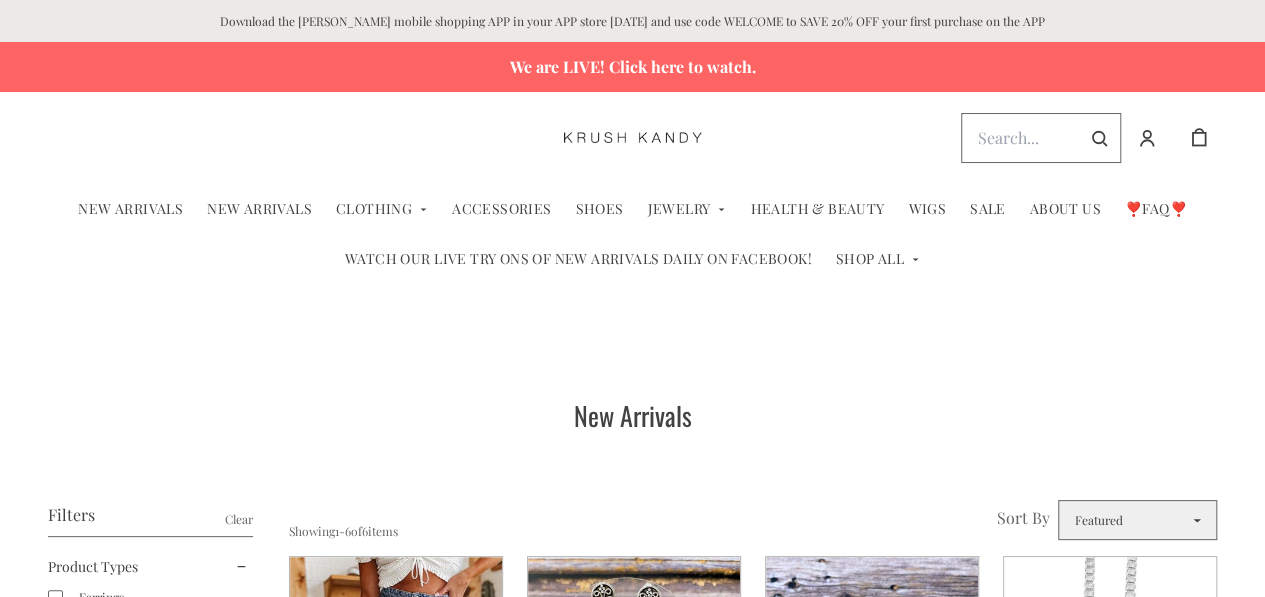 click on "We are LIVE! Click here to watch." at bounding box center [632, 67] 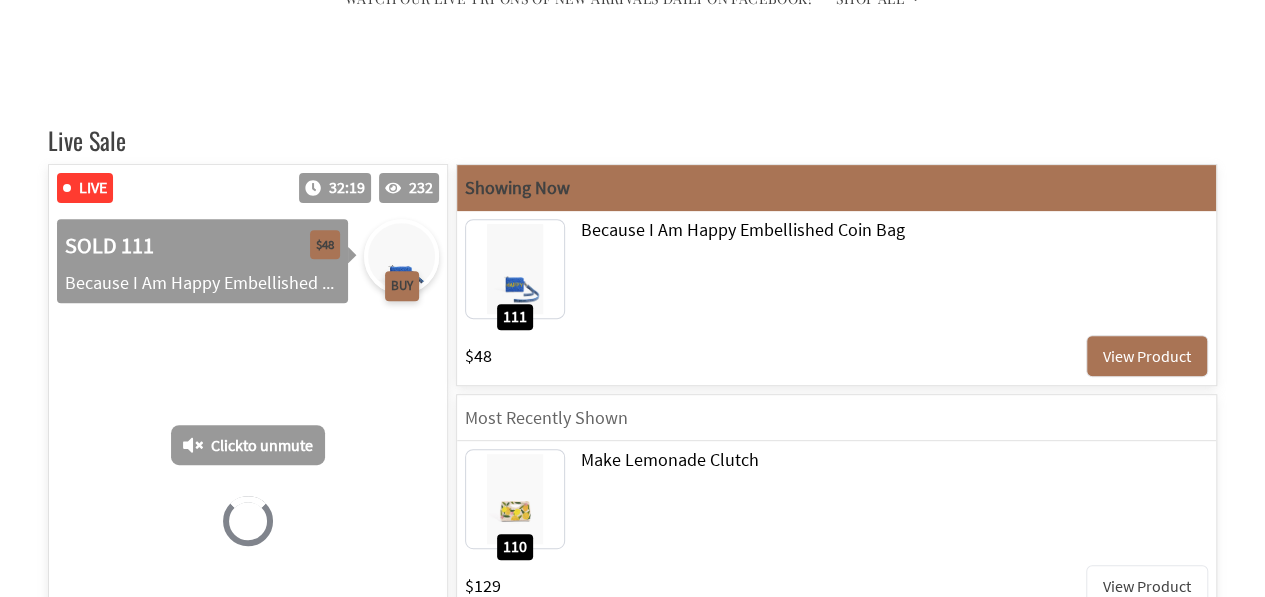 scroll, scrollTop: 261, scrollLeft: 0, axis: vertical 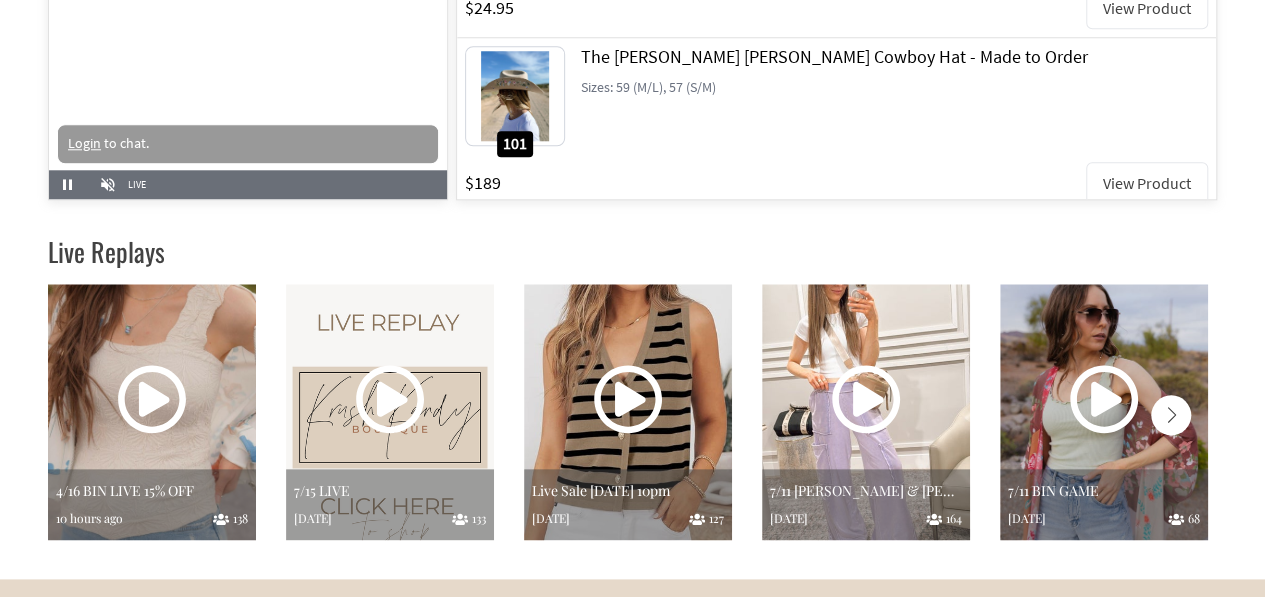 click 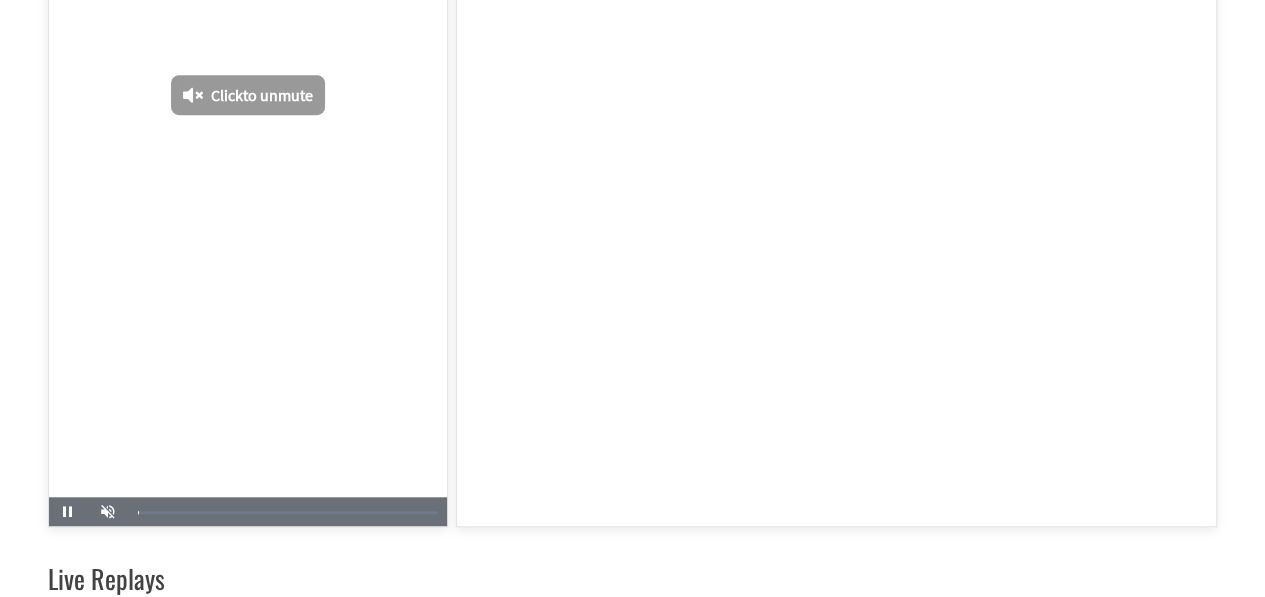scroll, scrollTop: 664, scrollLeft: 0, axis: vertical 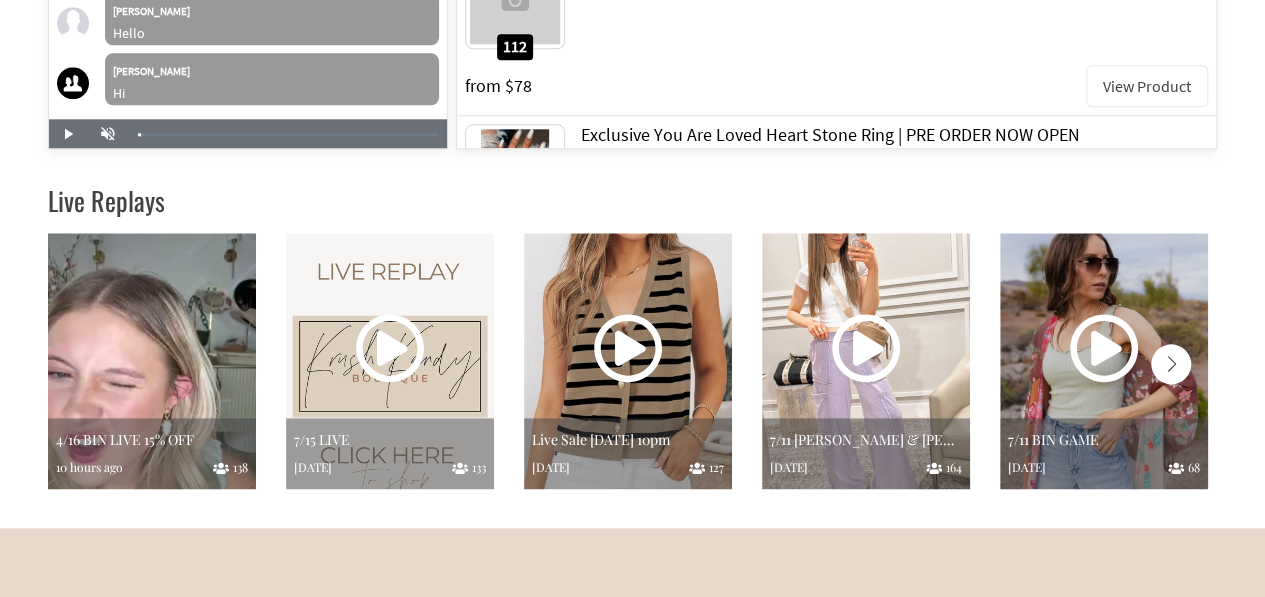 click 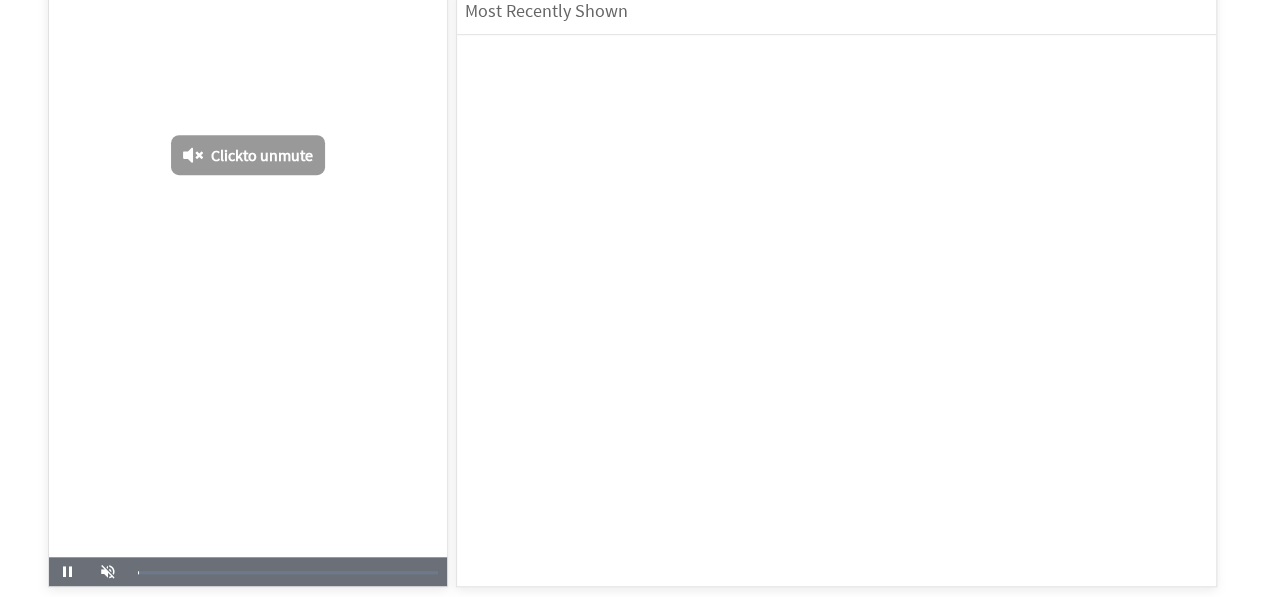 scroll, scrollTop: 592, scrollLeft: 0, axis: vertical 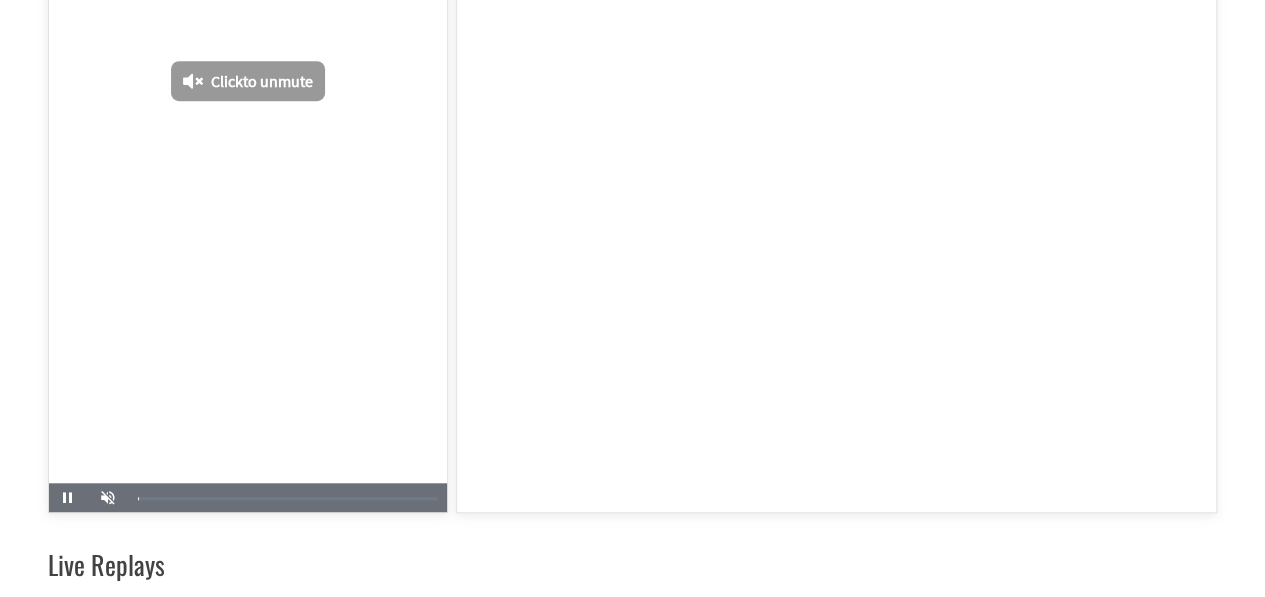 click at bounding box center (836, 236) 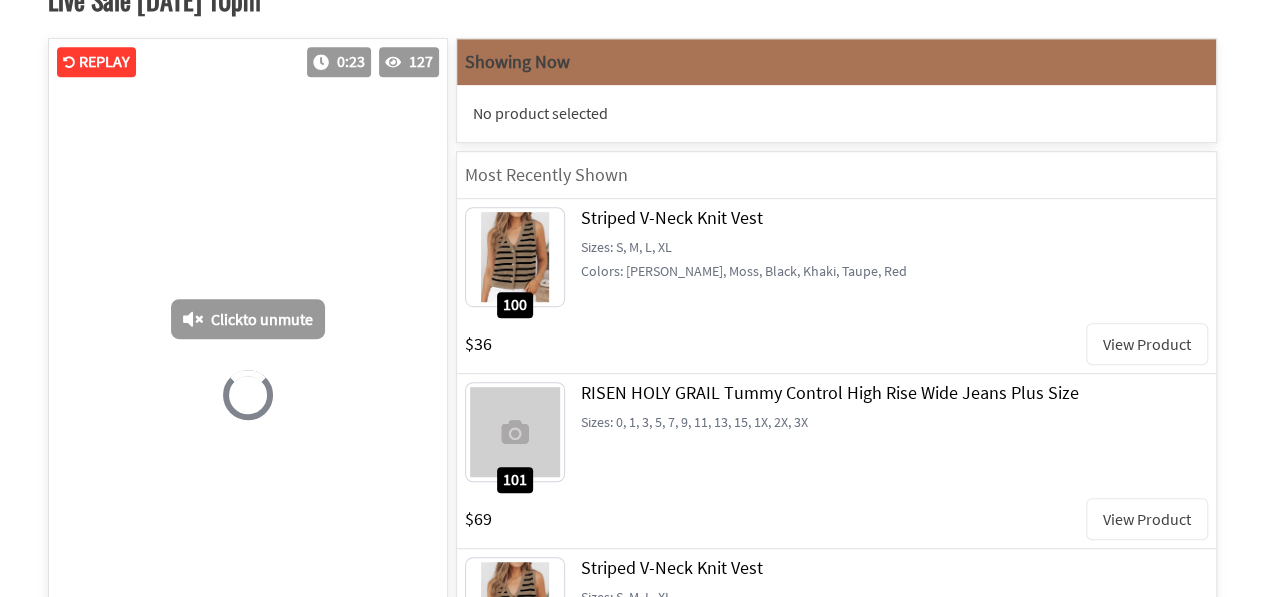 scroll, scrollTop: 447, scrollLeft: 0, axis: vertical 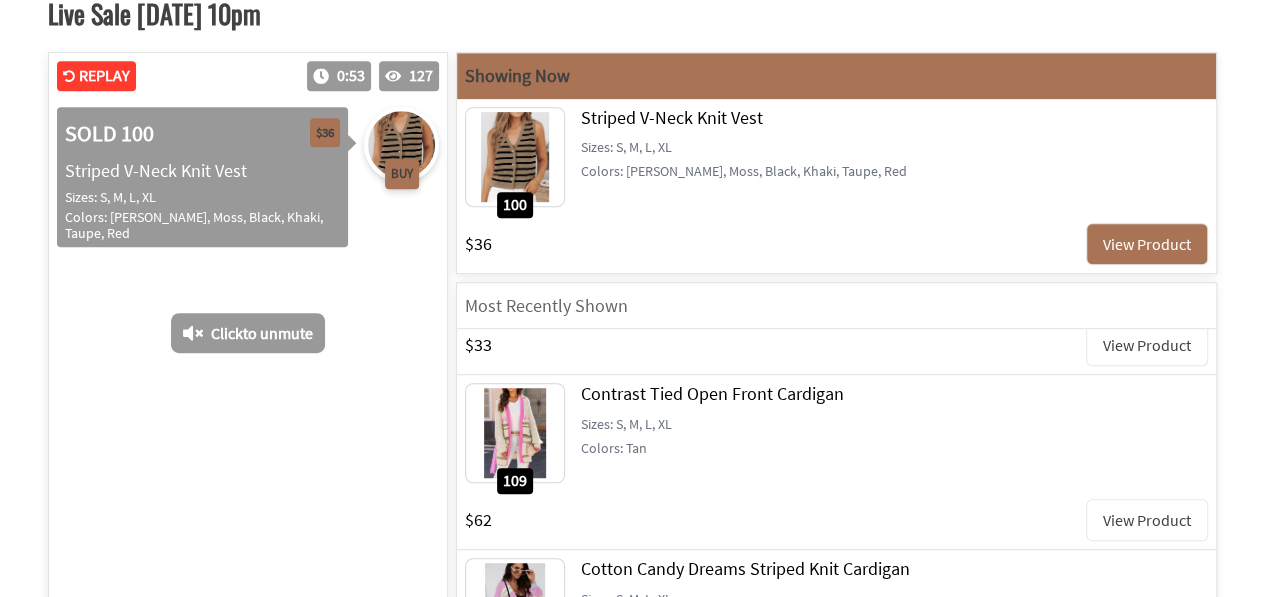 click on "View Product" at bounding box center (1147, 520) 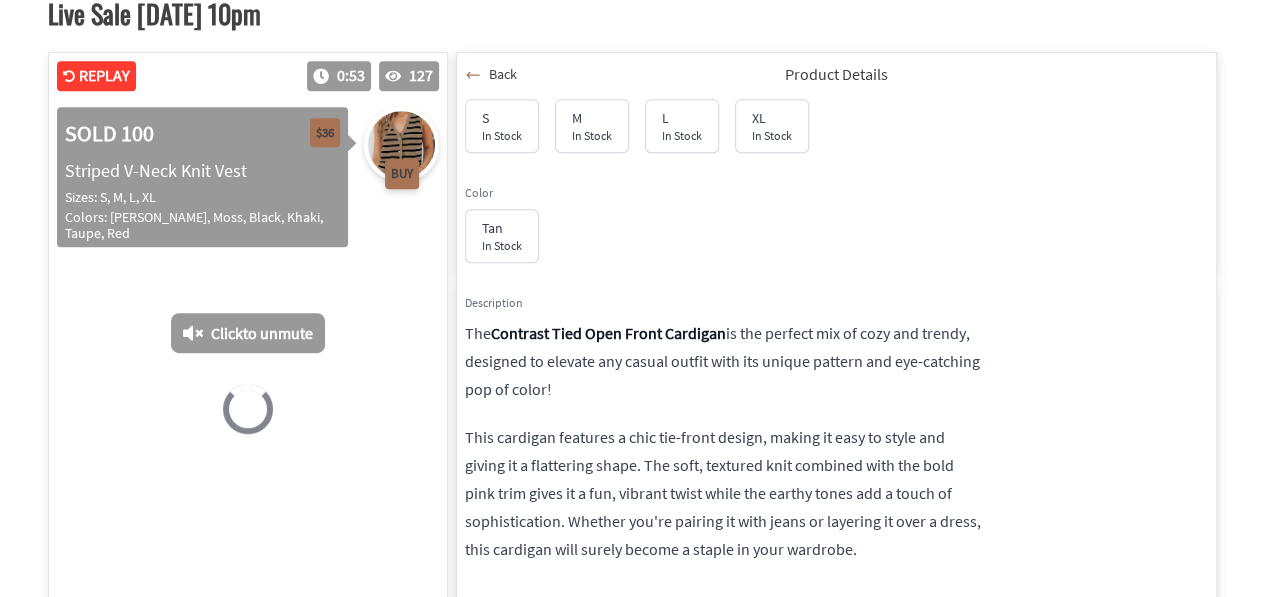 scroll, scrollTop: 322, scrollLeft: 0, axis: vertical 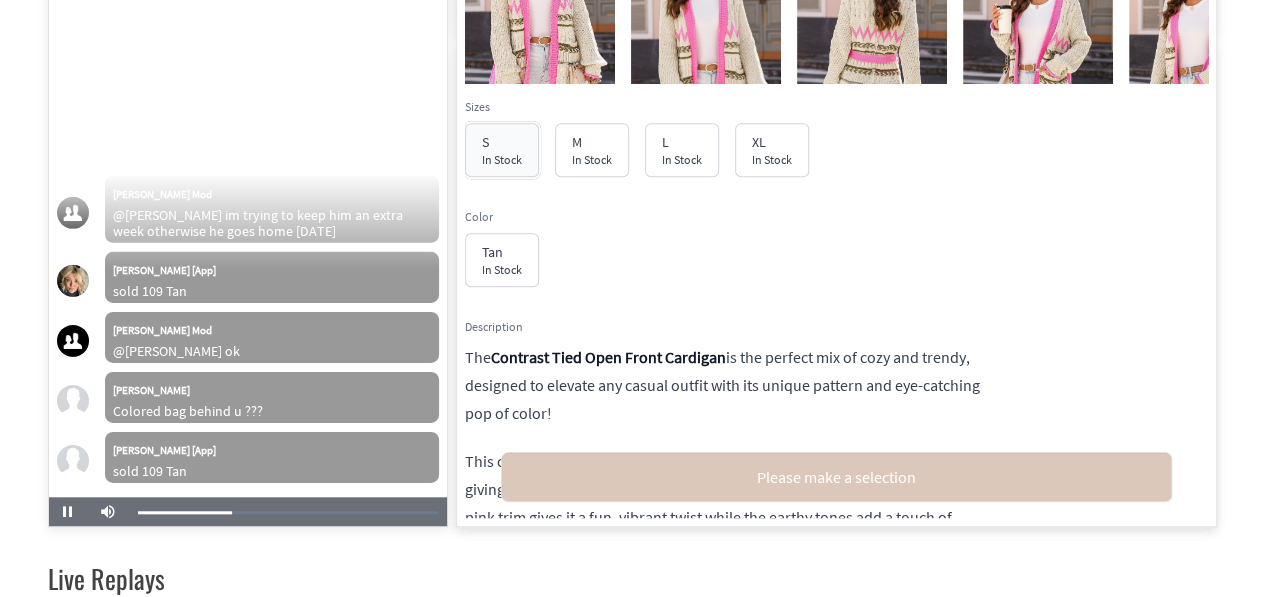 click on "In Stock" at bounding box center (502, 159) 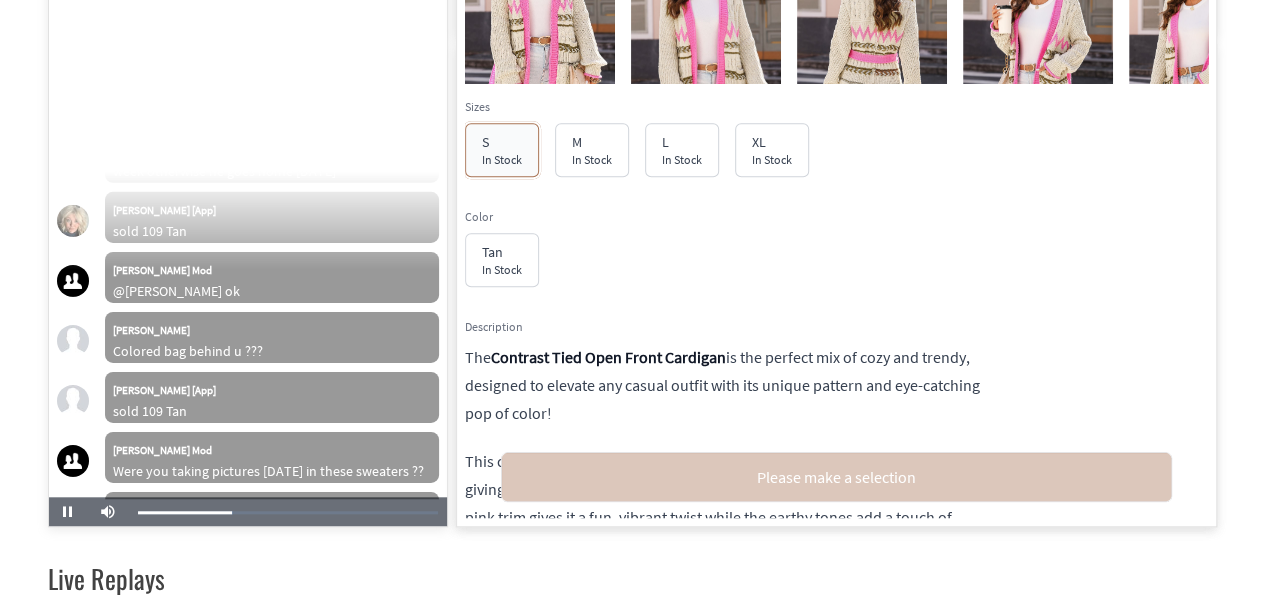 scroll, scrollTop: 14709, scrollLeft: 0, axis: vertical 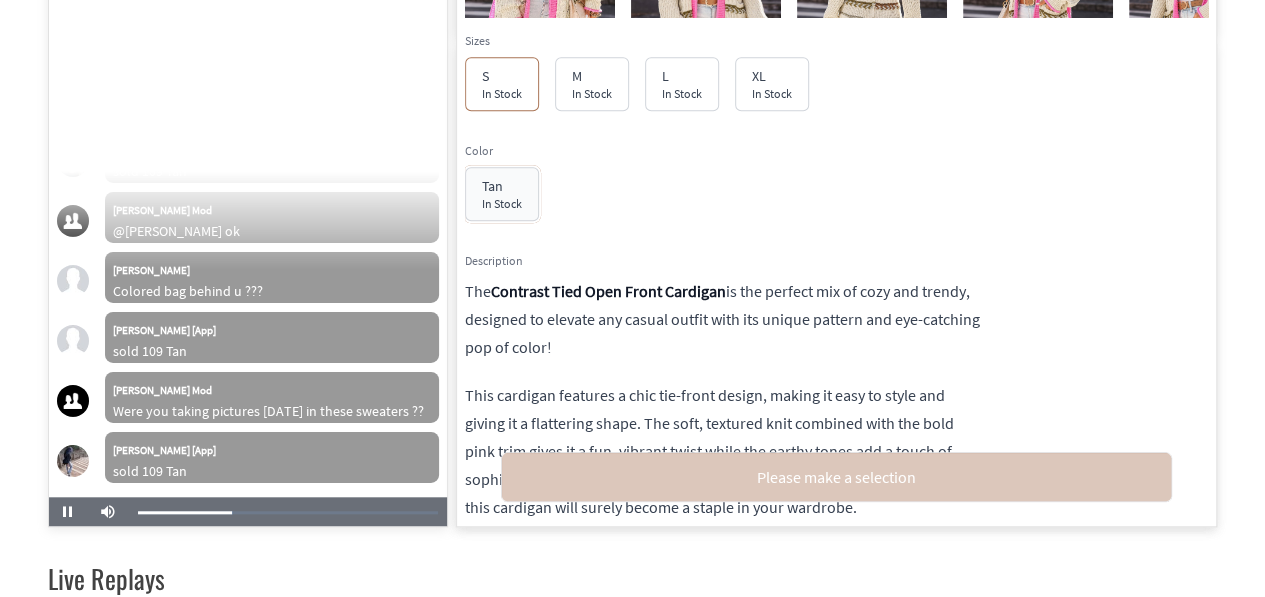 click on "In Stock" at bounding box center [502, 203] 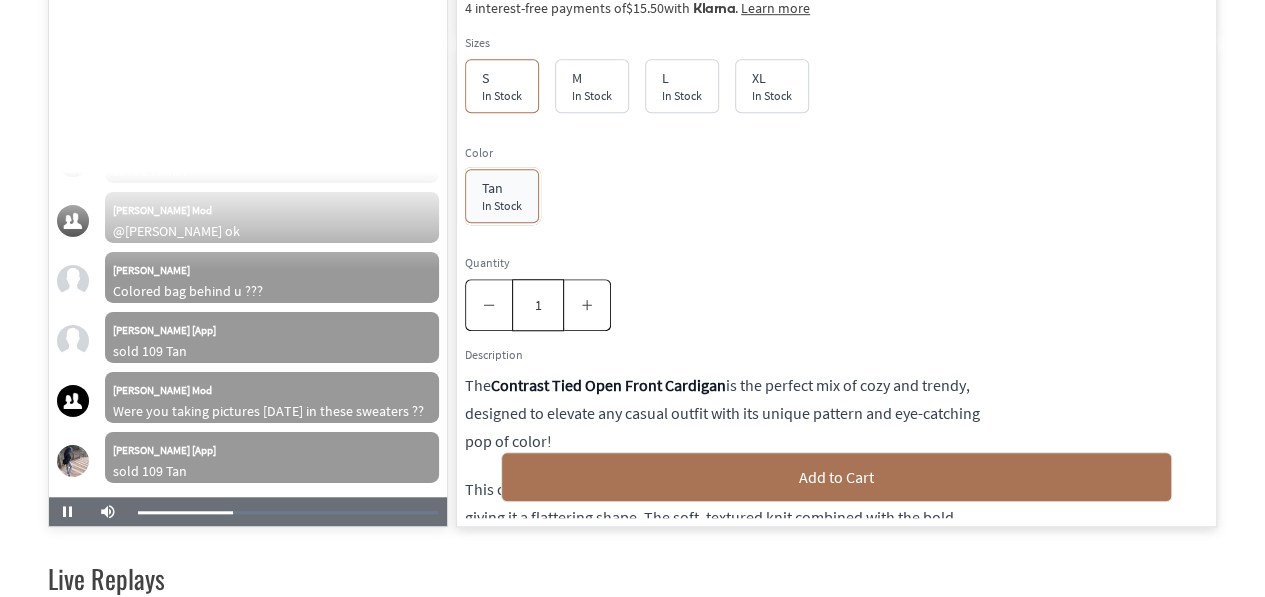 scroll, scrollTop: 198, scrollLeft: 0, axis: vertical 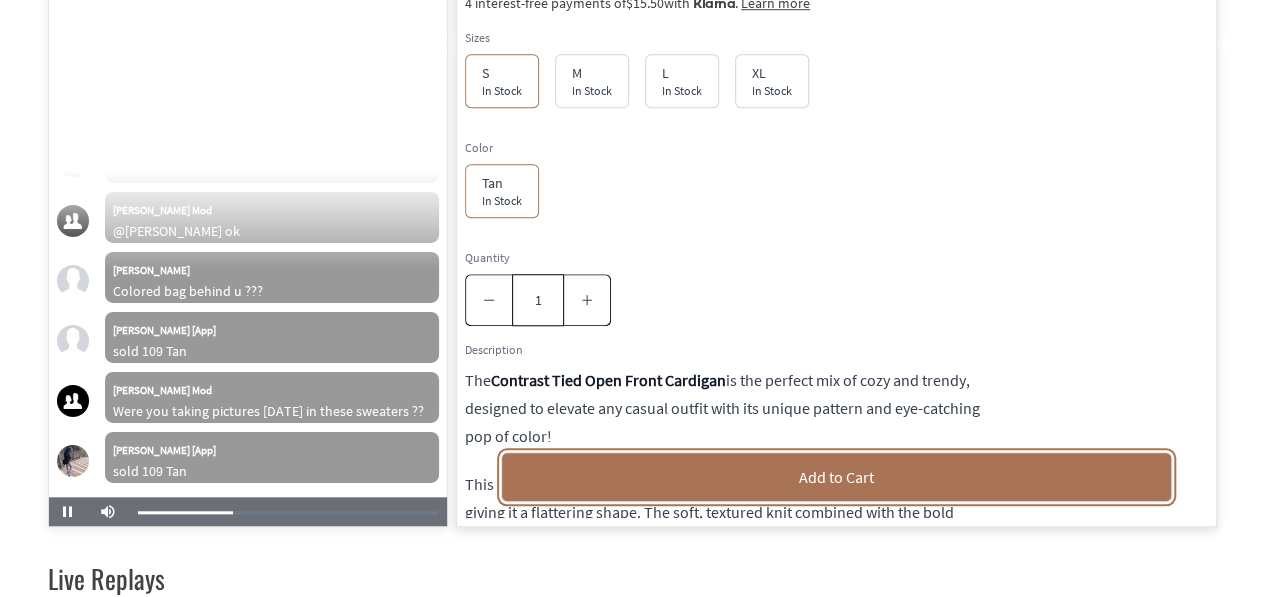 click on "Add to Cart" at bounding box center [836, 477] 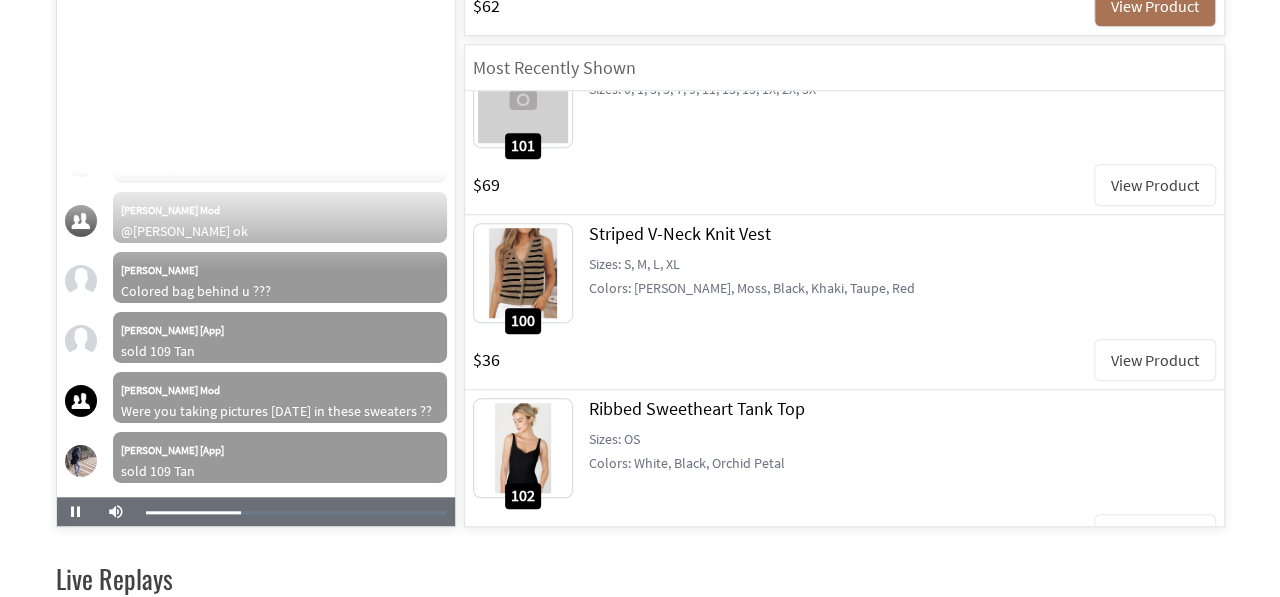 scroll, scrollTop: 227, scrollLeft: 0, axis: vertical 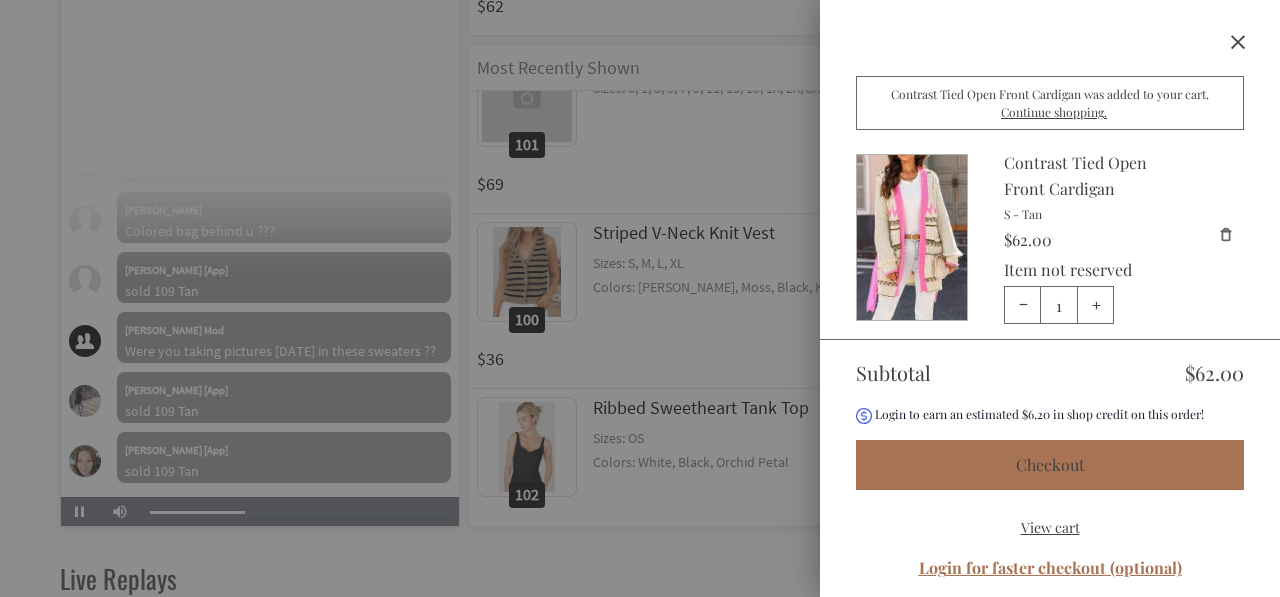 click on "Close" 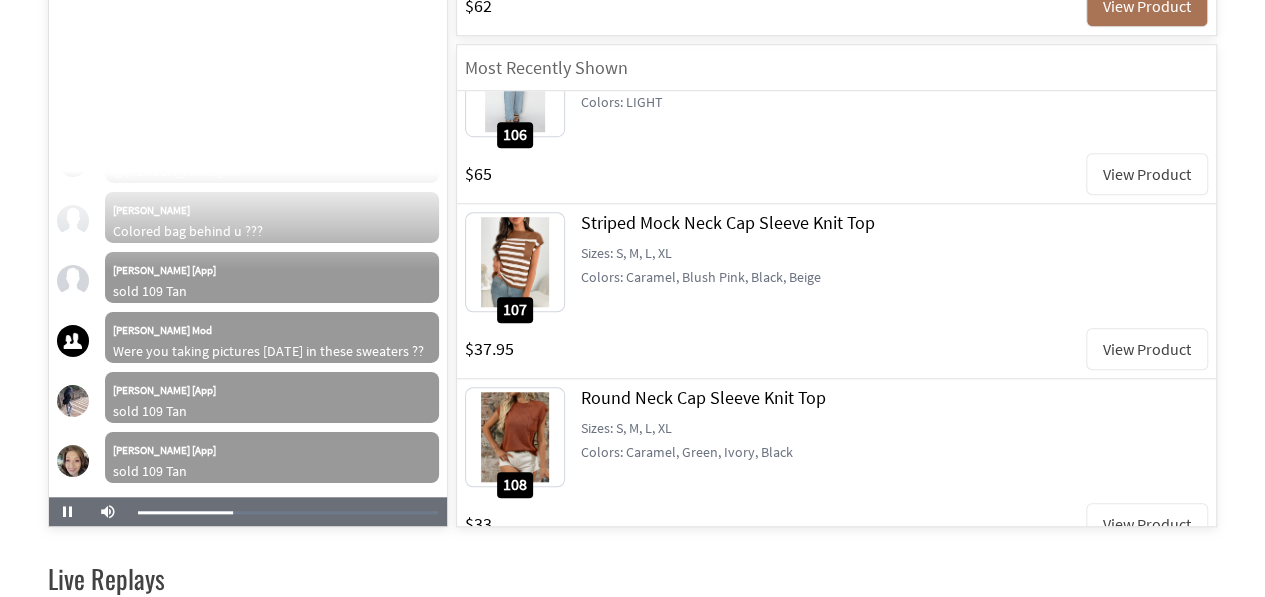 scroll, scrollTop: 1312, scrollLeft: 0, axis: vertical 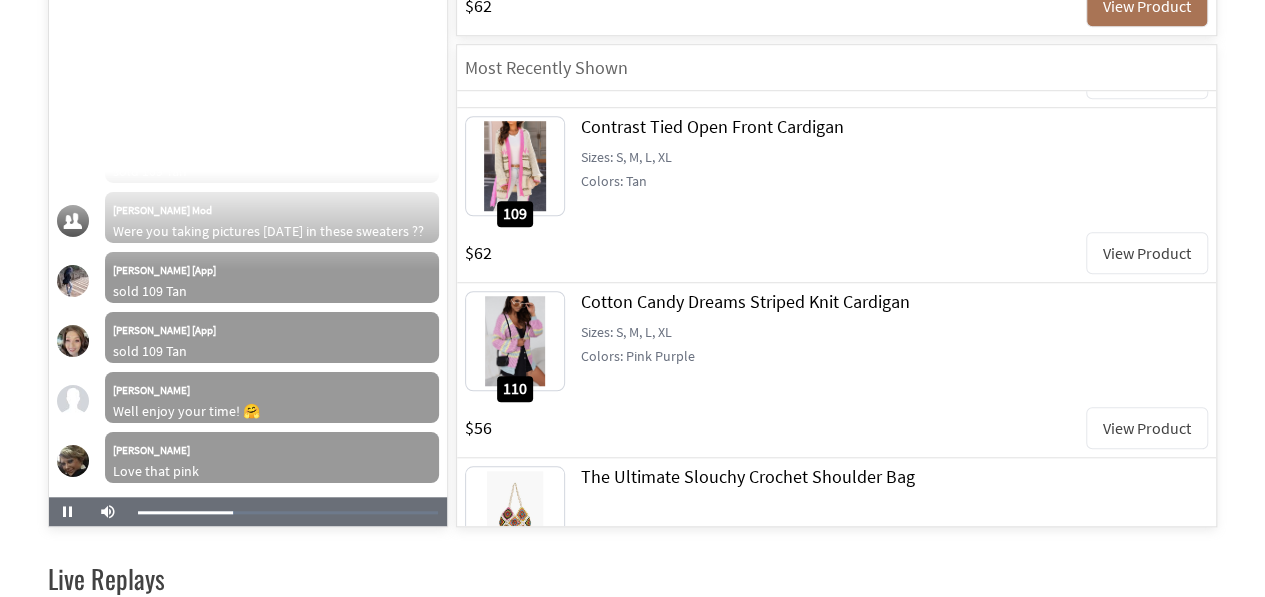 click on "View Product" at bounding box center [1147, 428] 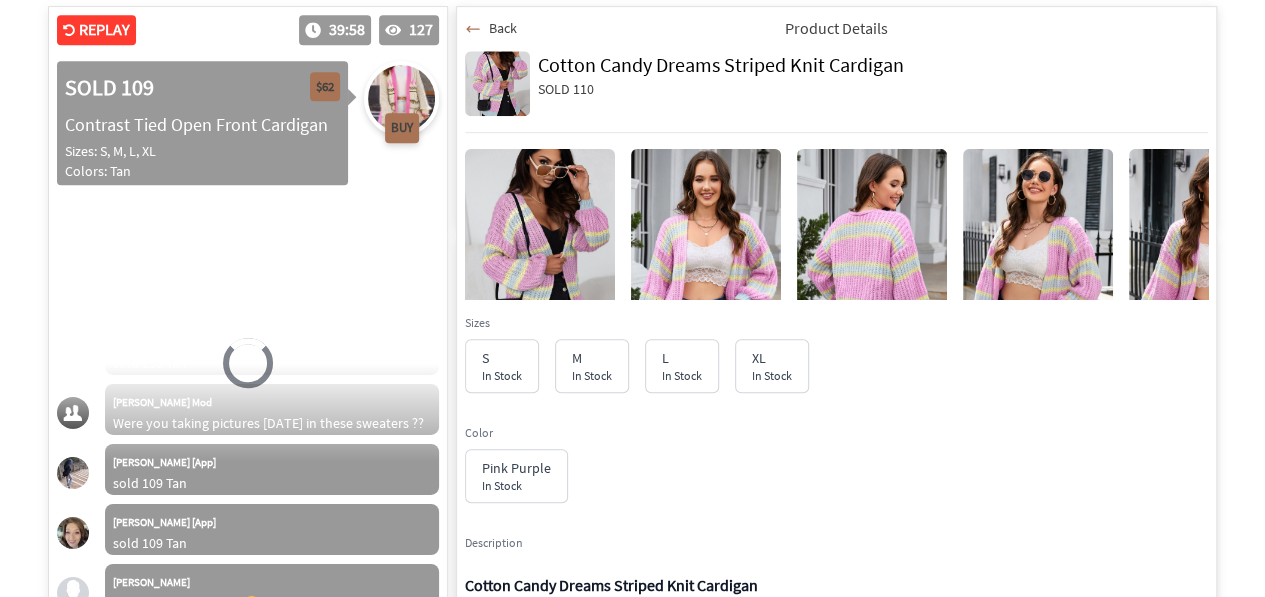 scroll, scrollTop: 429, scrollLeft: 0, axis: vertical 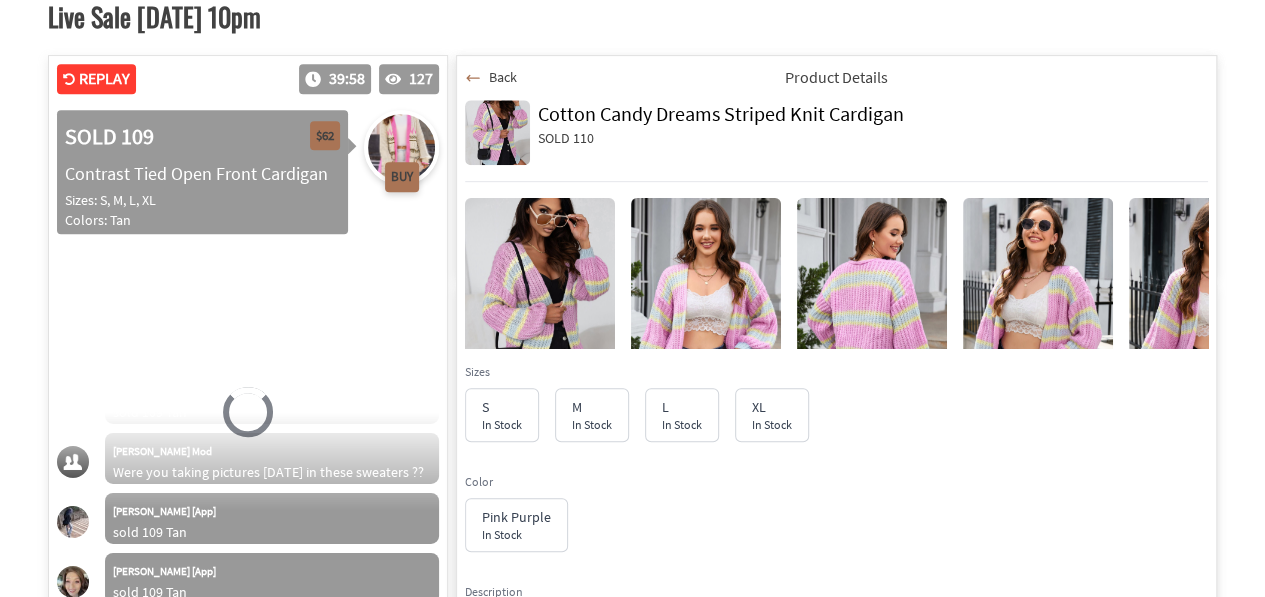 click on "Back" at bounding box center (503, 77) 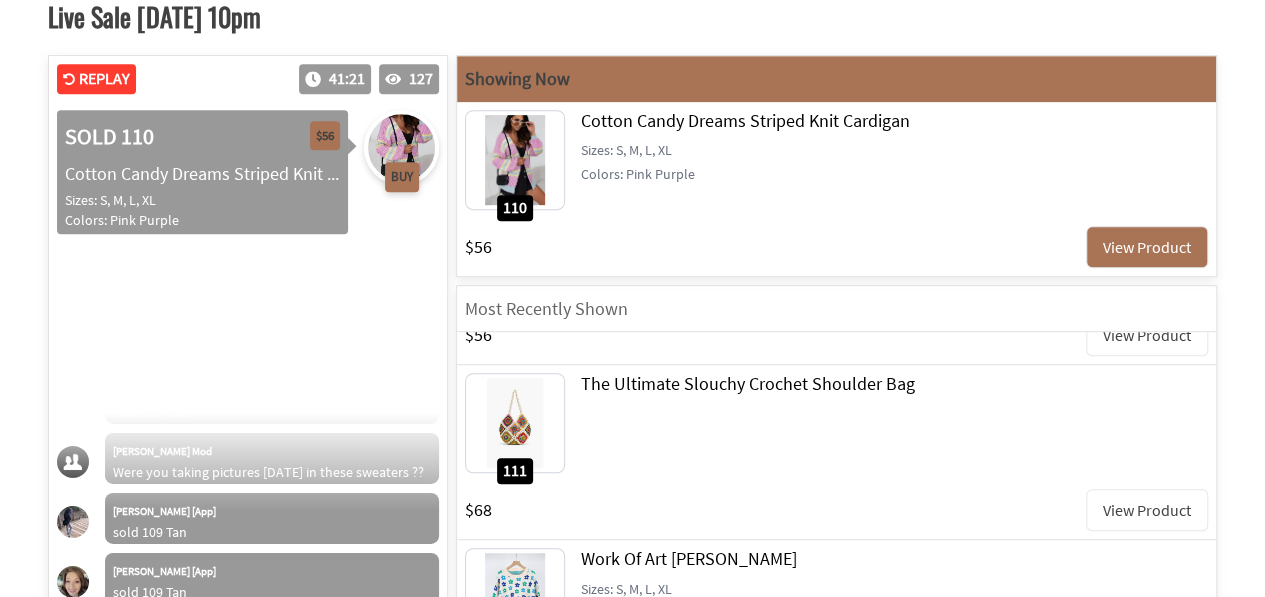 scroll, scrollTop: 2208, scrollLeft: 0, axis: vertical 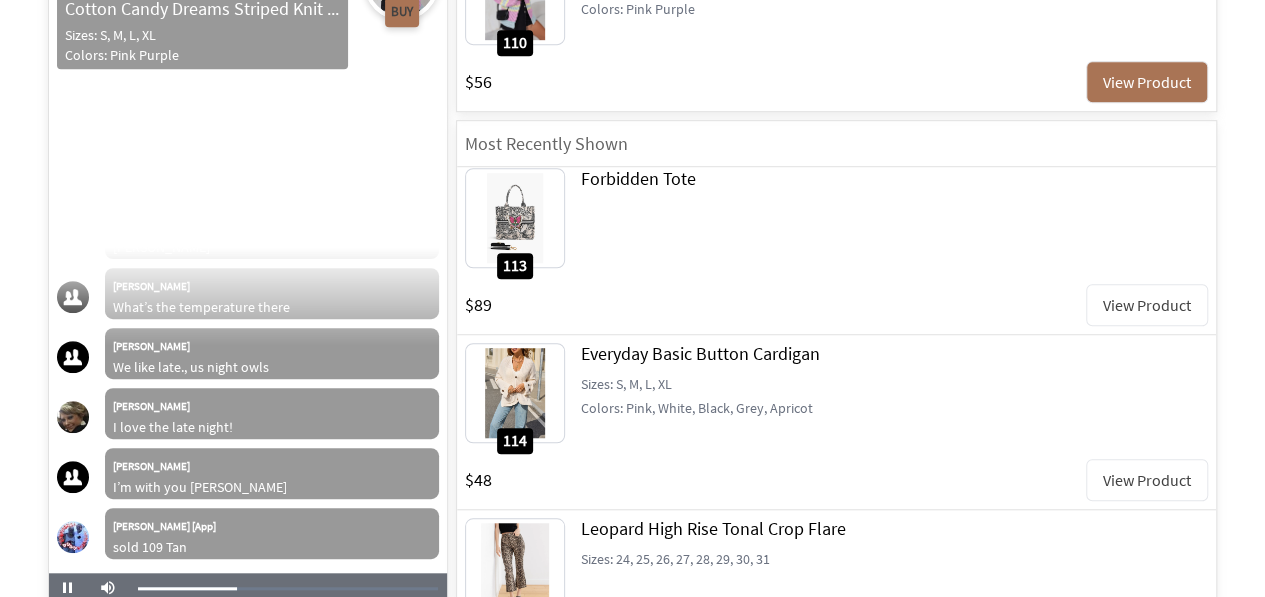 click on "View Product" at bounding box center [1147, 480] 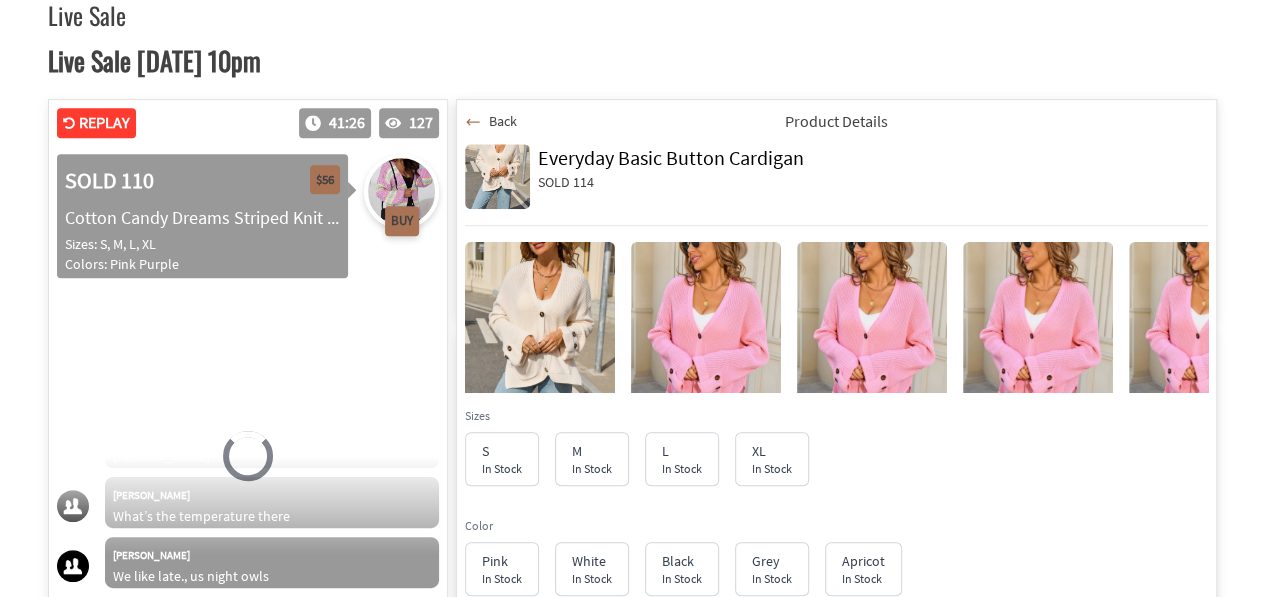 scroll, scrollTop: 372, scrollLeft: 0, axis: vertical 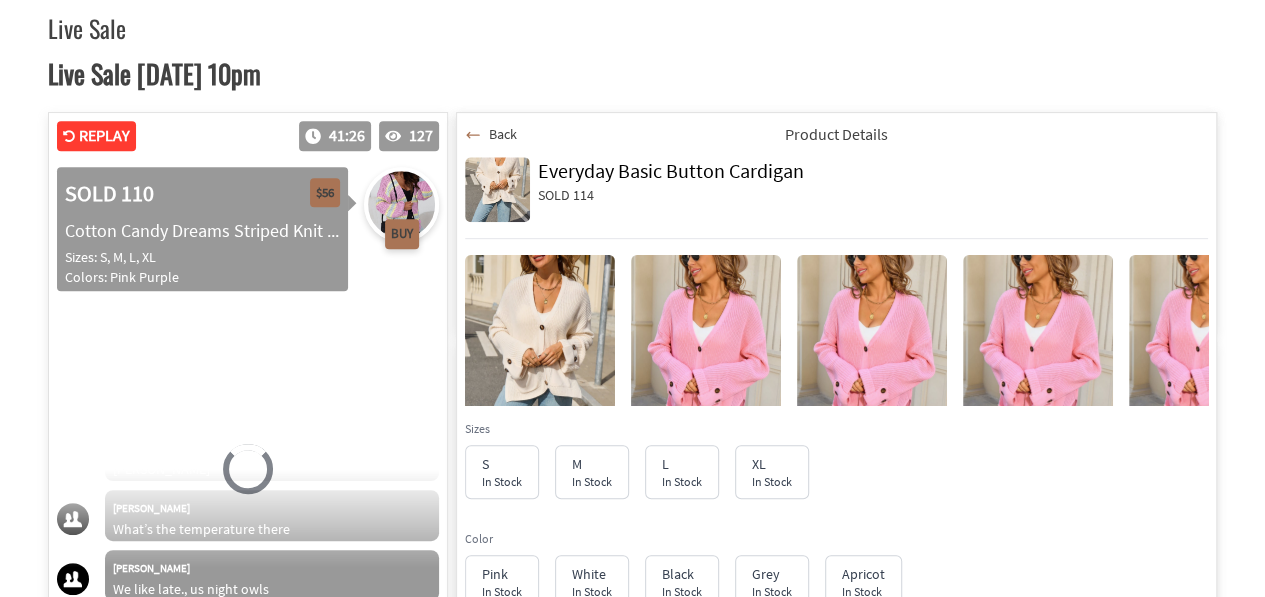 click on "Back" at bounding box center [503, 134] 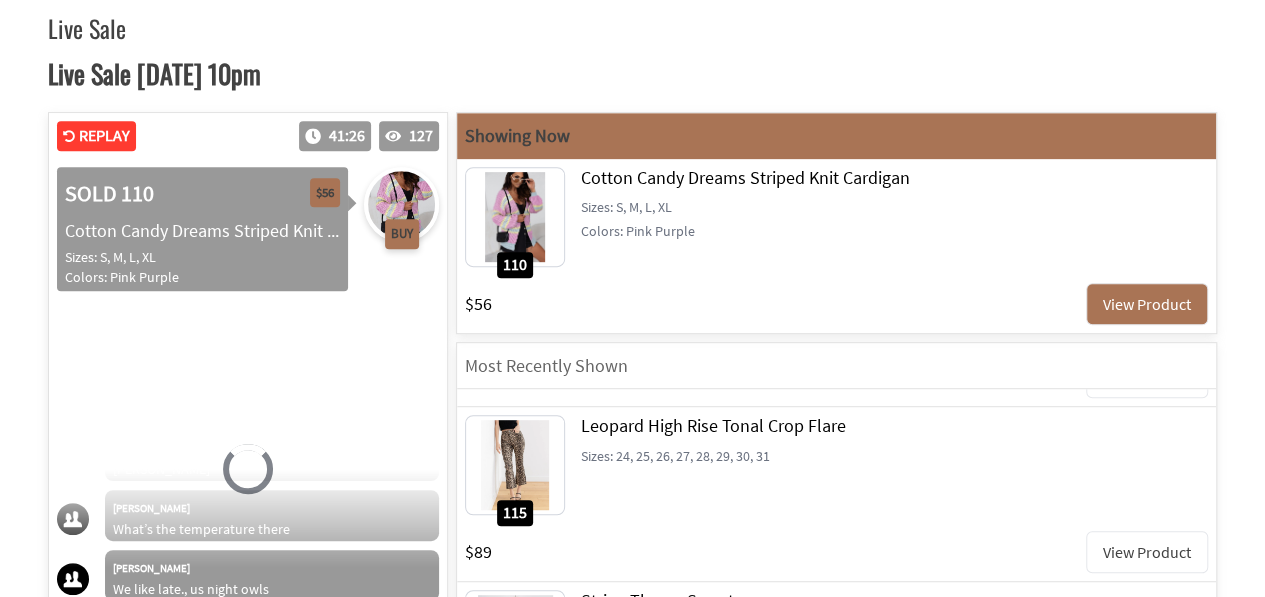 scroll, scrollTop: 2788, scrollLeft: 0, axis: vertical 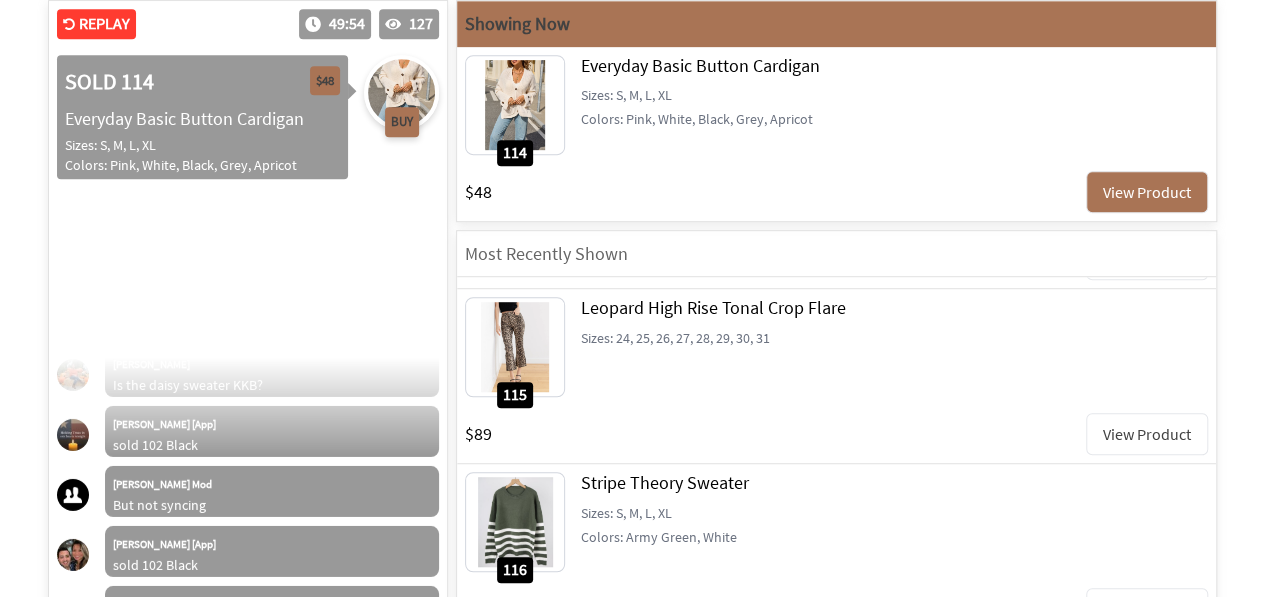 click on "View Product" at bounding box center (1147, 434) 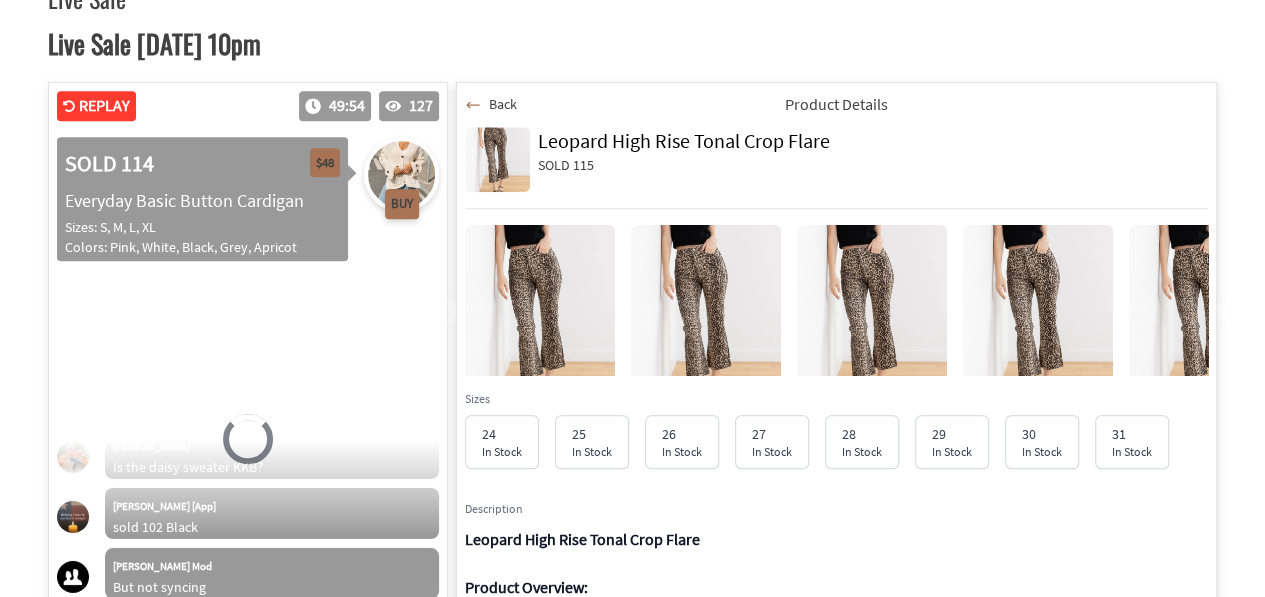 scroll, scrollTop: 396, scrollLeft: 0, axis: vertical 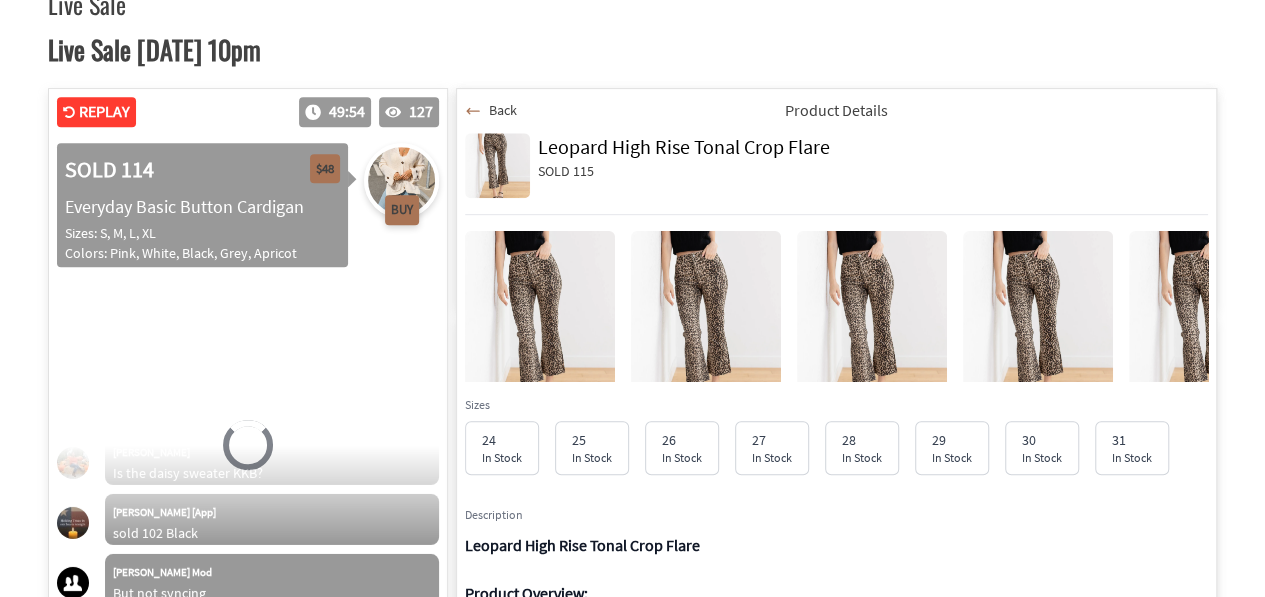 click on "Back" at bounding box center [503, 110] 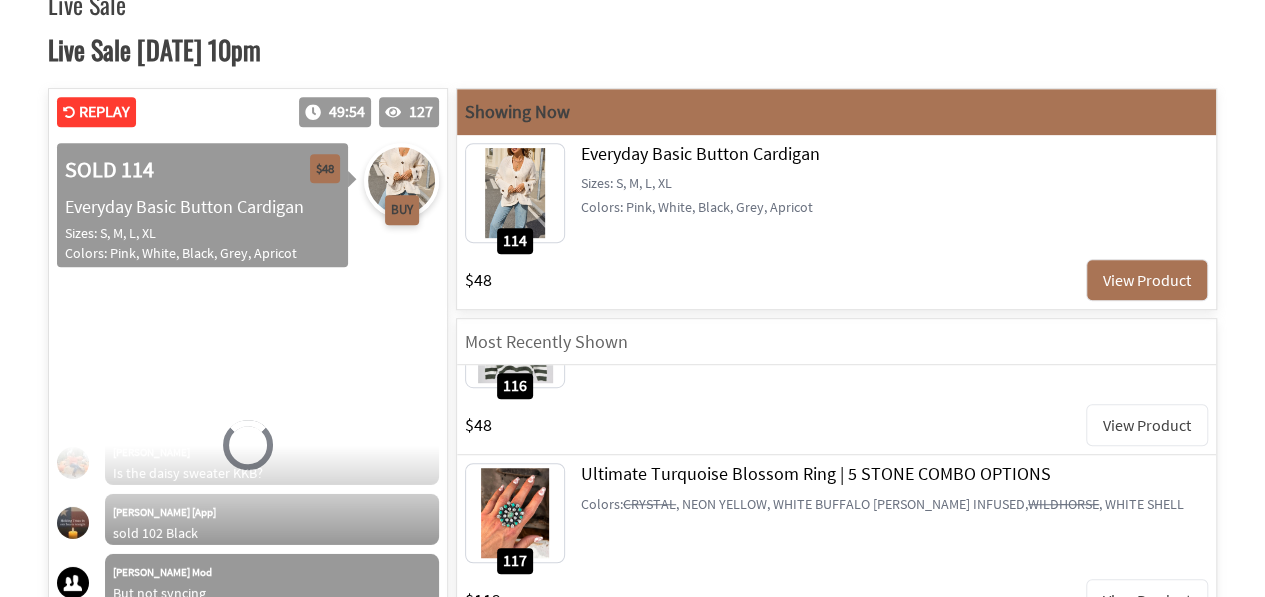 scroll, scrollTop: 3088, scrollLeft: 0, axis: vertical 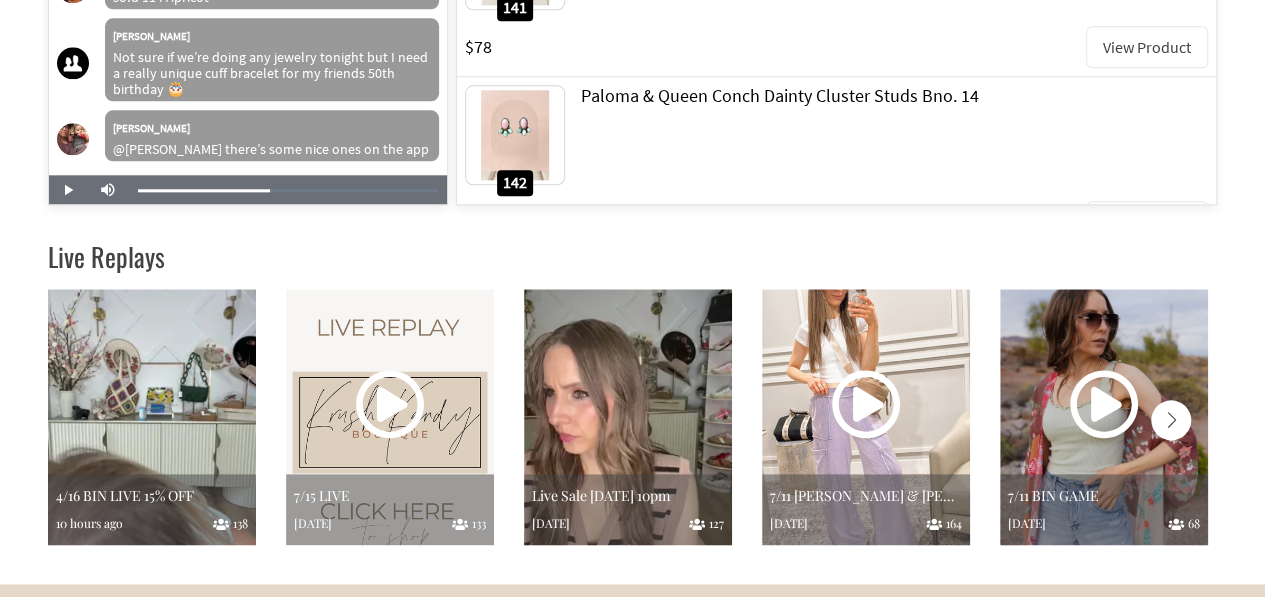 click 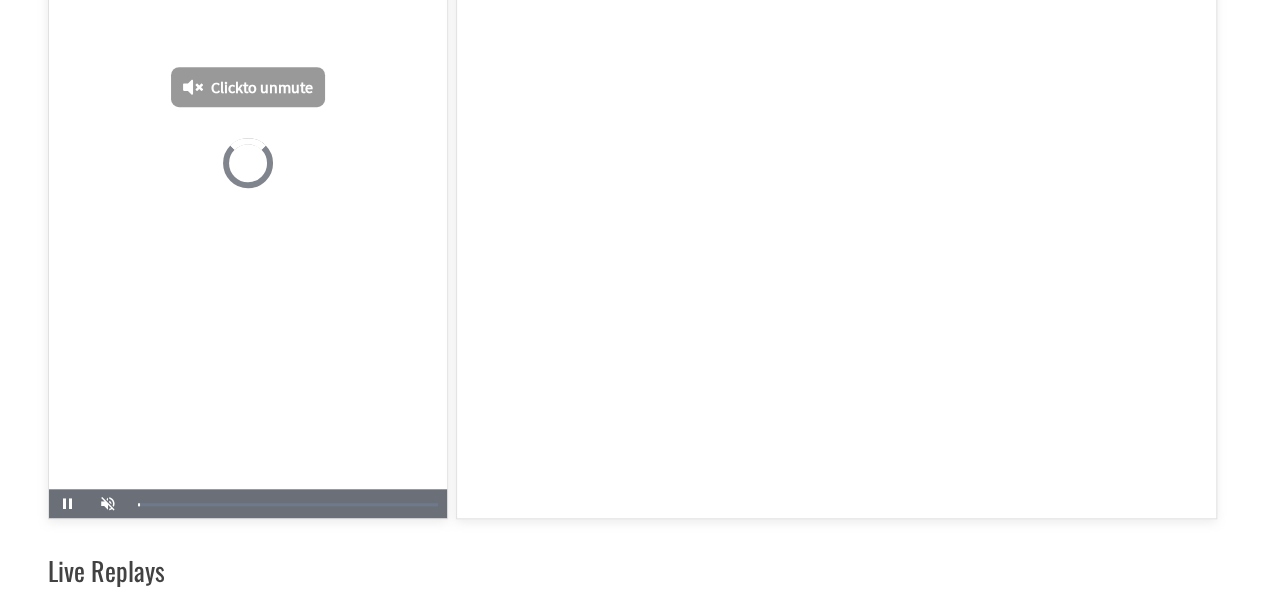 scroll, scrollTop: 675, scrollLeft: 0, axis: vertical 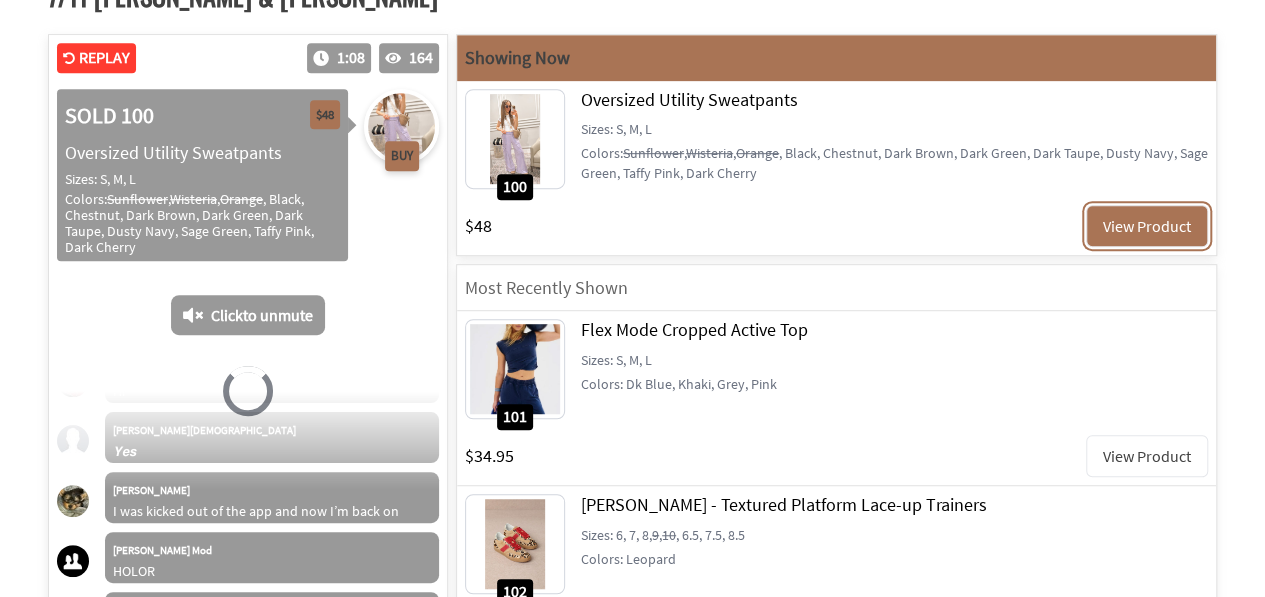 click on "View Product" at bounding box center (1147, 226) 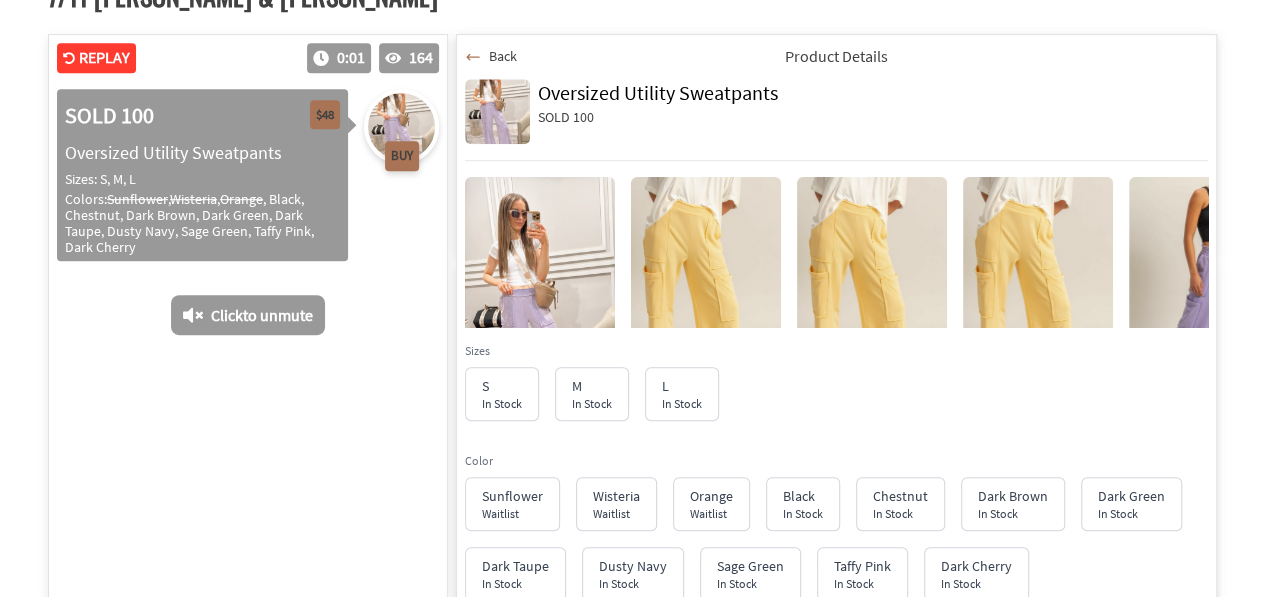 scroll, scrollTop: 0, scrollLeft: 0, axis: both 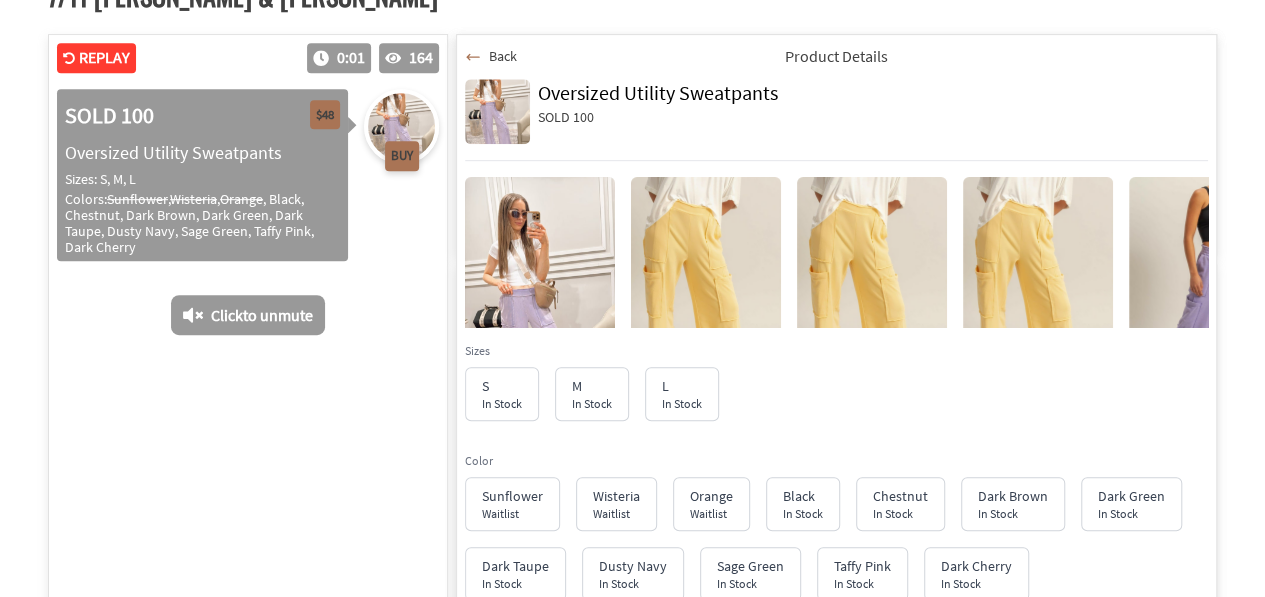 click at bounding box center (497, 111) 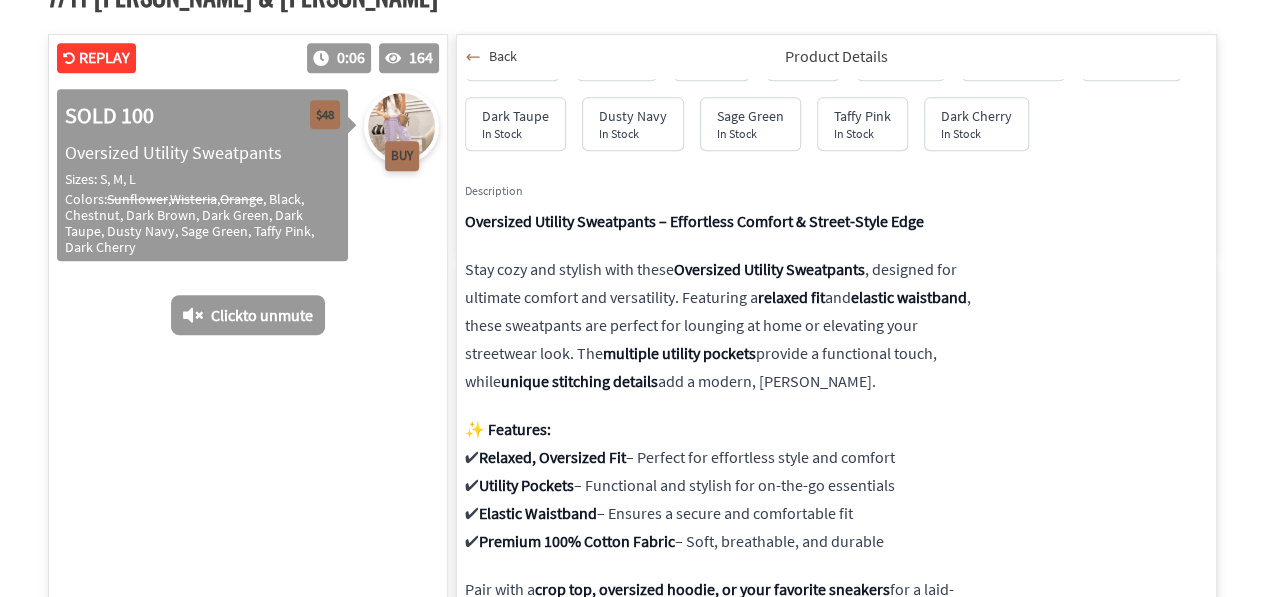 scroll, scrollTop: 472, scrollLeft: 0, axis: vertical 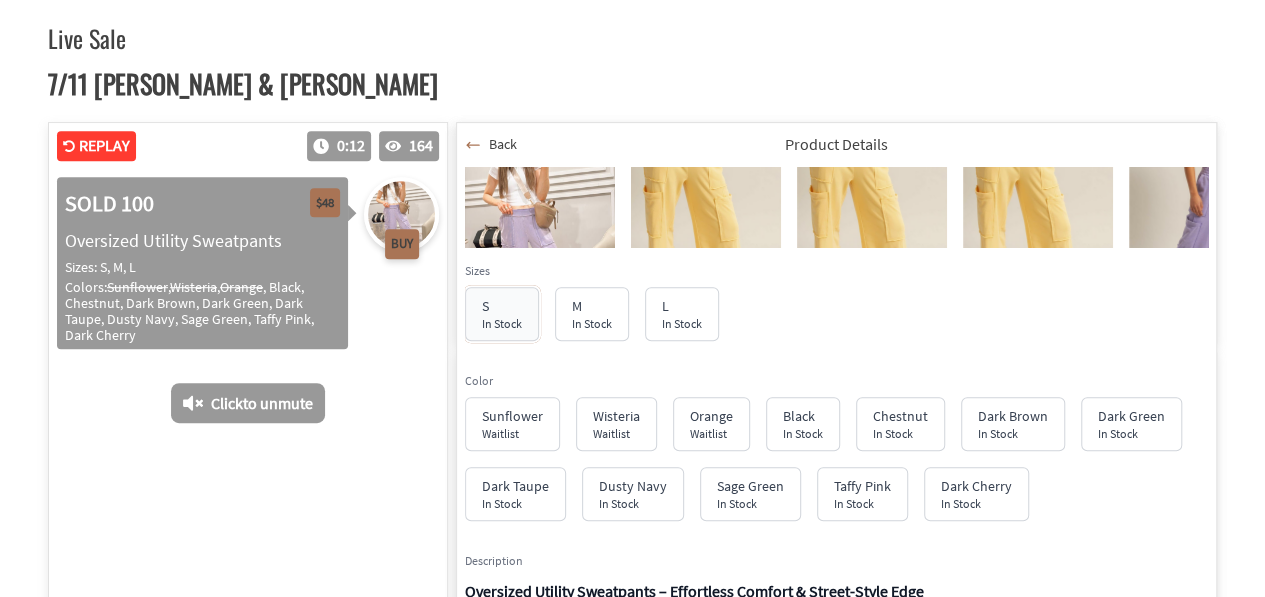 click on "In Stock" at bounding box center (502, 323) 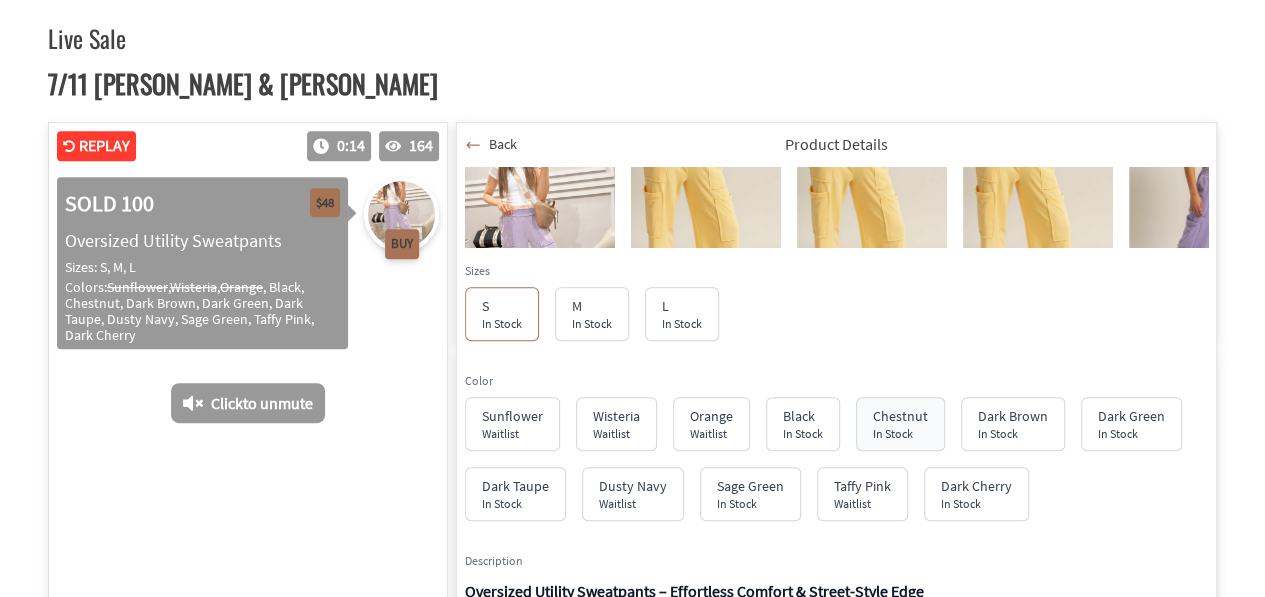click on "In Stock" at bounding box center [900, 434] 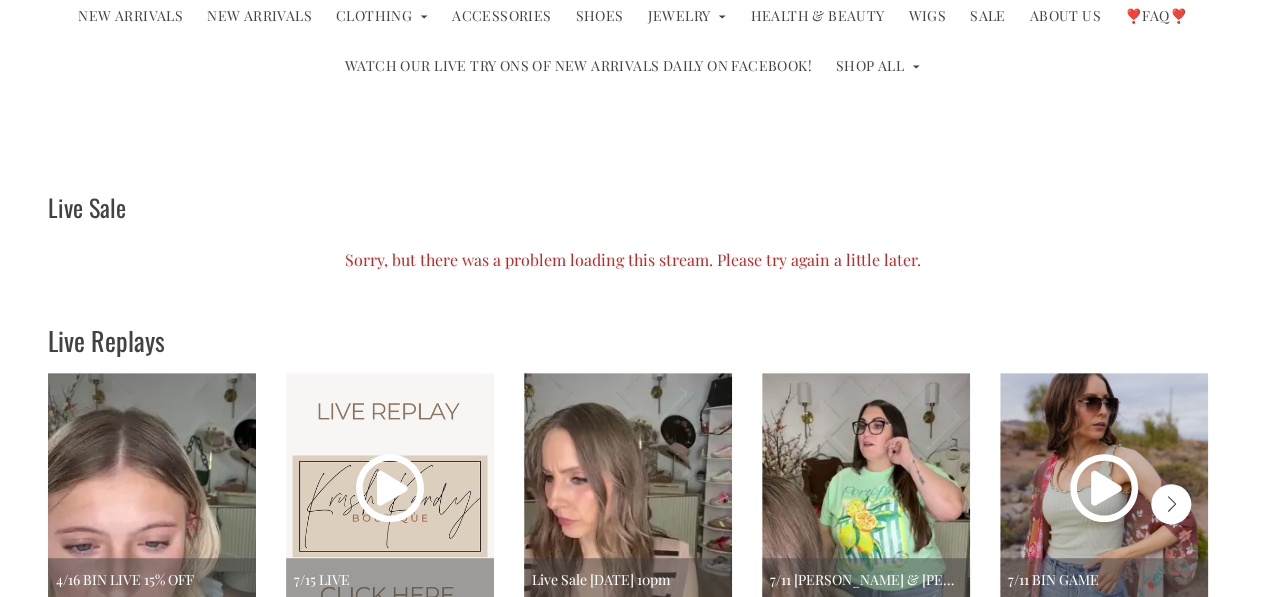 scroll, scrollTop: 213, scrollLeft: 0, axis: vertical 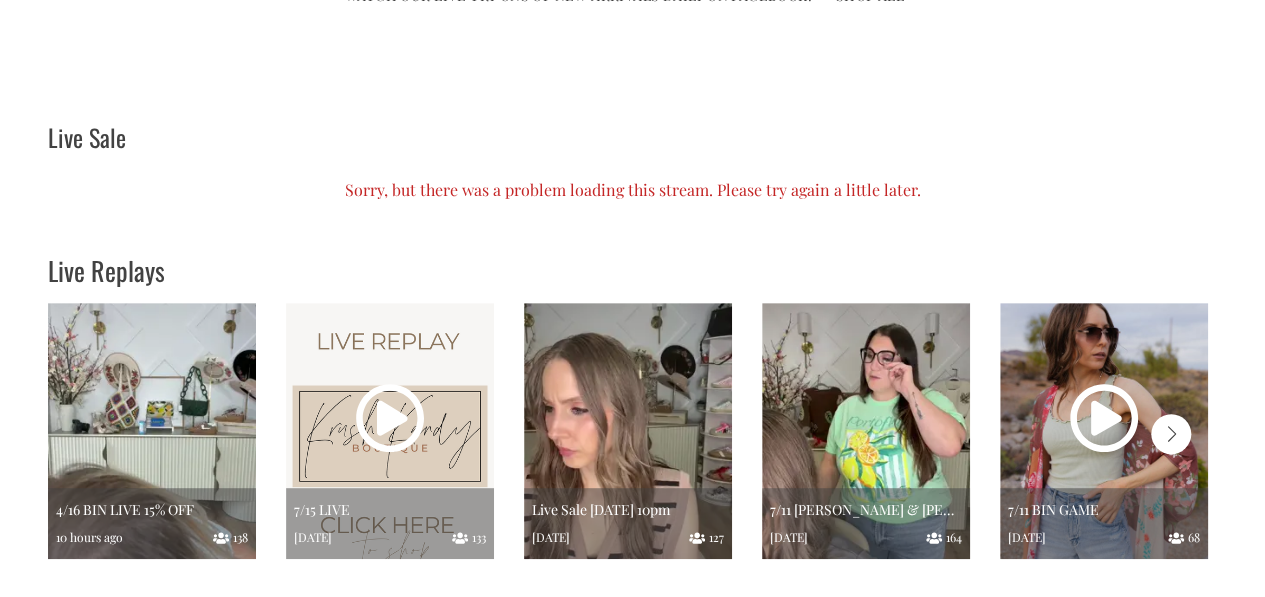 click at bounding box center (866, 431) 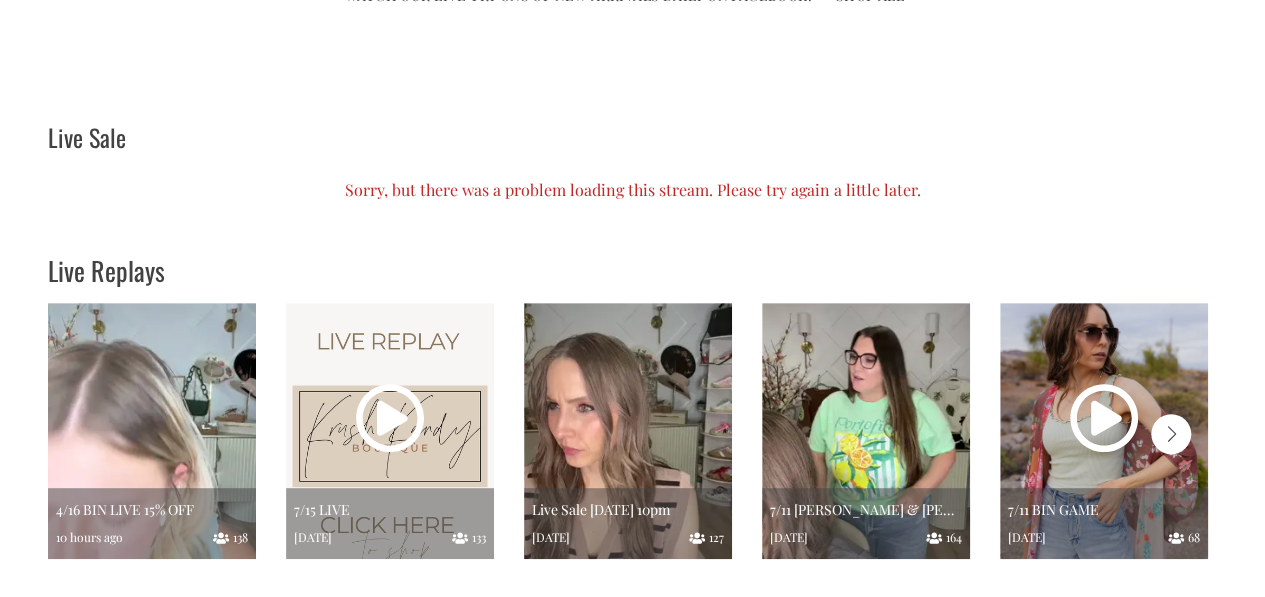 click at bounding box center [866, 431] 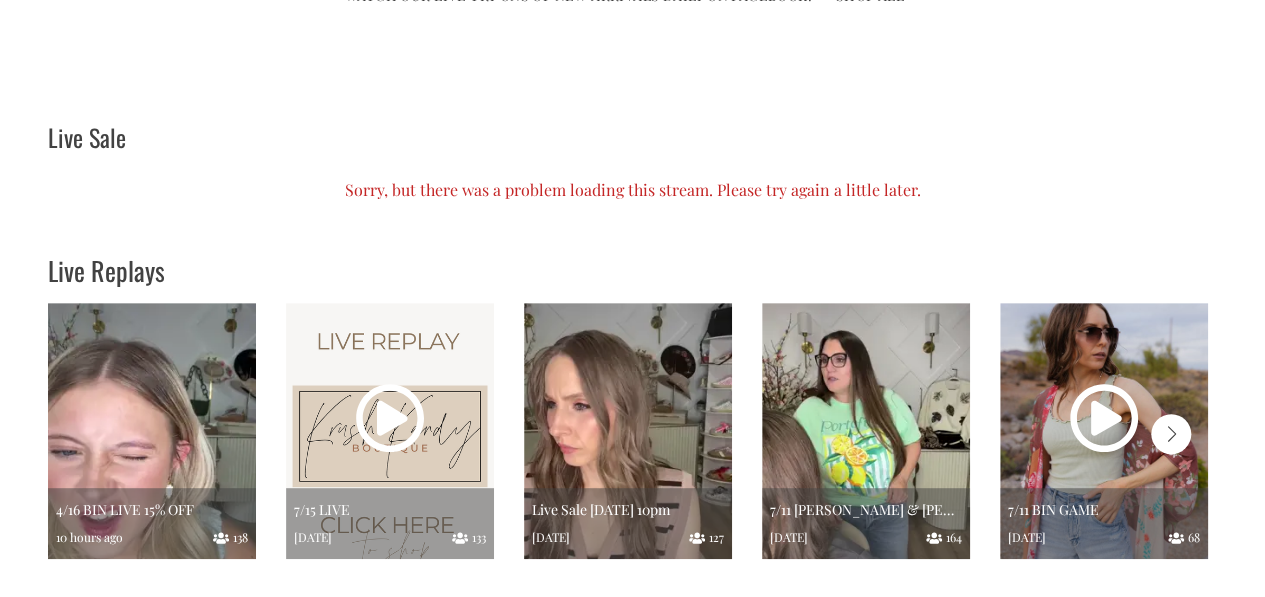 click at bounding box center [866, 431] 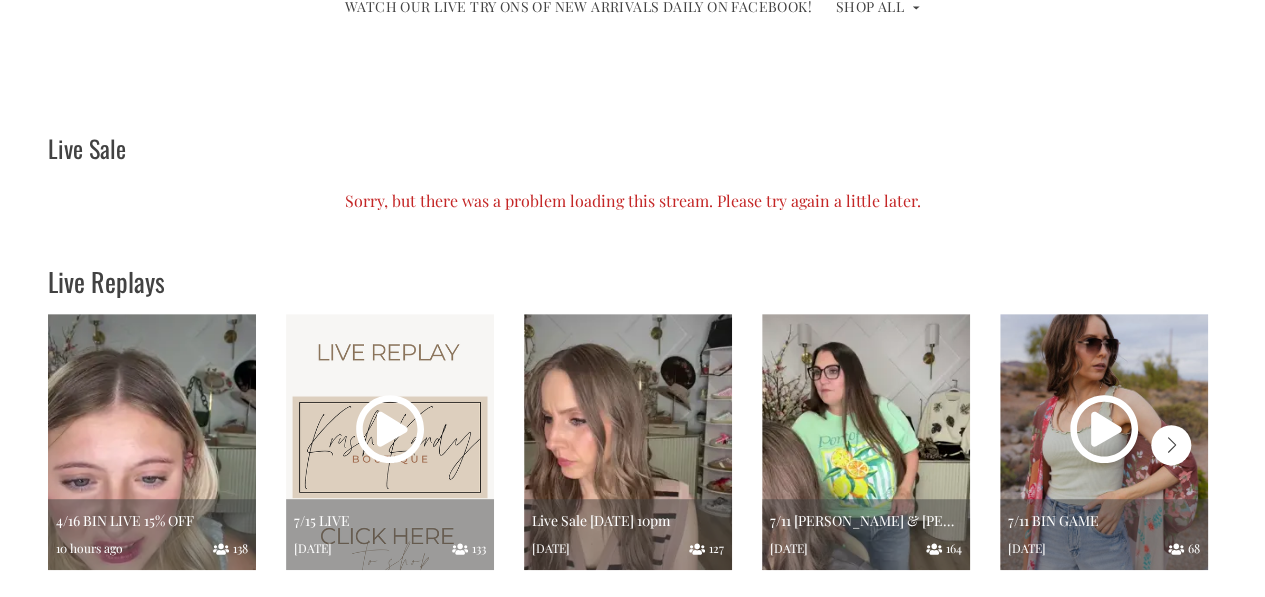 scroll, scrollTop: 204, scrollLeft: 0, axis: vertical 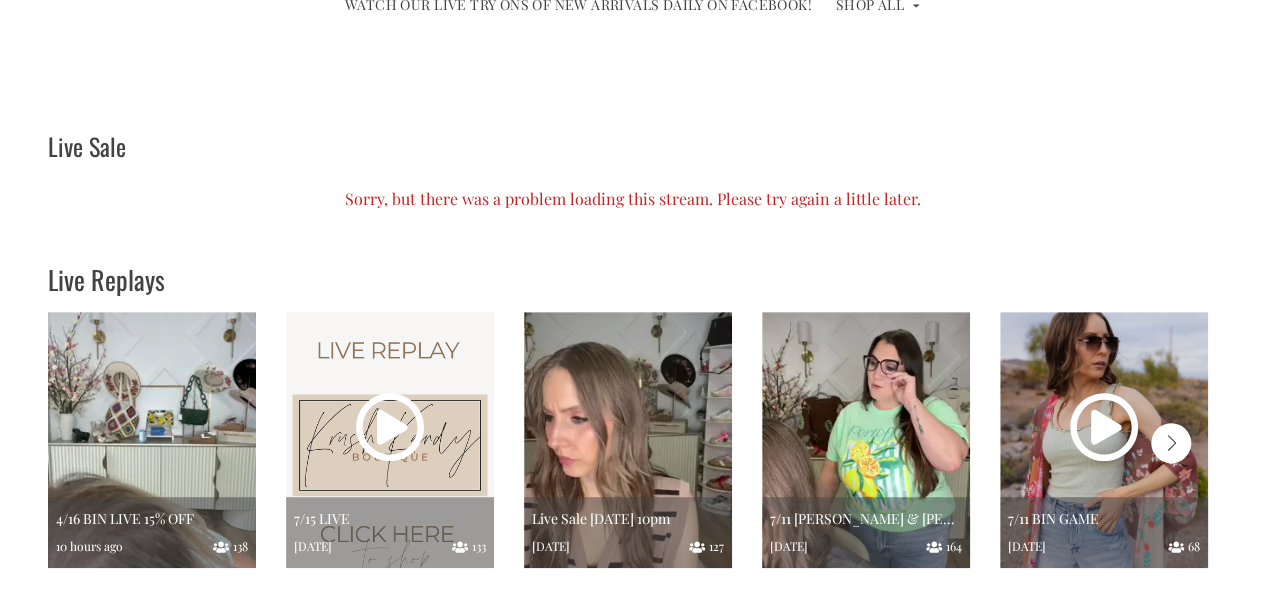 click at bounding box center [866, 440] 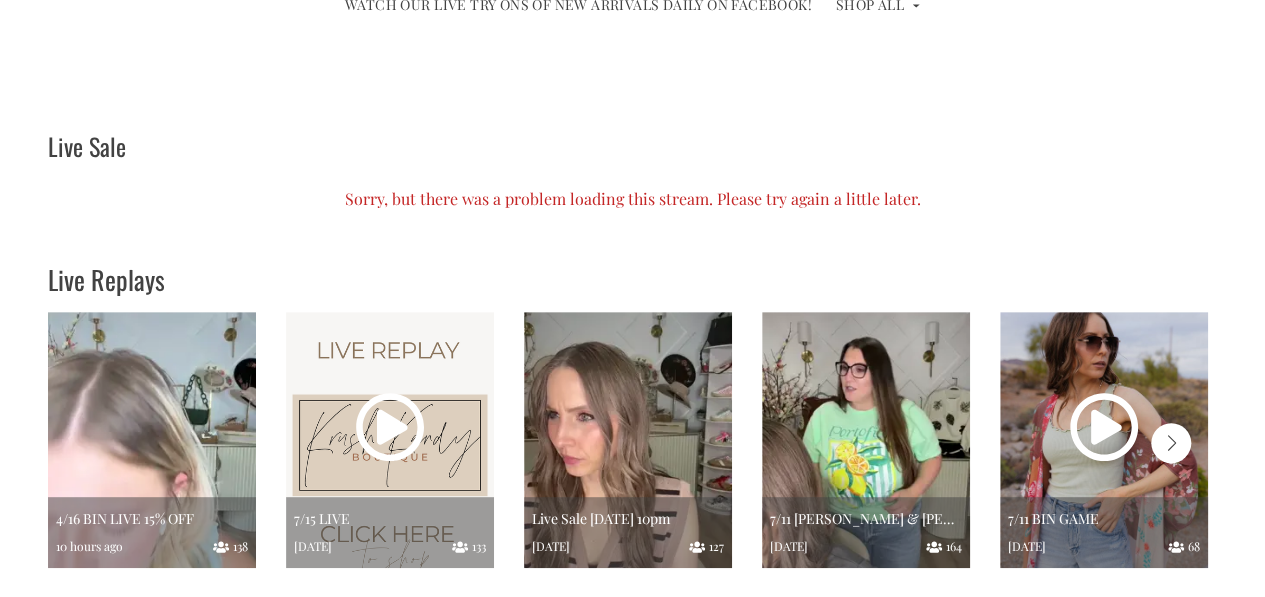 click 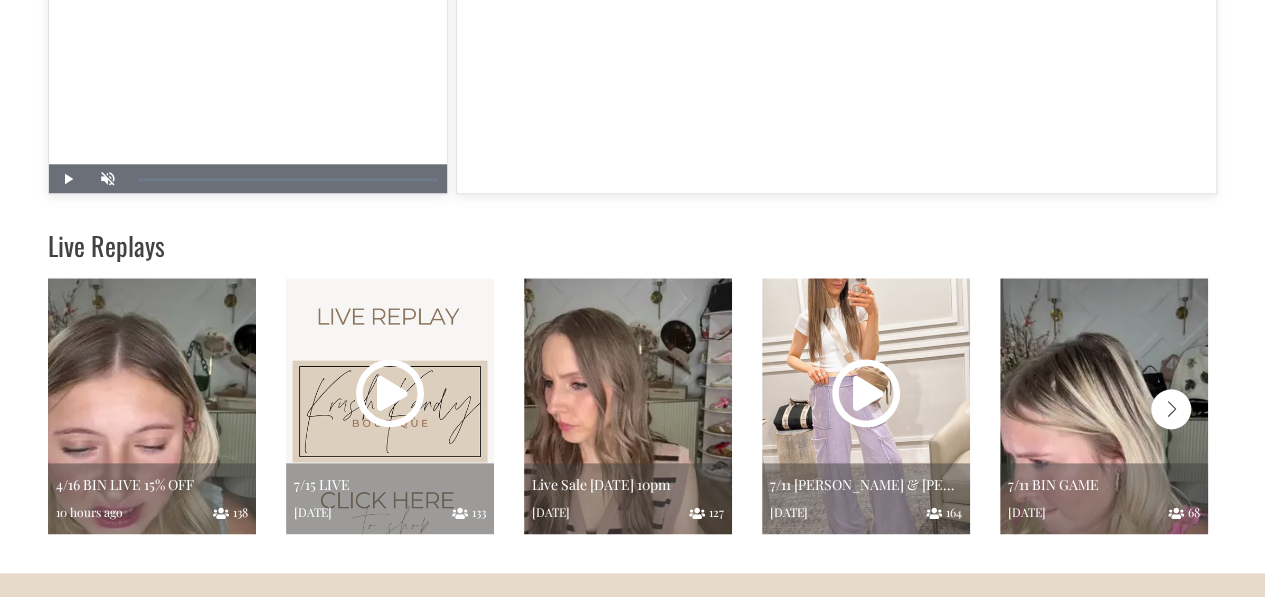 scroll, scrollTop: 1004, scrollLeft: 0, axis: vertical 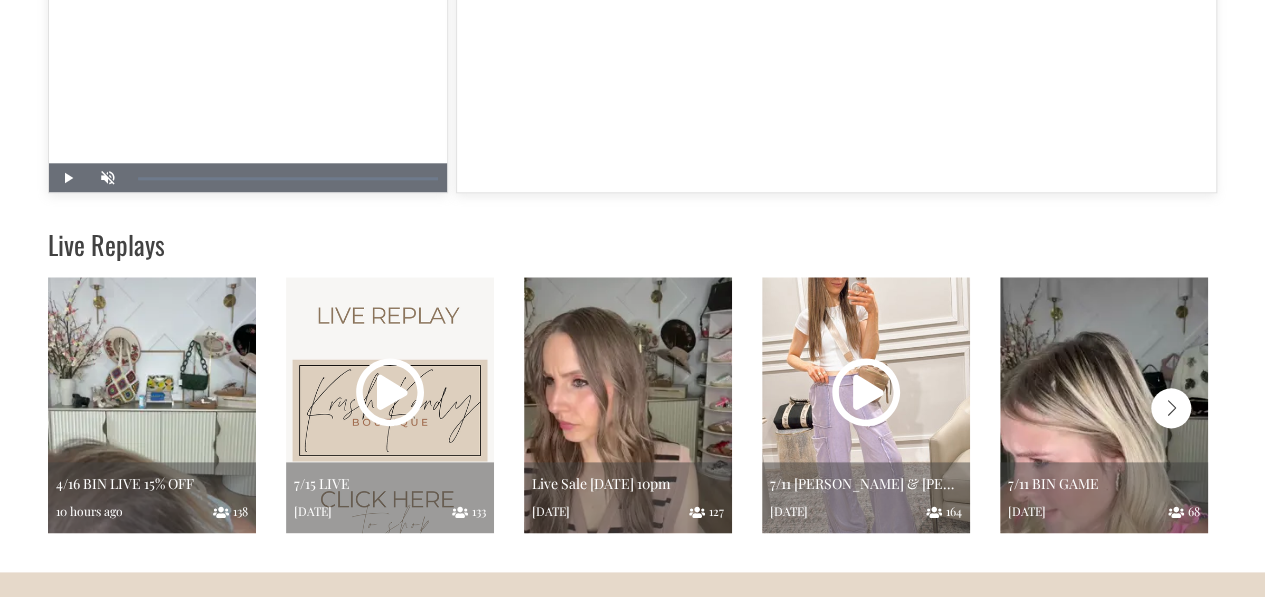 click 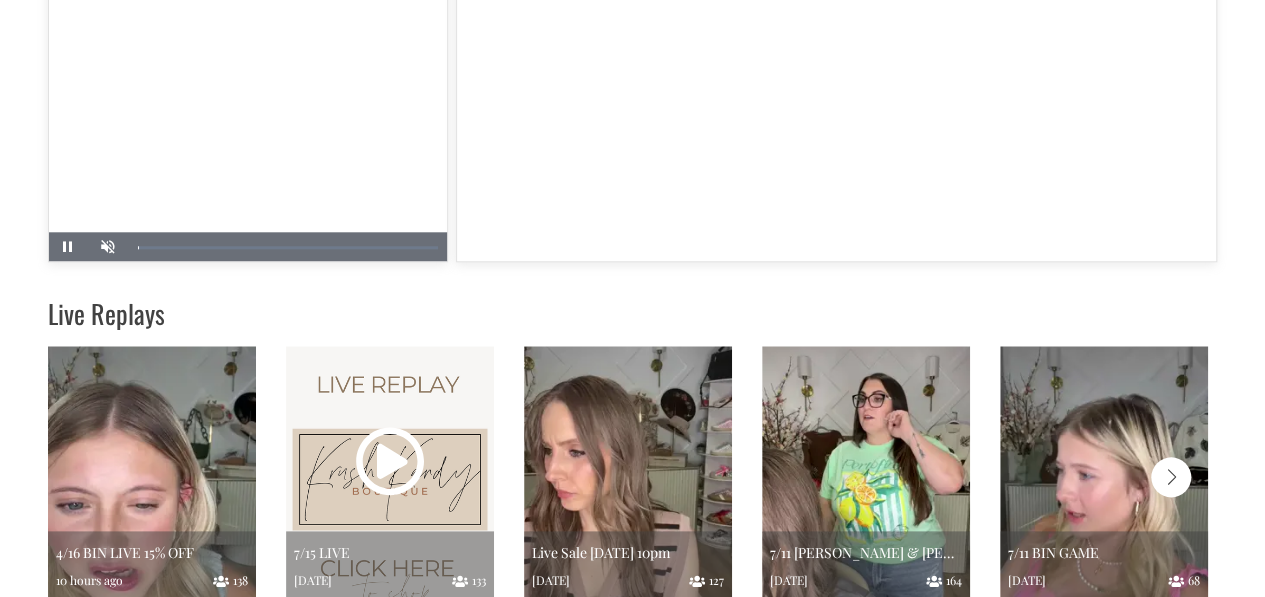 scroll, scrollTop: 913, scrollLeft: 0, axis: vertical 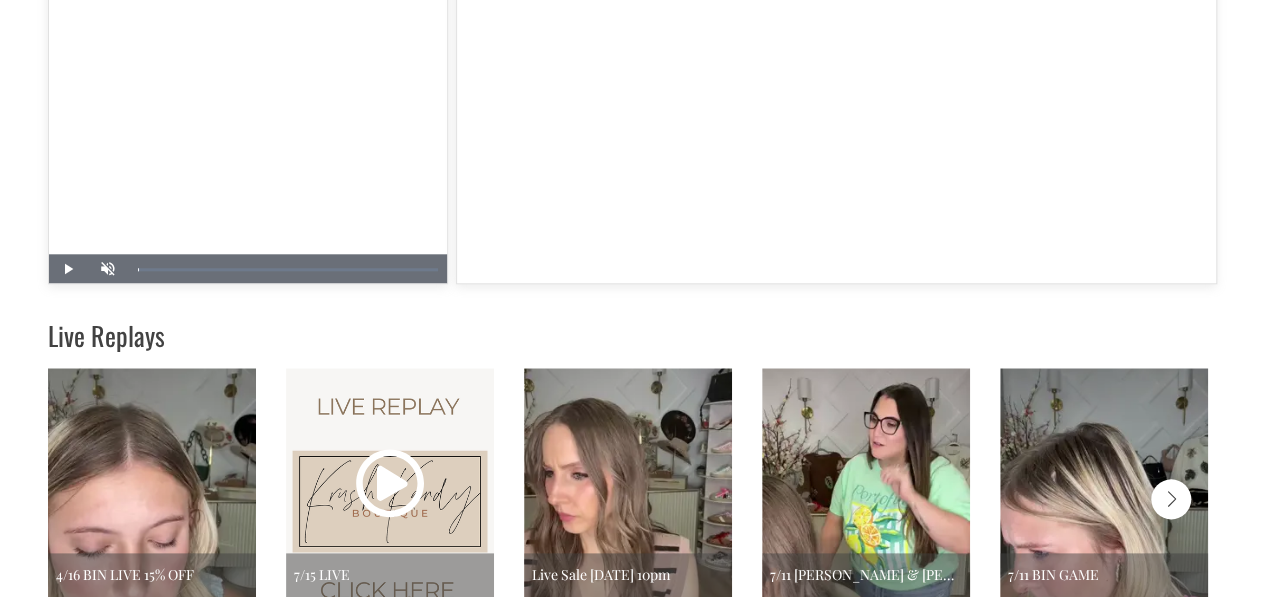 click at bounding box center [866, 496] 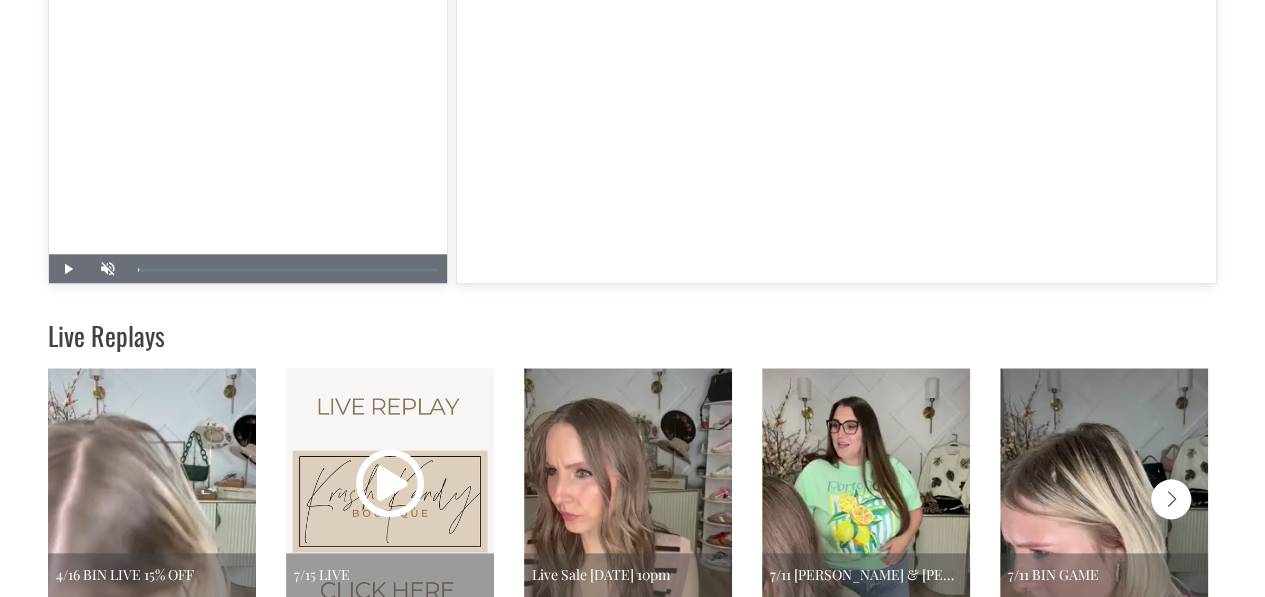 click at bounding box center (866, 496) 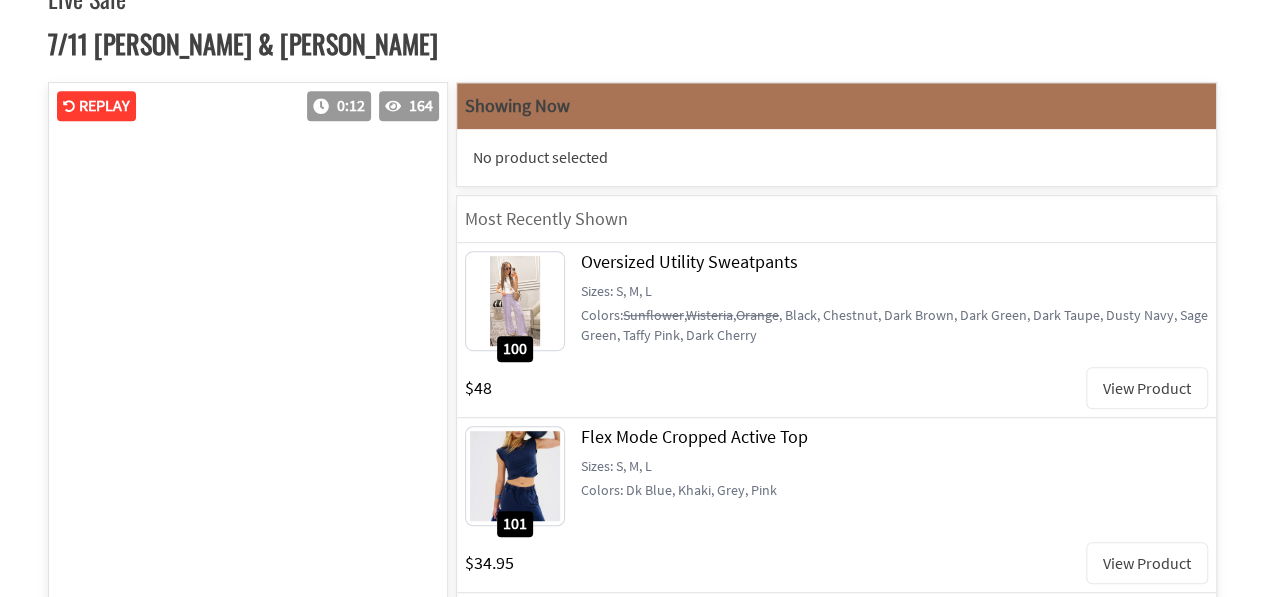 scroll, scrollTop: 400, scrollLeft: 0, axis: vertical 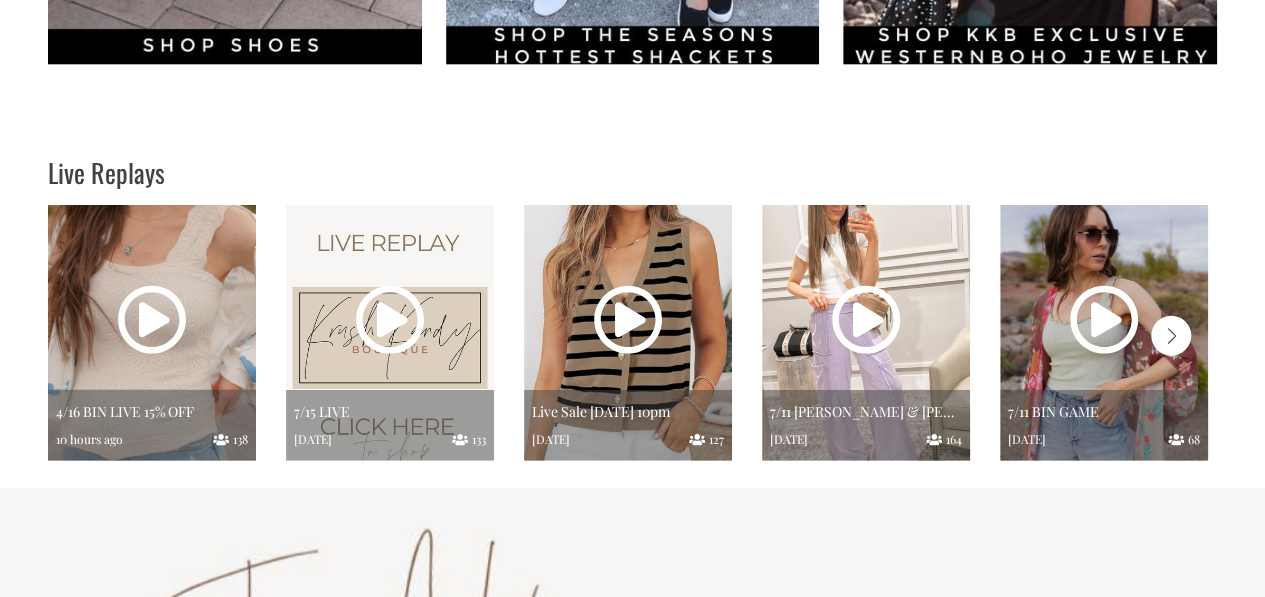 click 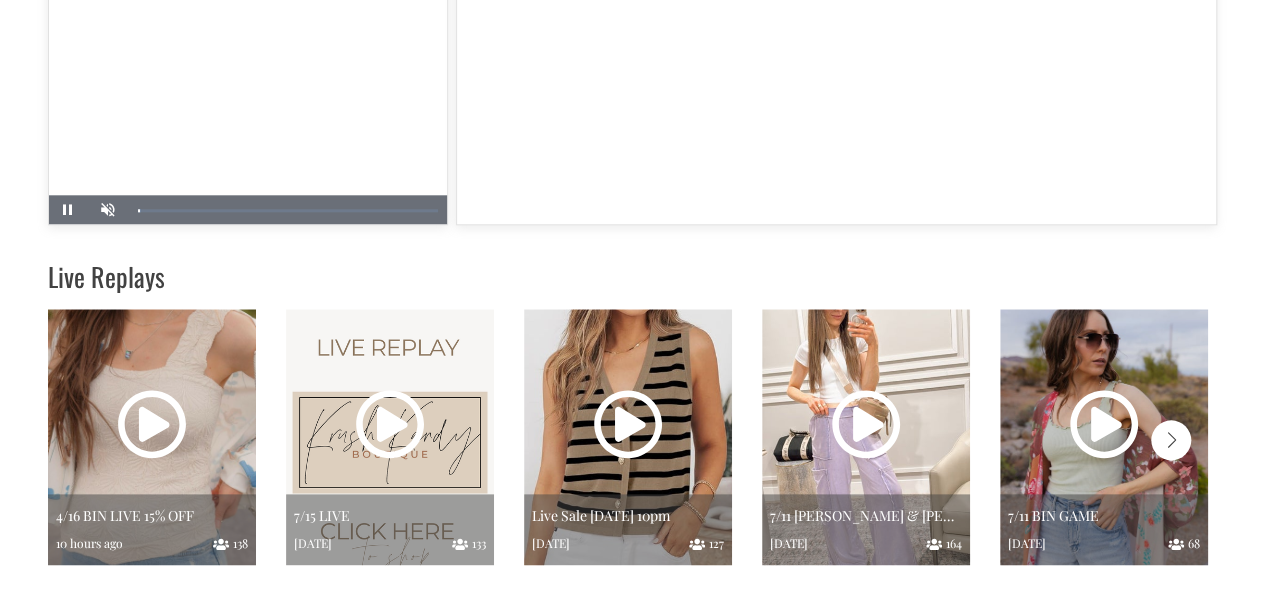 scroll, scrollTop: 974, scrollLeft: 0, axis: vertical 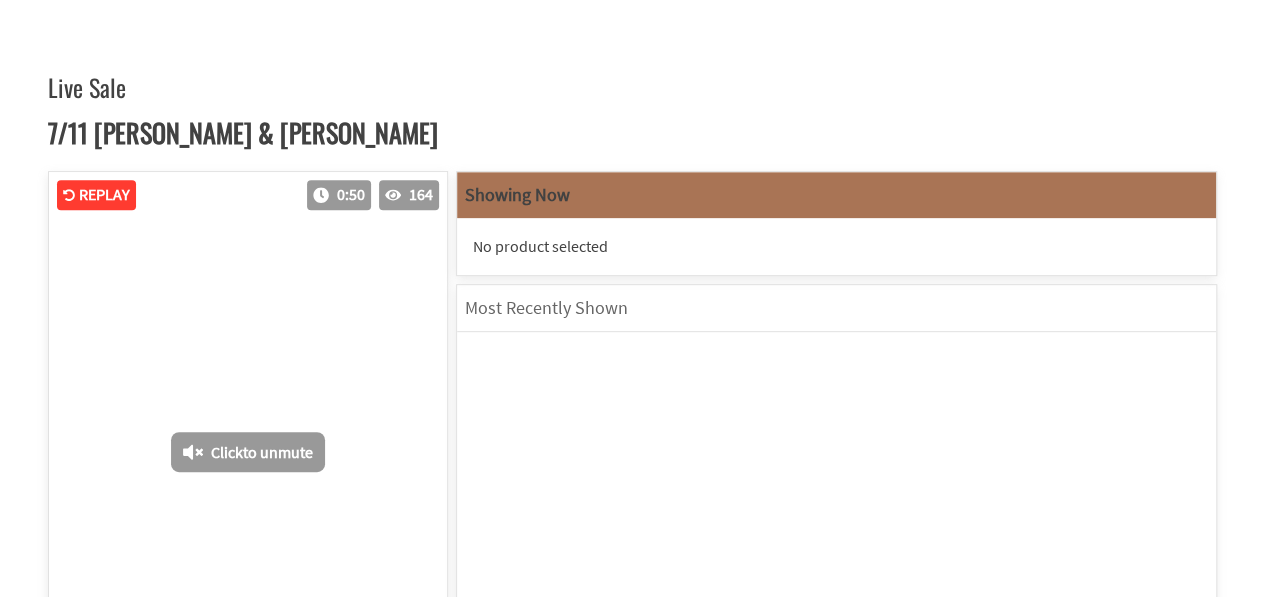 click at bounding box center (836, 607) 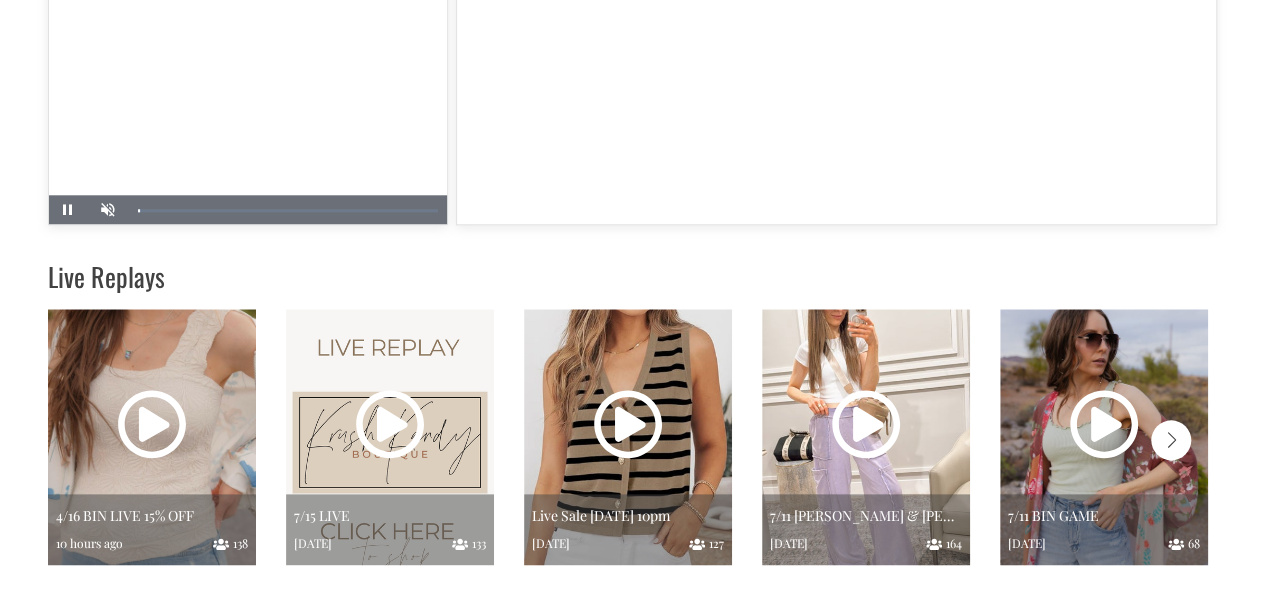 scroll, scrollTop: 993, scrollLeft: 0, axis: vertical 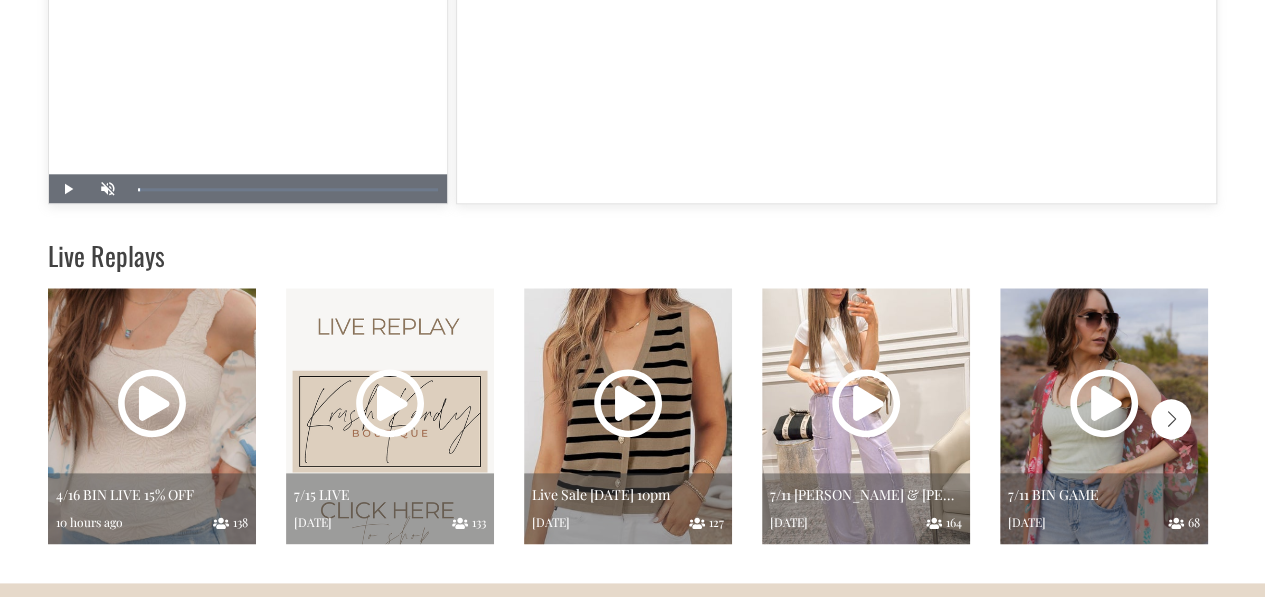 click at bounding box center [1171, 419] 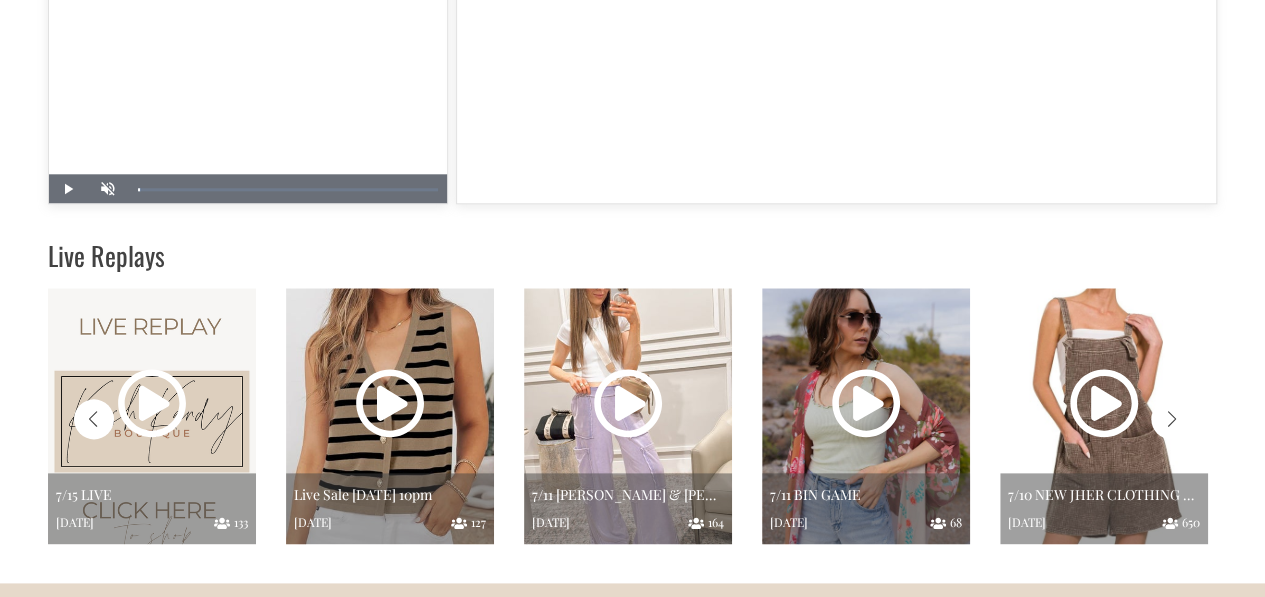 click at bounding box center [1171, 419] 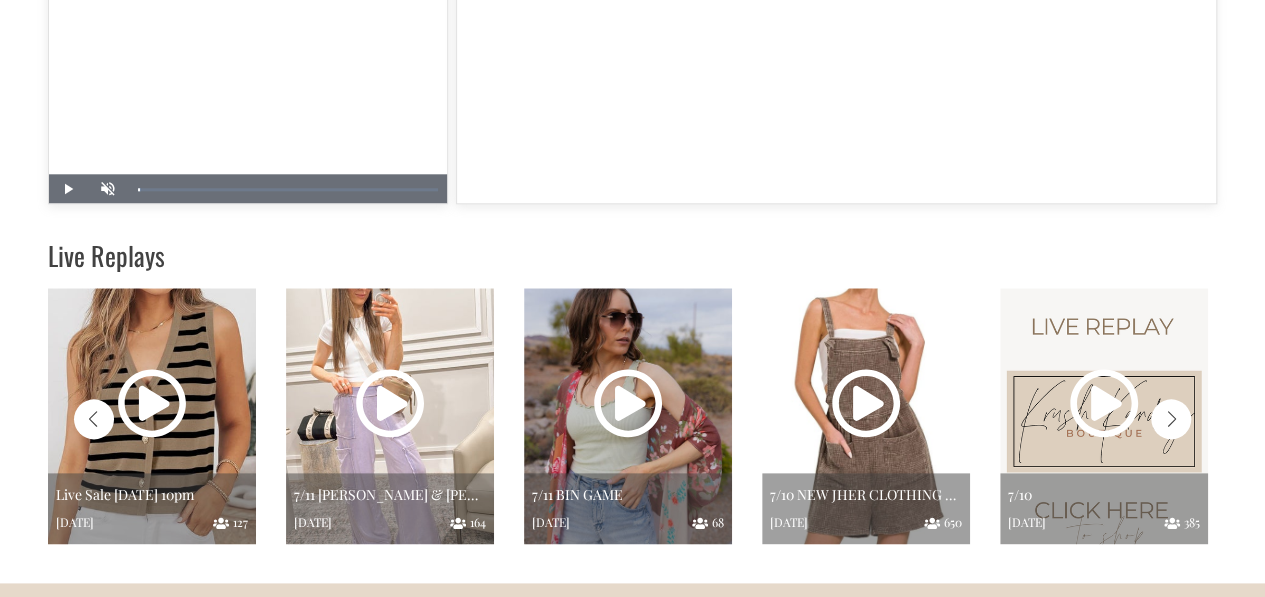 click 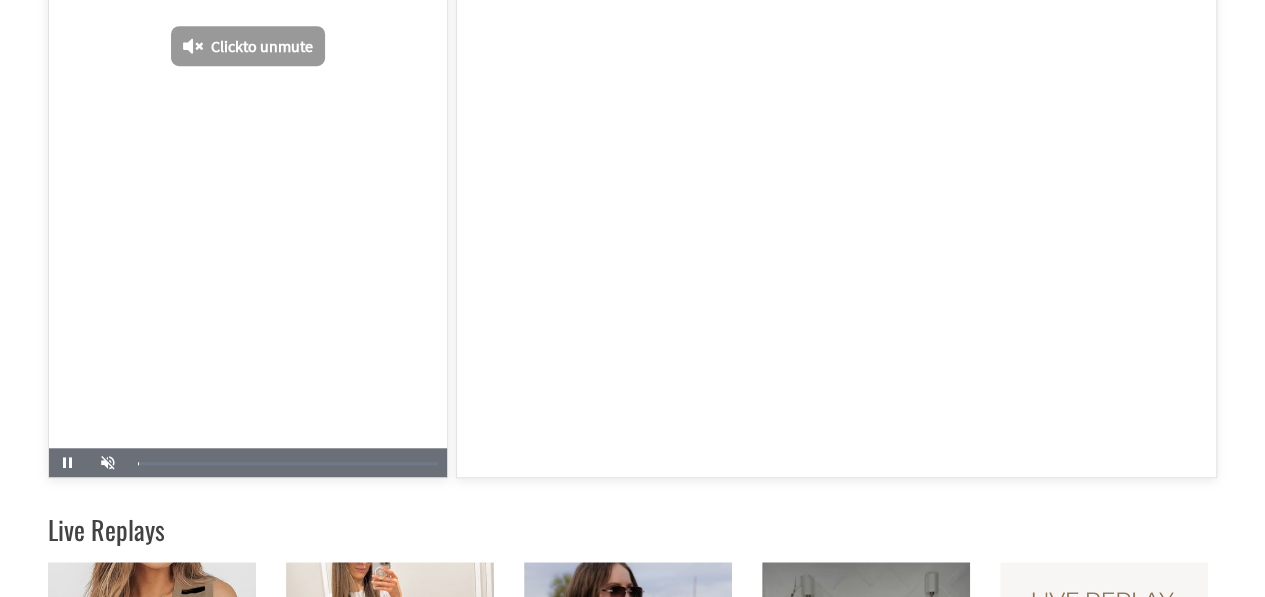 scroll, scrollTop: 689, scrollLeft: 0, axis: vertical 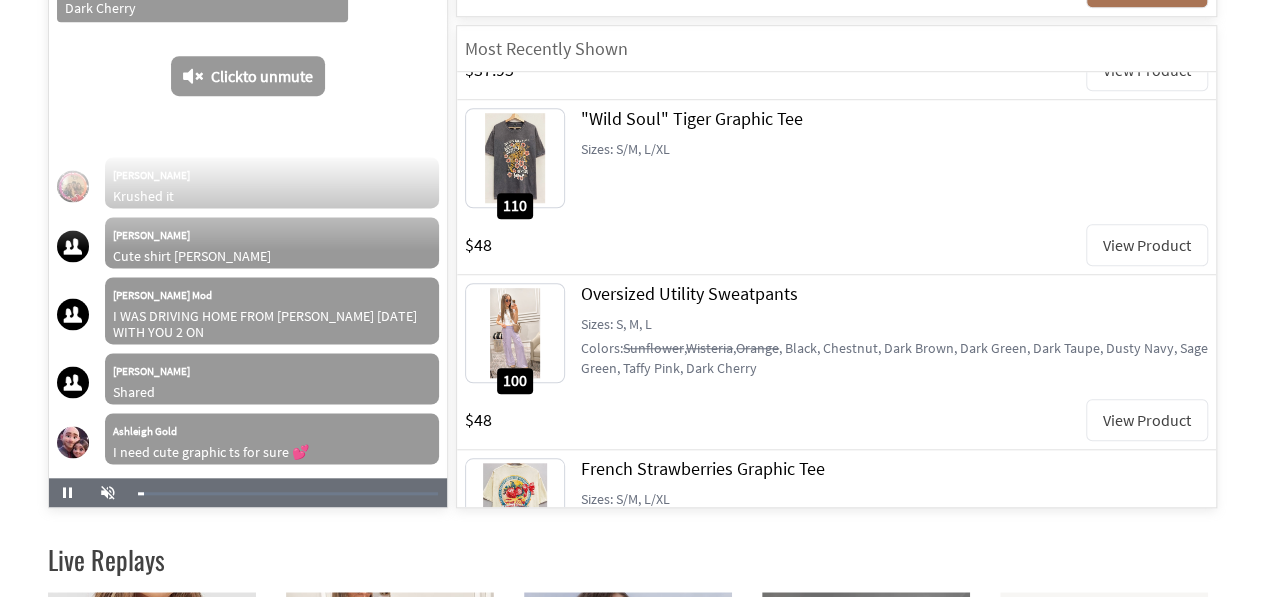 click on "View Product" at bounding box center (1147, 420) 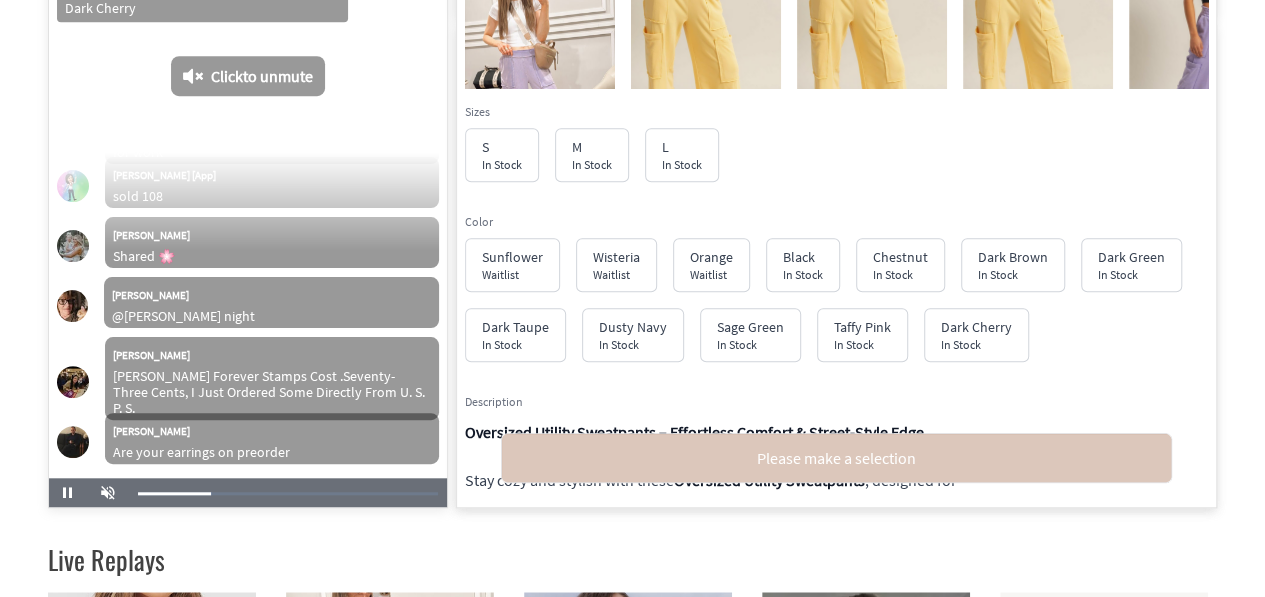 scroll, scrollTop: 19297, scrollLeft: 0, axis: vertical 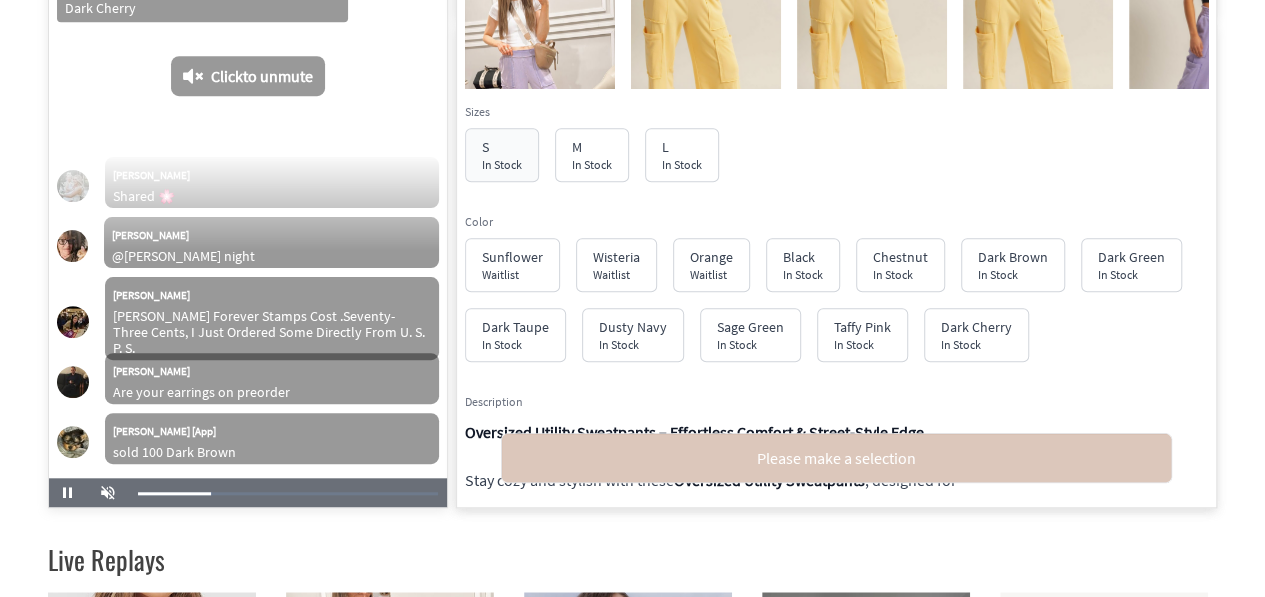 click on "In Stock" at bounding box center [502, 164] 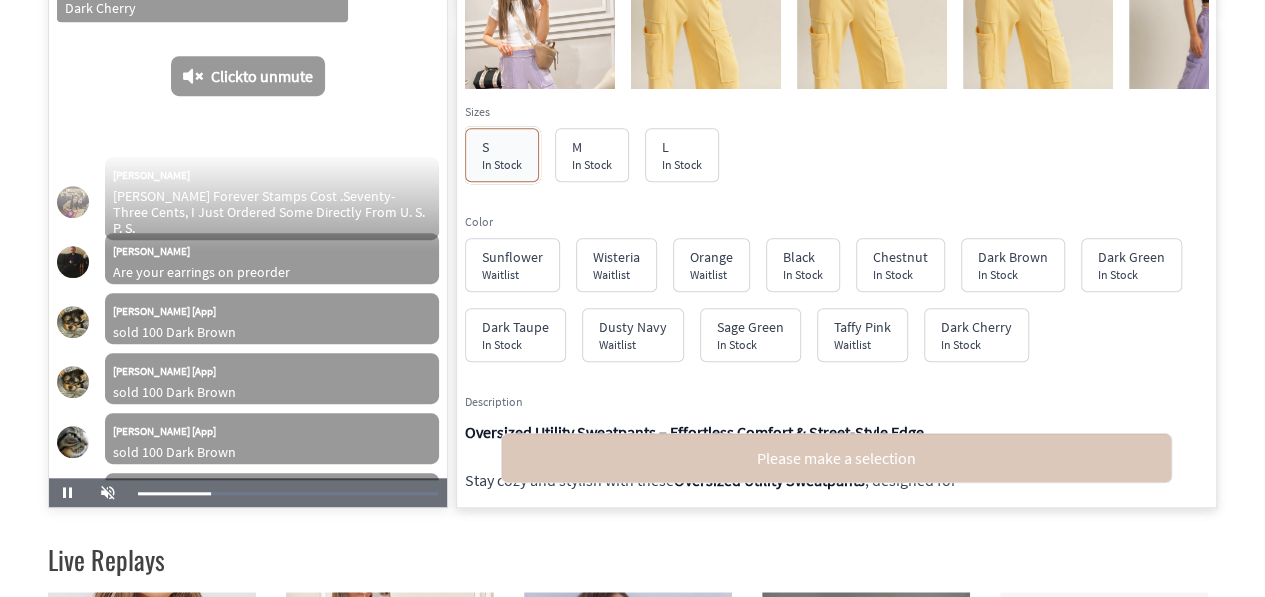 scroll, scrollTop: 19537, scrollLeft: 0, axis: vertical 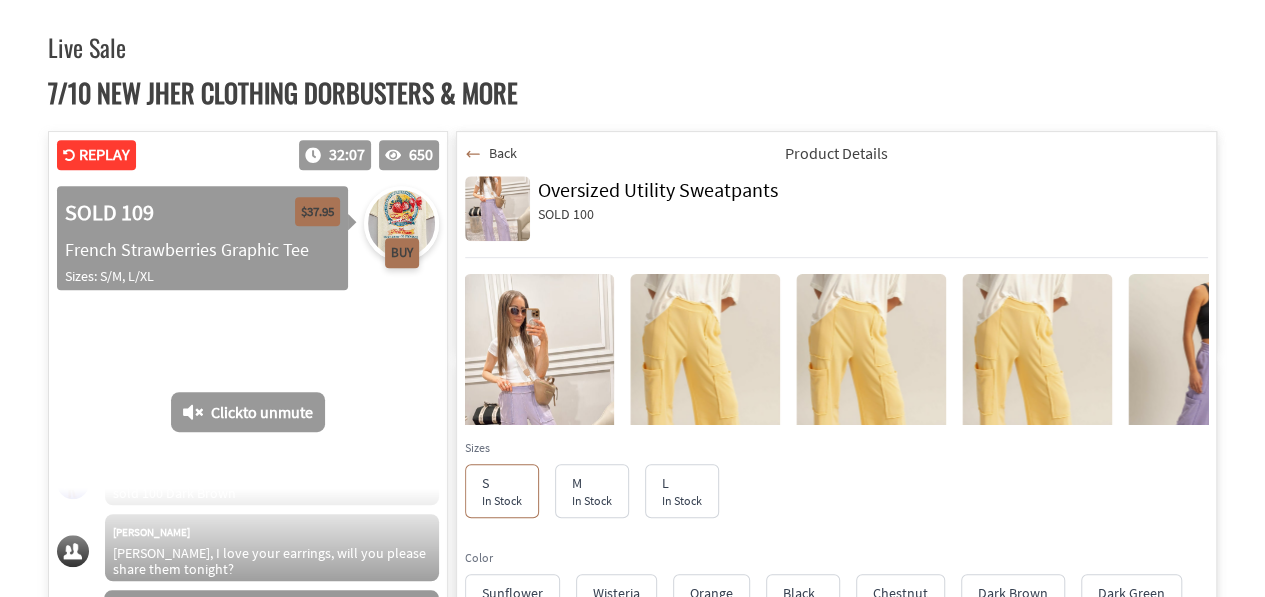 click at bounding box center [497, 208] 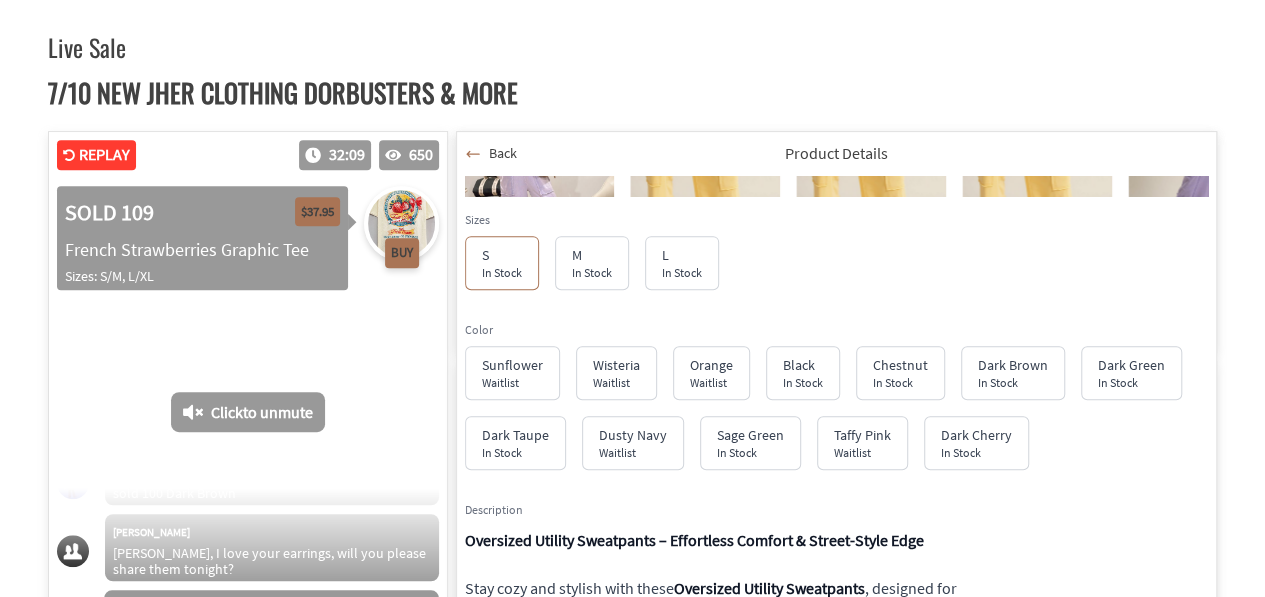 scroll, scrollTop: 244, scrollLeft: 0, axis: vertical 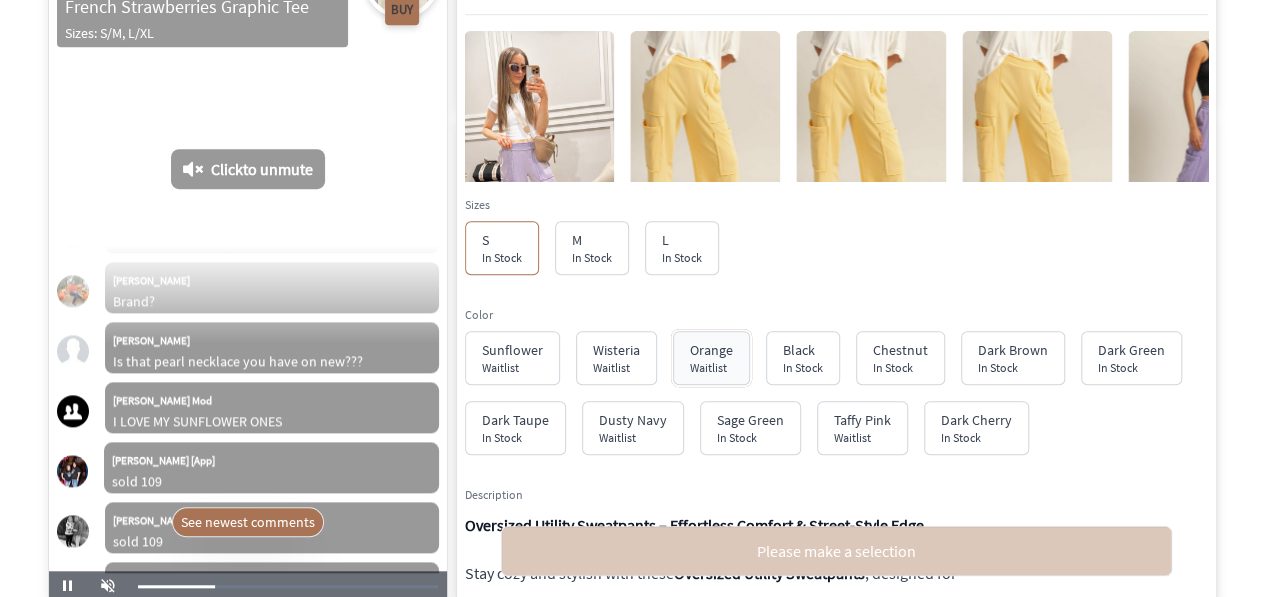 click on "Waitlist" at bounding box center [708, 367] 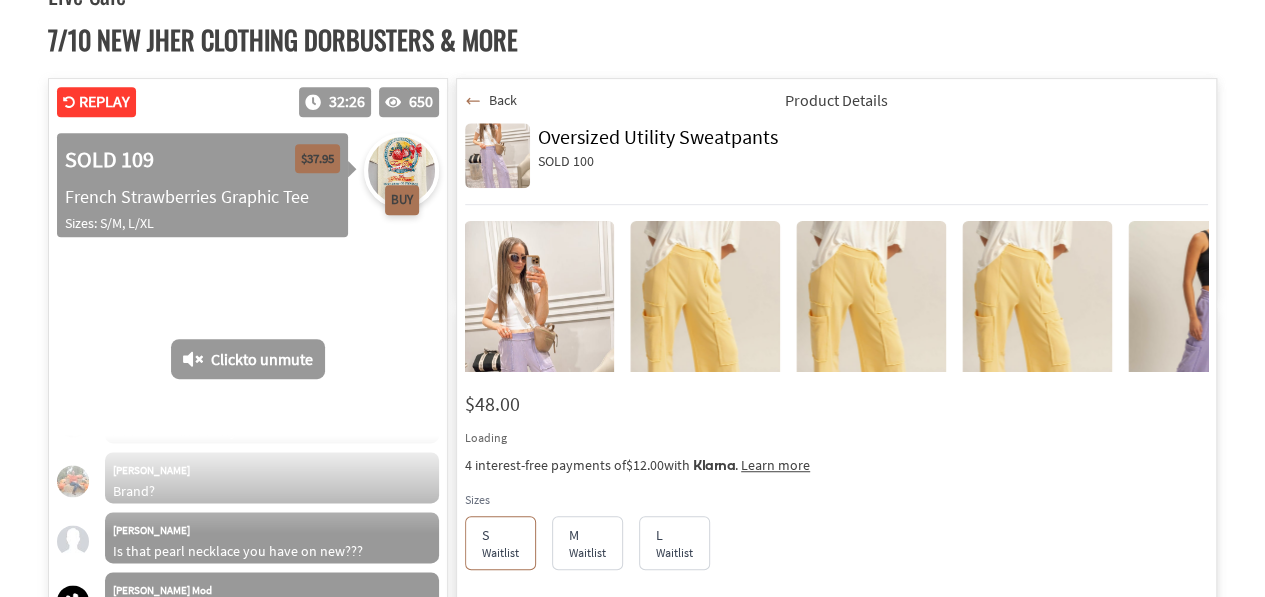 scroll, scrollTop: 372, scrollLeft: 0, axis: vertical 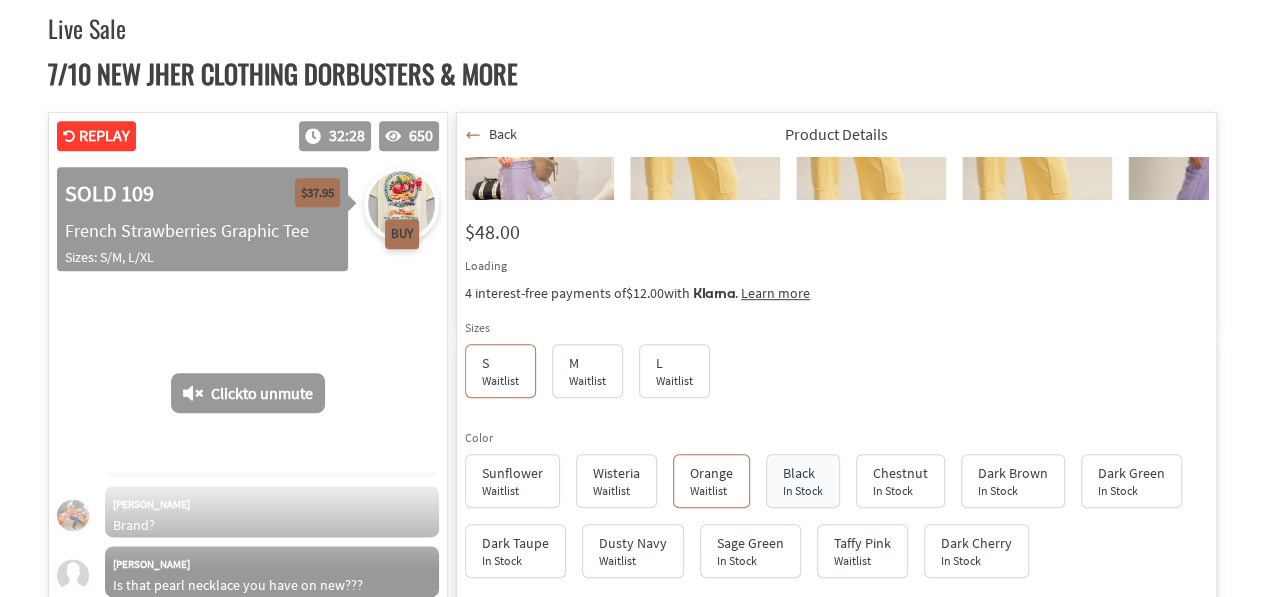 click on "Black" at bounding box center [803, 473] 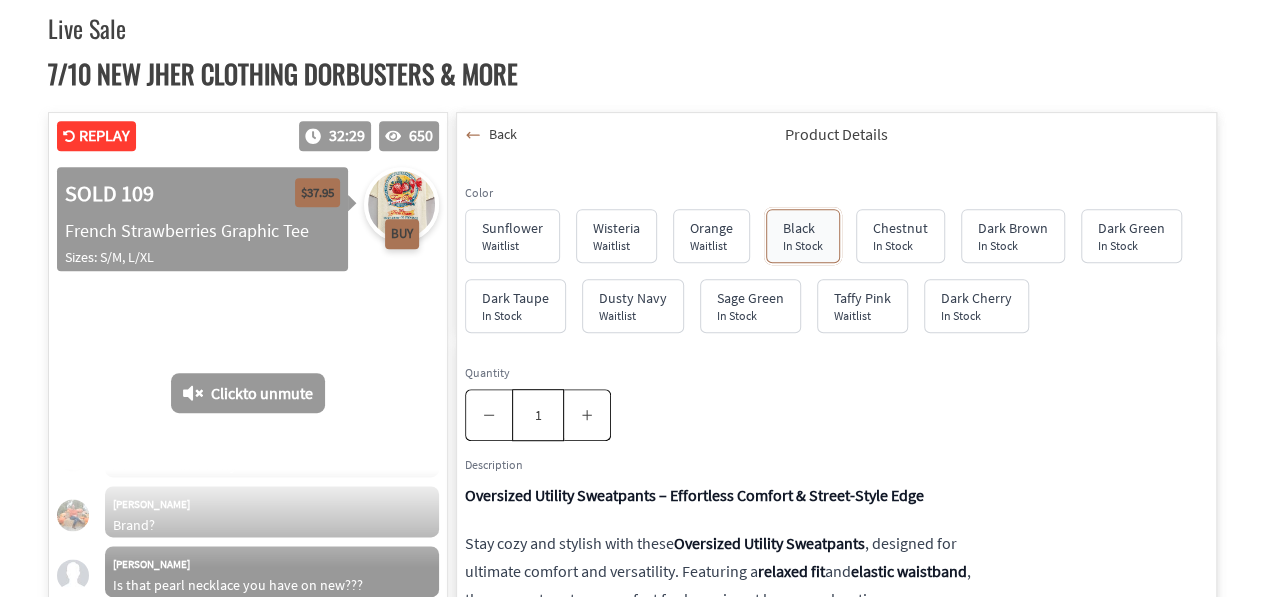 scroll, scrollTop: 460, scrollLeft: 0, axis: vertical 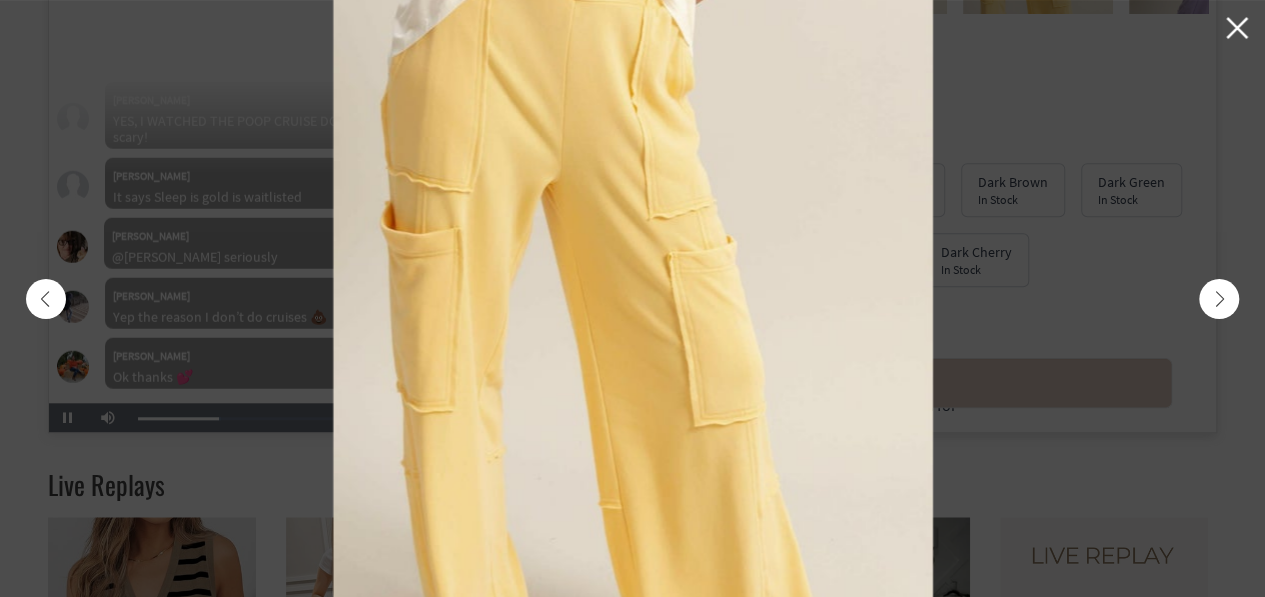 click at bounding box center [1219, 299] 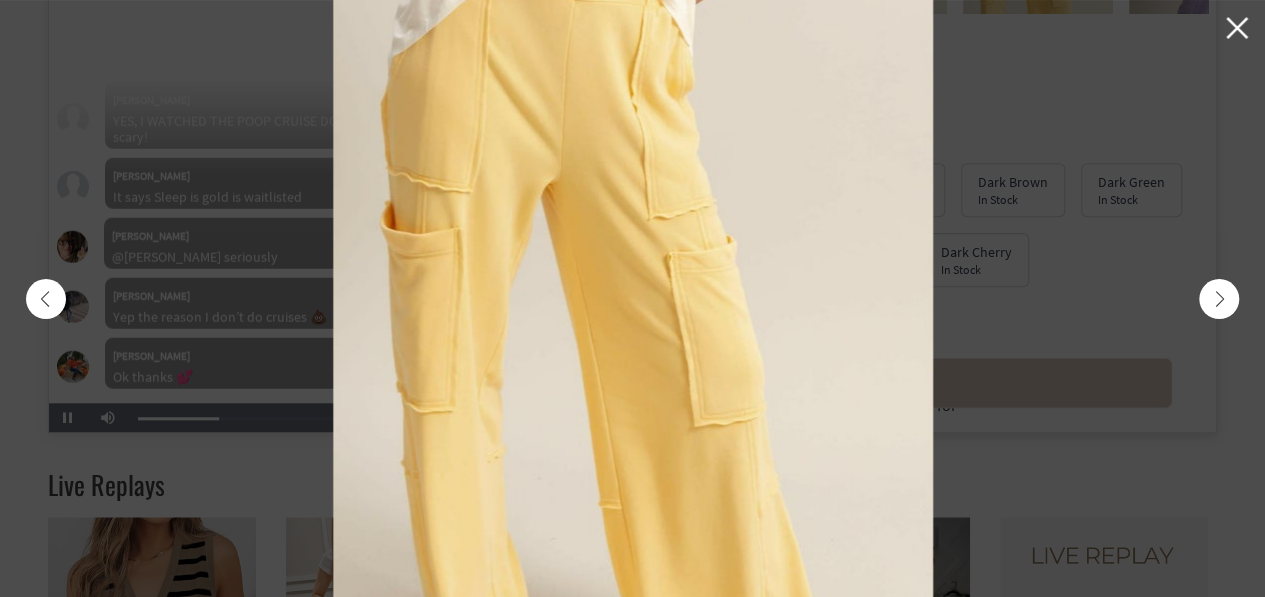 click at bounding box center (1219, 299) 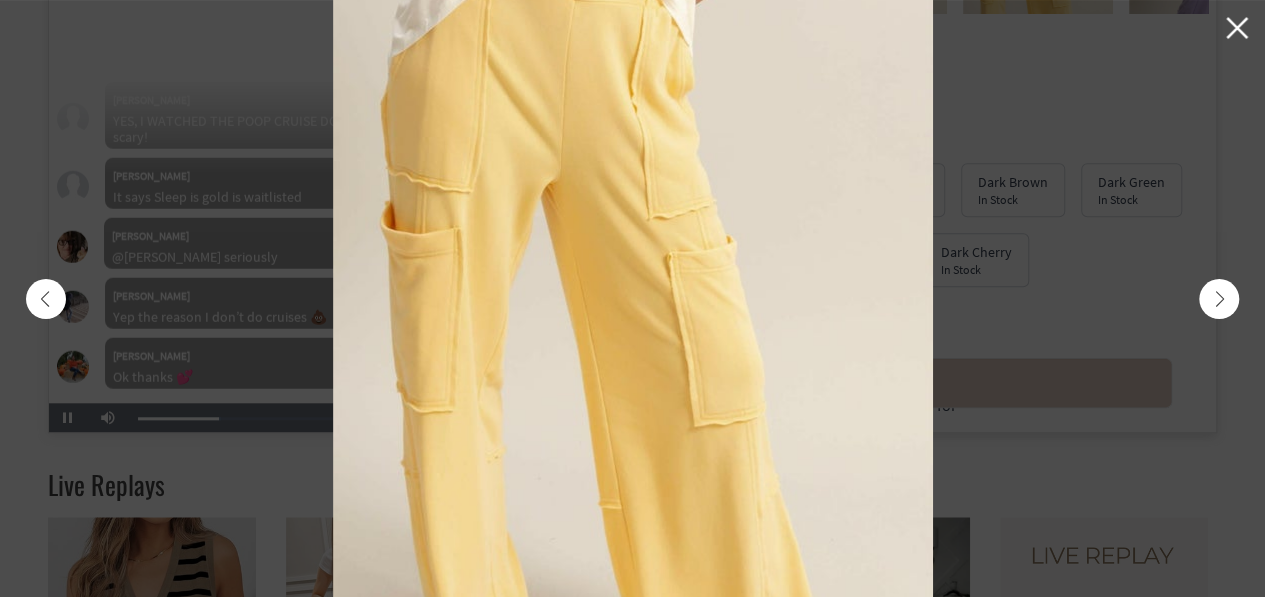 scroll, scrollTop: 21793, scrollLeft: 0, axis: vertical 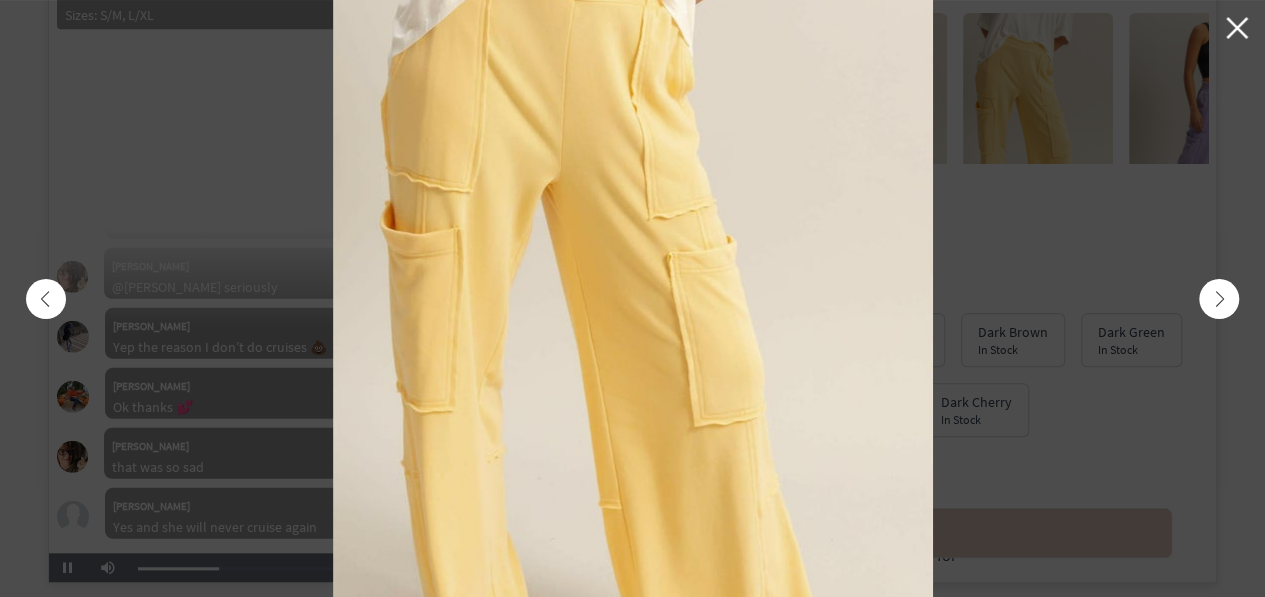 click at bounding box center (1219, 299) 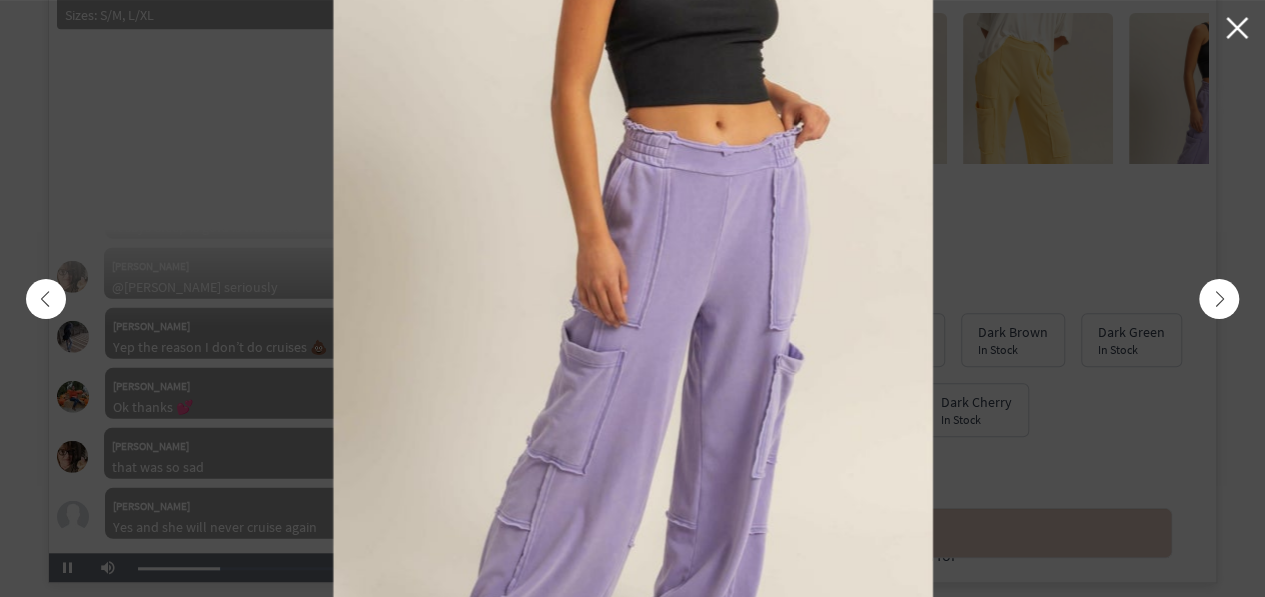 click at bounding box center [1219, 299] 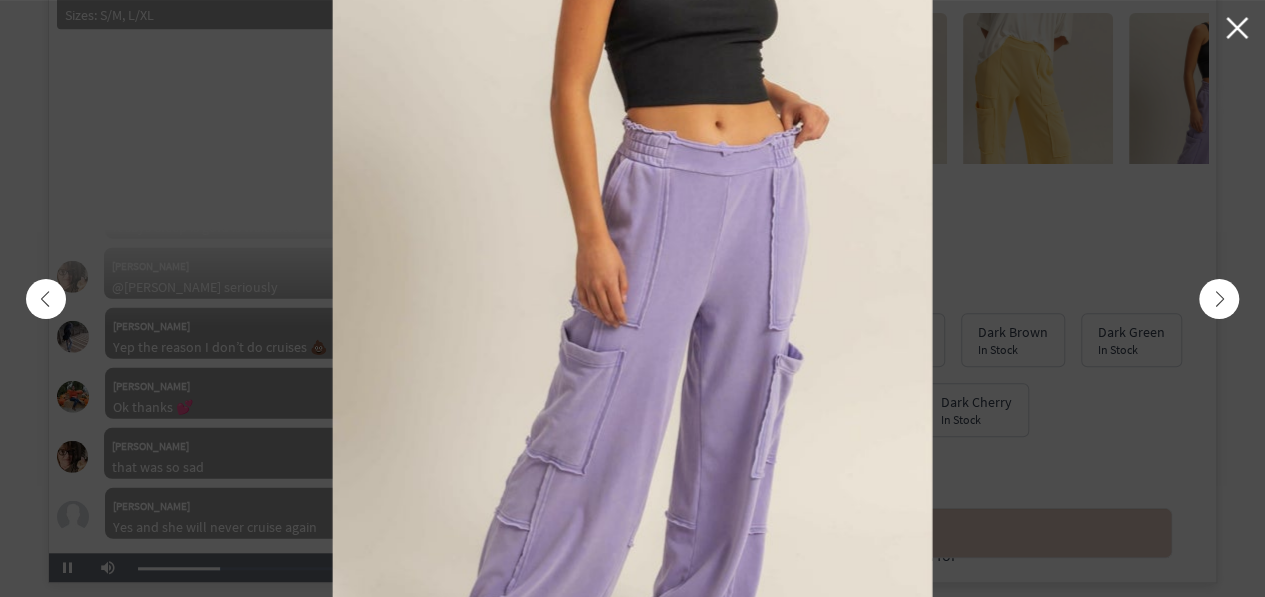 click at bounding box center (1219, 299) 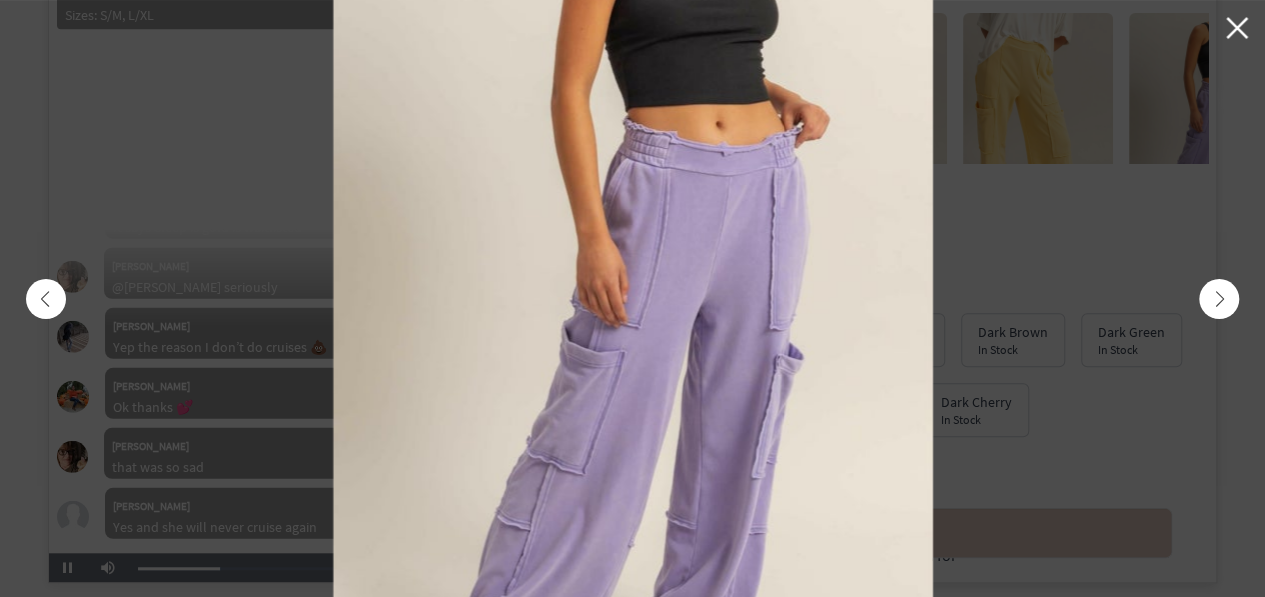 click at bounding box center (1219, 299) 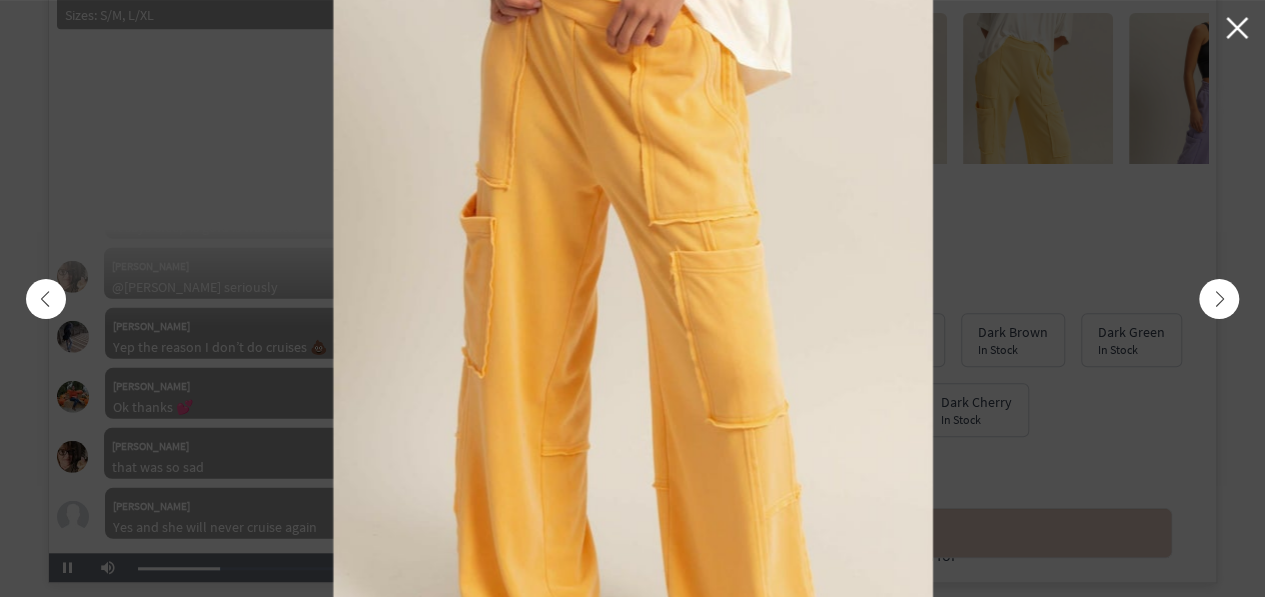 click at bounding box center (1219, 299) 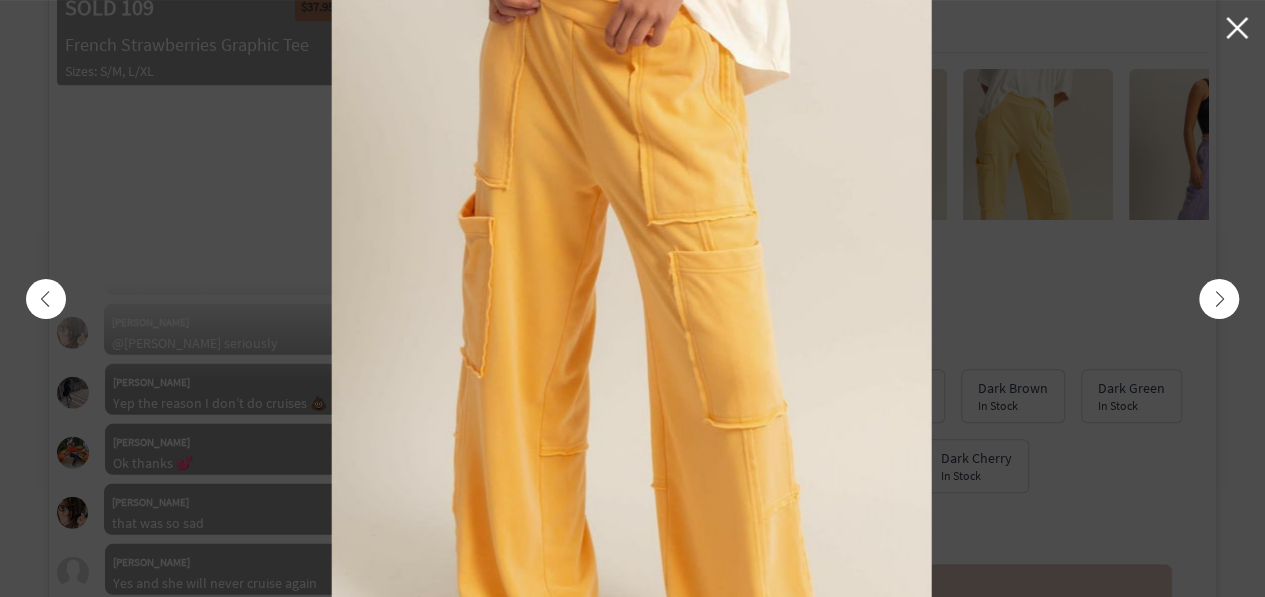 scroll, scrollTop: 563, scrollLeft: 0, axis: vertical 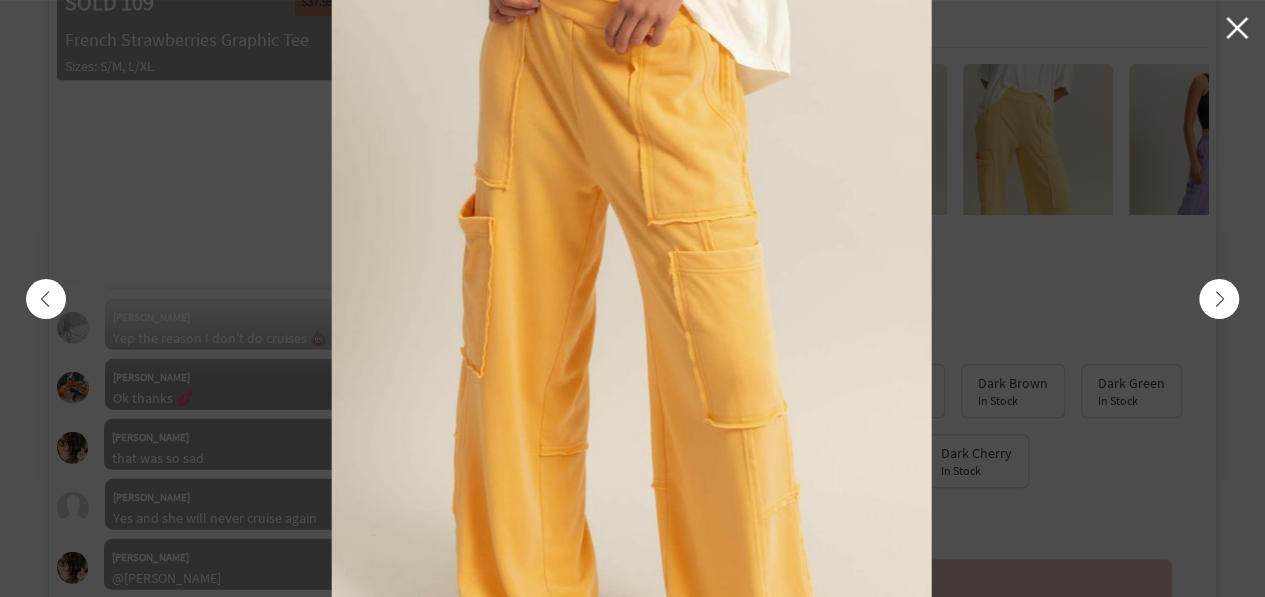 click at bounding box center [632, 299] 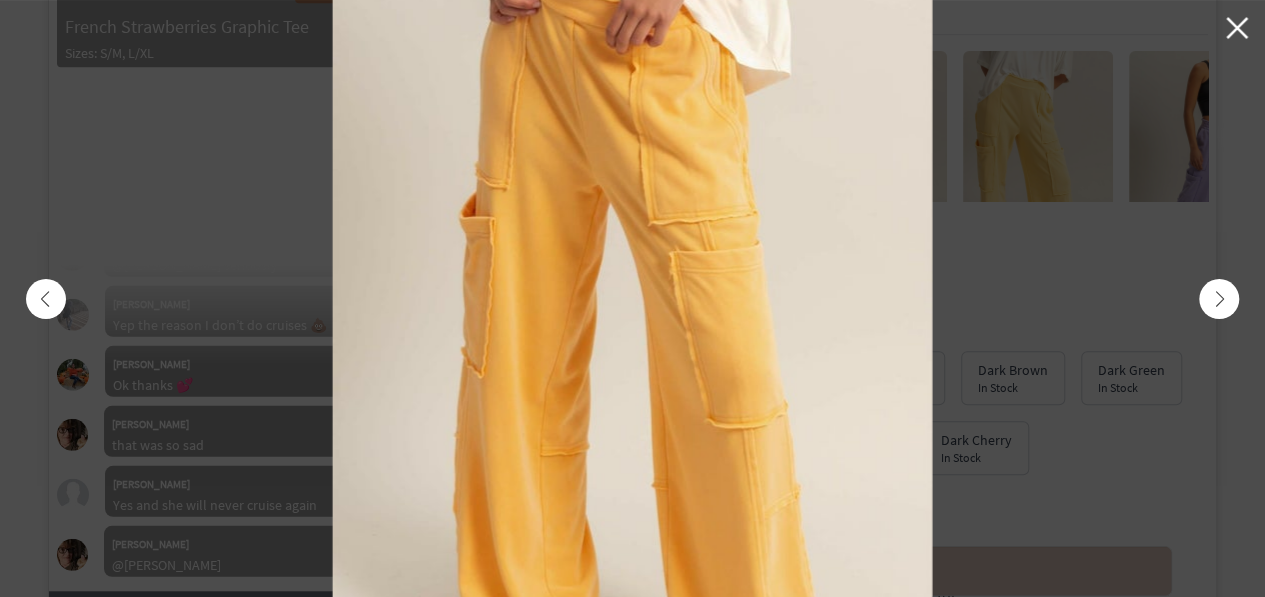 scroll, scrollTop: 542, scrollLeft: 0, axis: vertical 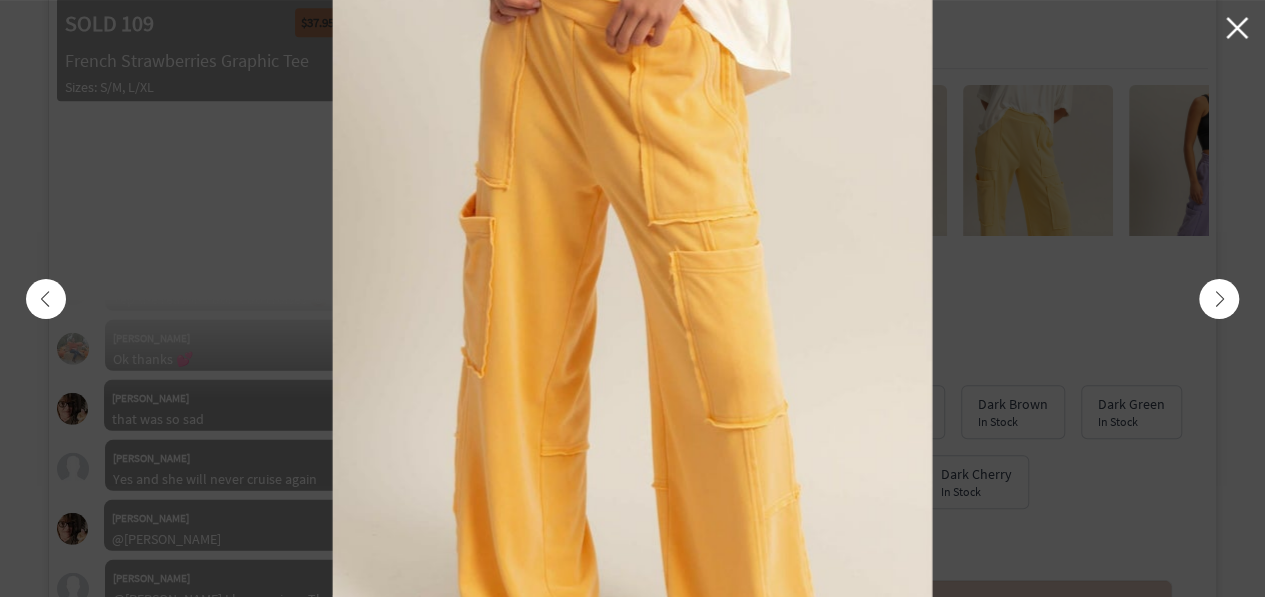 click at bounding box center (632, 299) 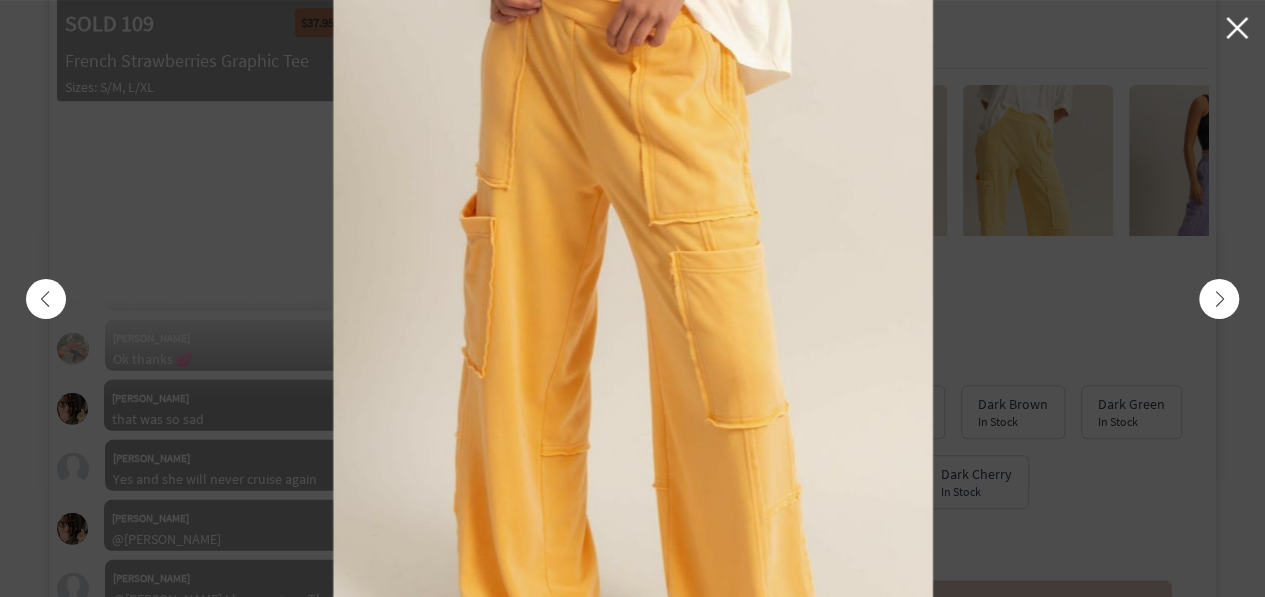click at bounding box center (632, 299) 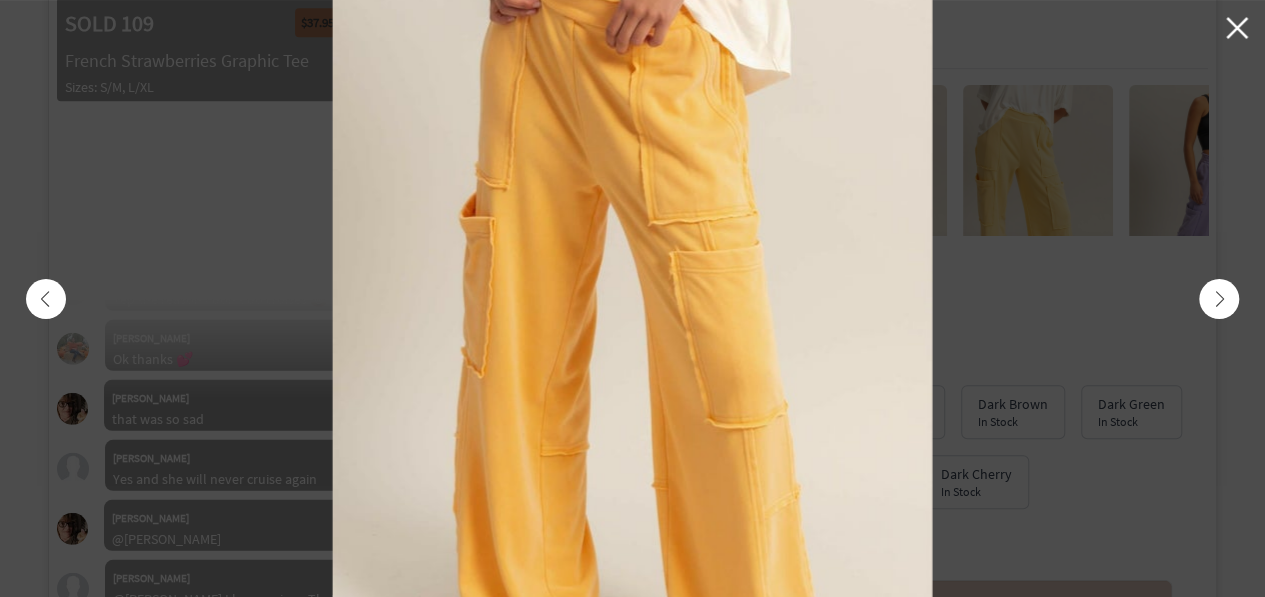 click at bounding box center [632, 299] 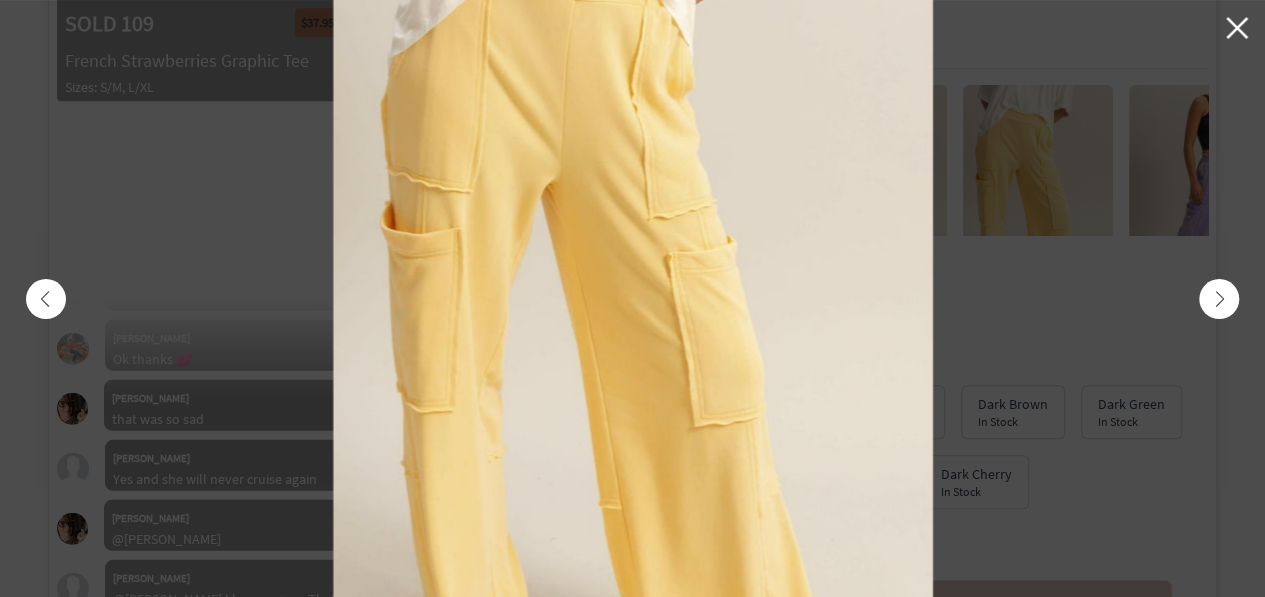 click at bounding box center (1219, 299) 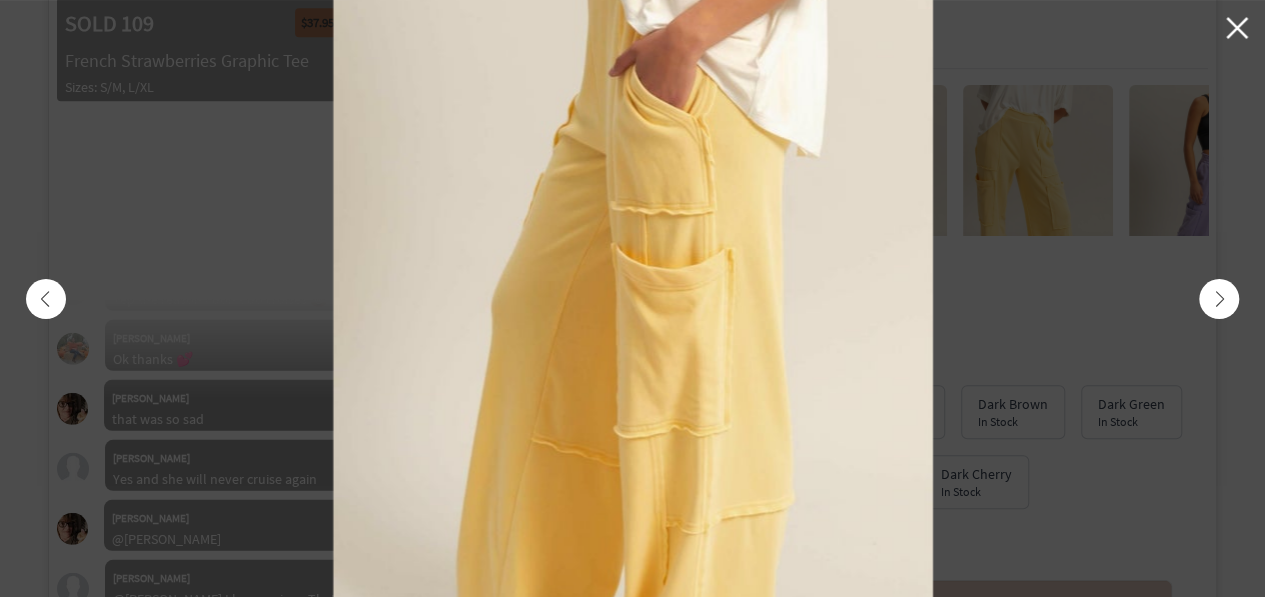 click at bounding box center [1219, 299] 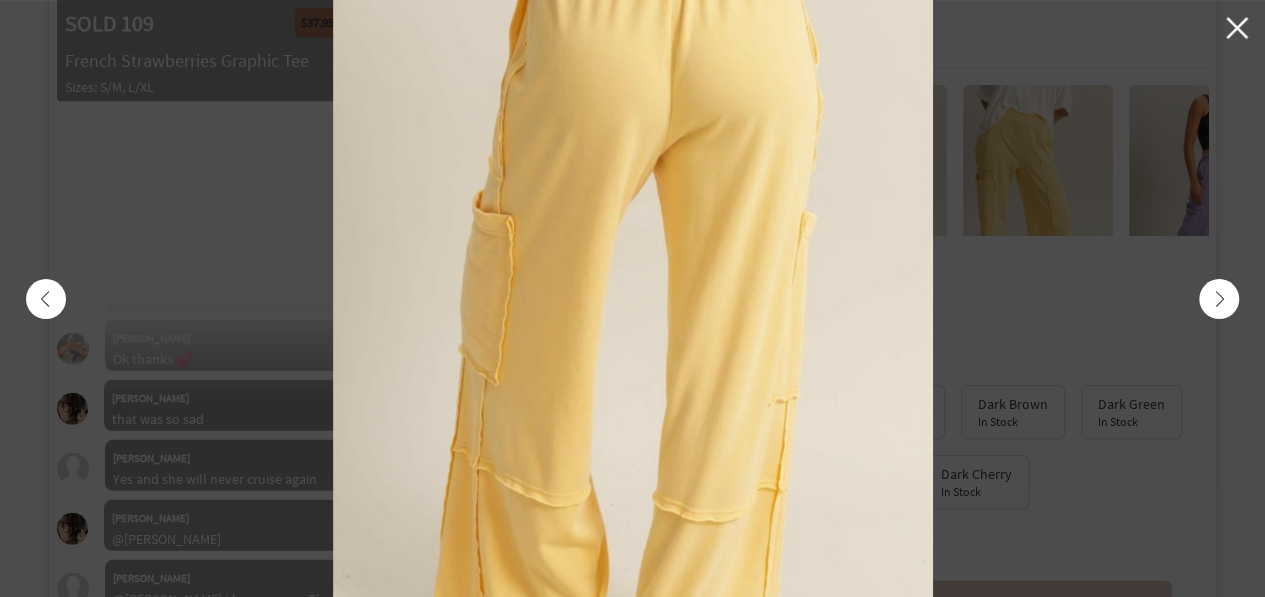 scroll, scrollTop: 22033, scrollLeft: 0, axis: vertical 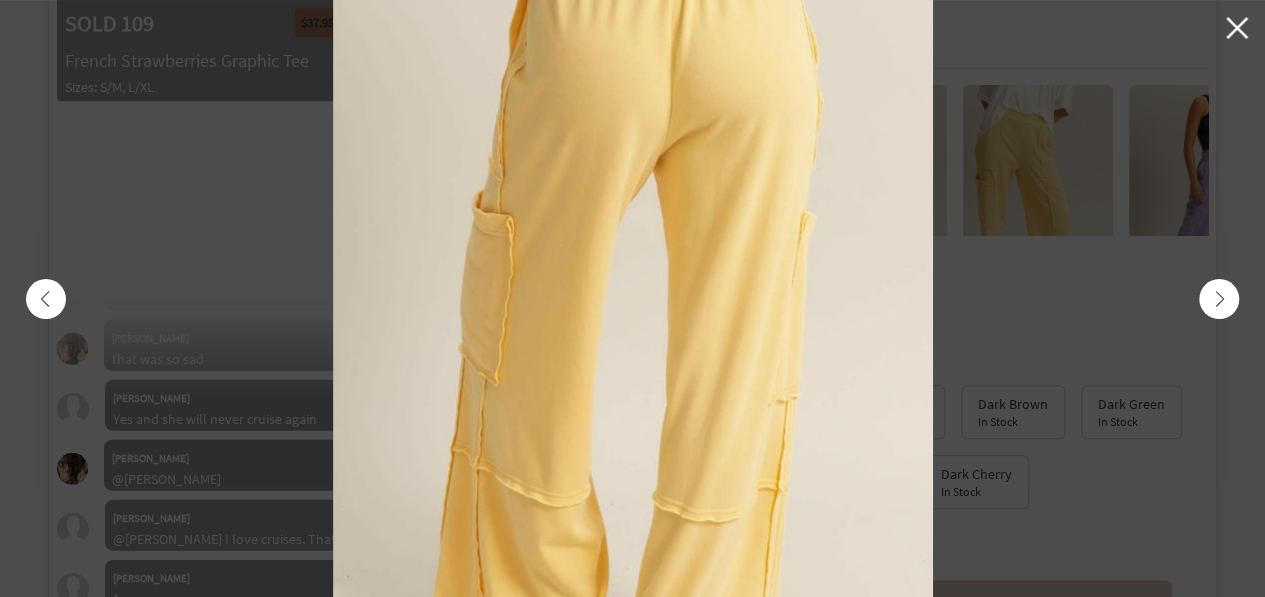 click at bounding box center (1219, 299) 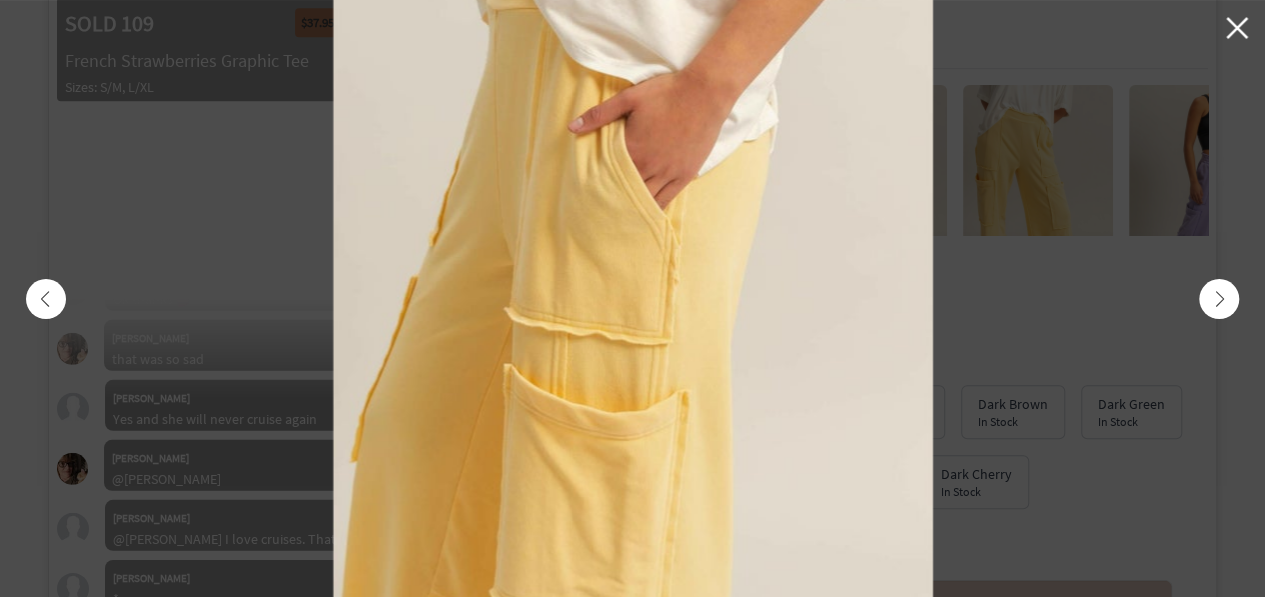 scroll, scrollTop: 22093, scrollLeft: 0, axis: vertical 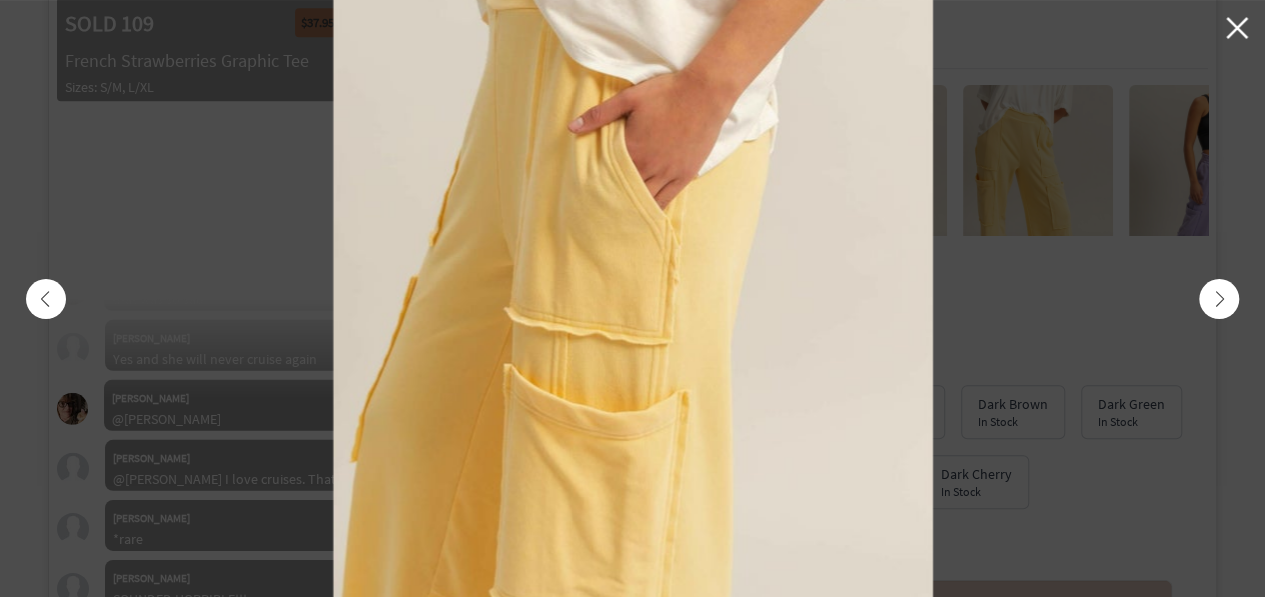 click at bounding box center [1219, 299] 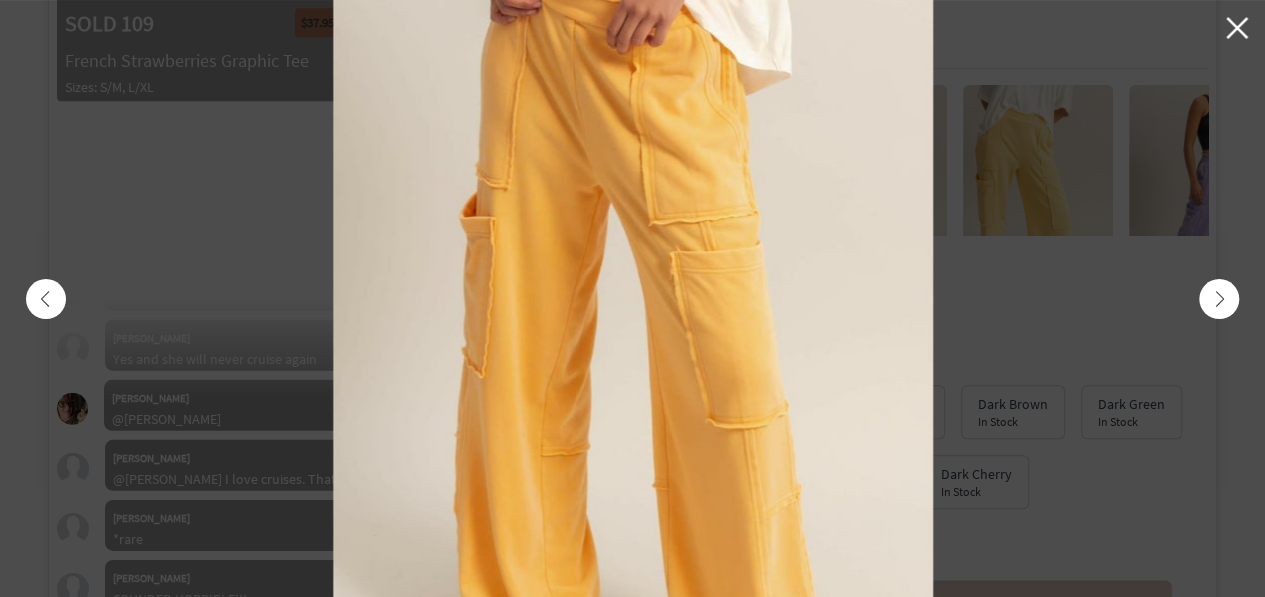 click at bounding box center (1219, 299) 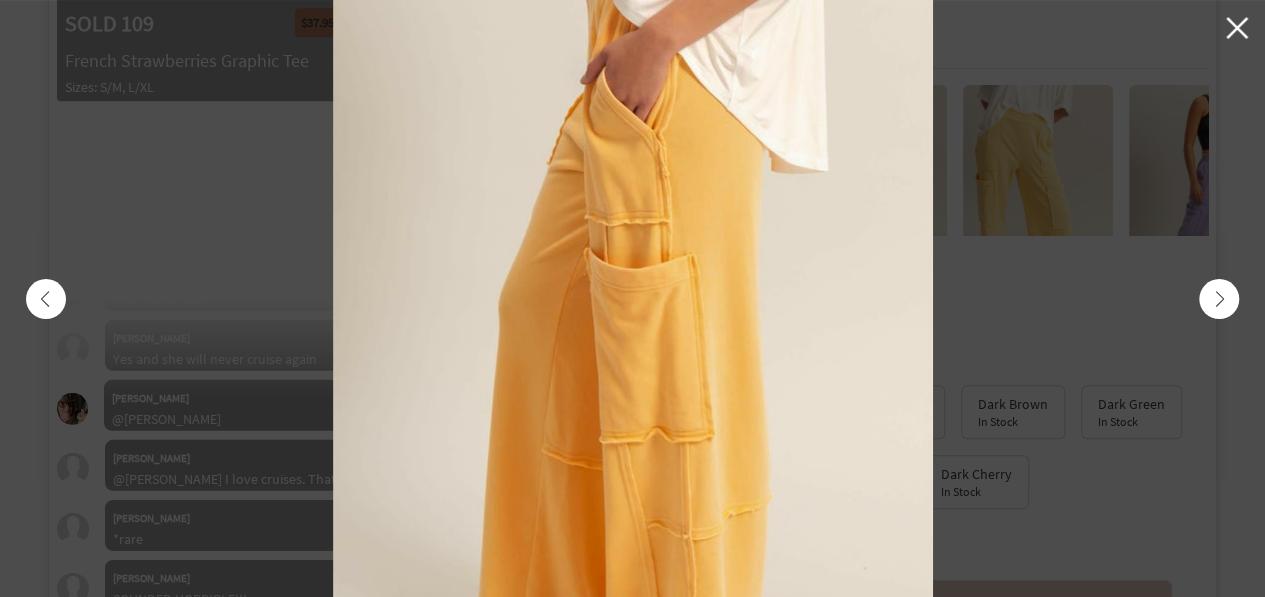 click 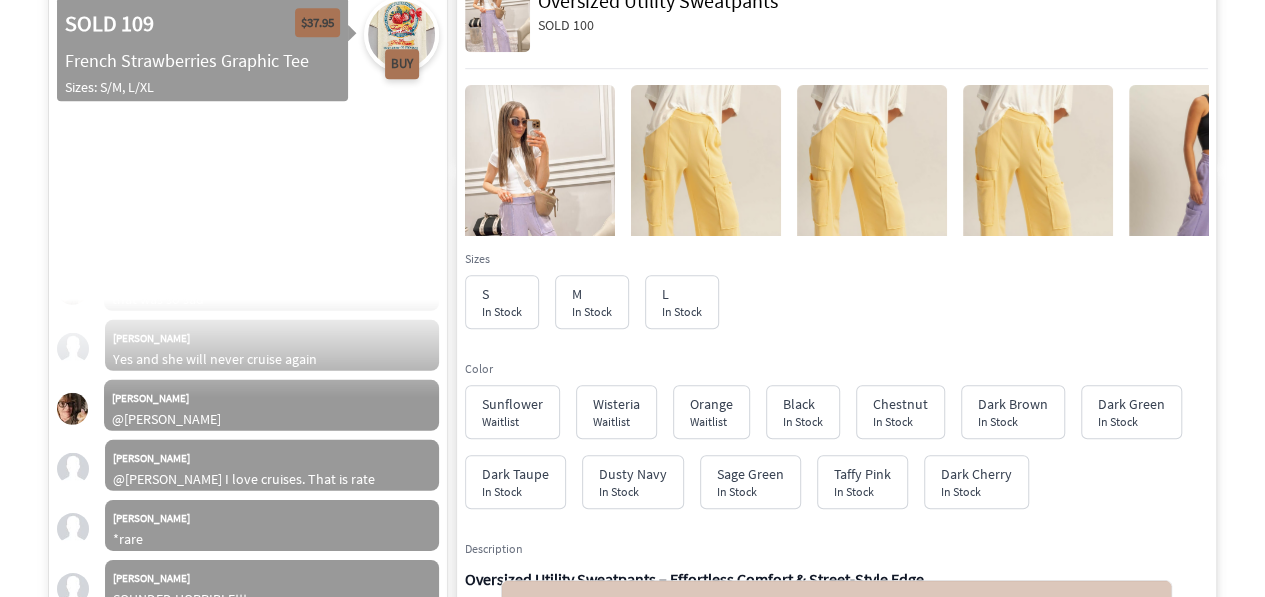 scroll, scrollTop: 22213, scrollLeft: 0, axis: vertical 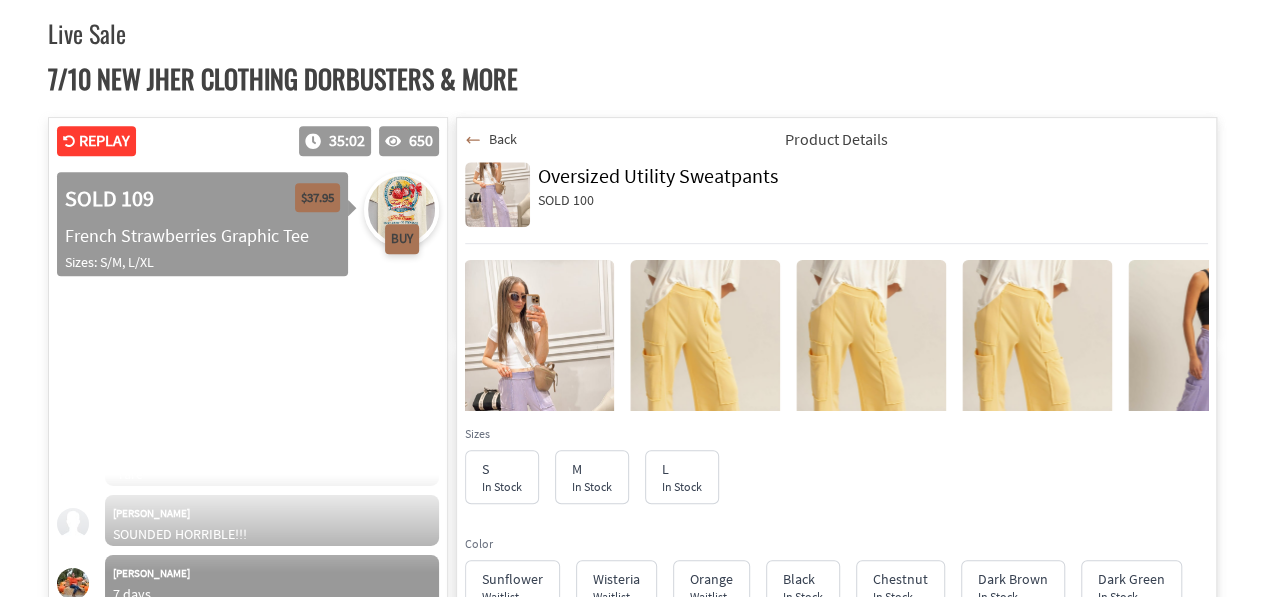 click on "Back" at bounding box center (503, 139) 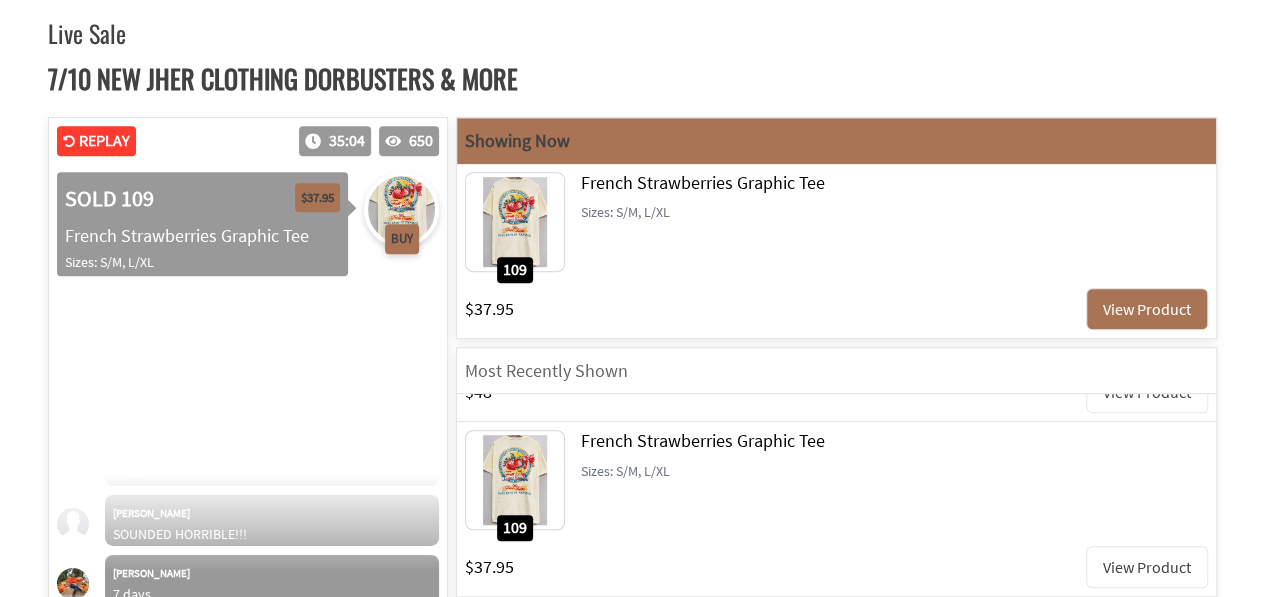 scroll, scrollTop: 22393, scrollLeft: 0, axis: vertical 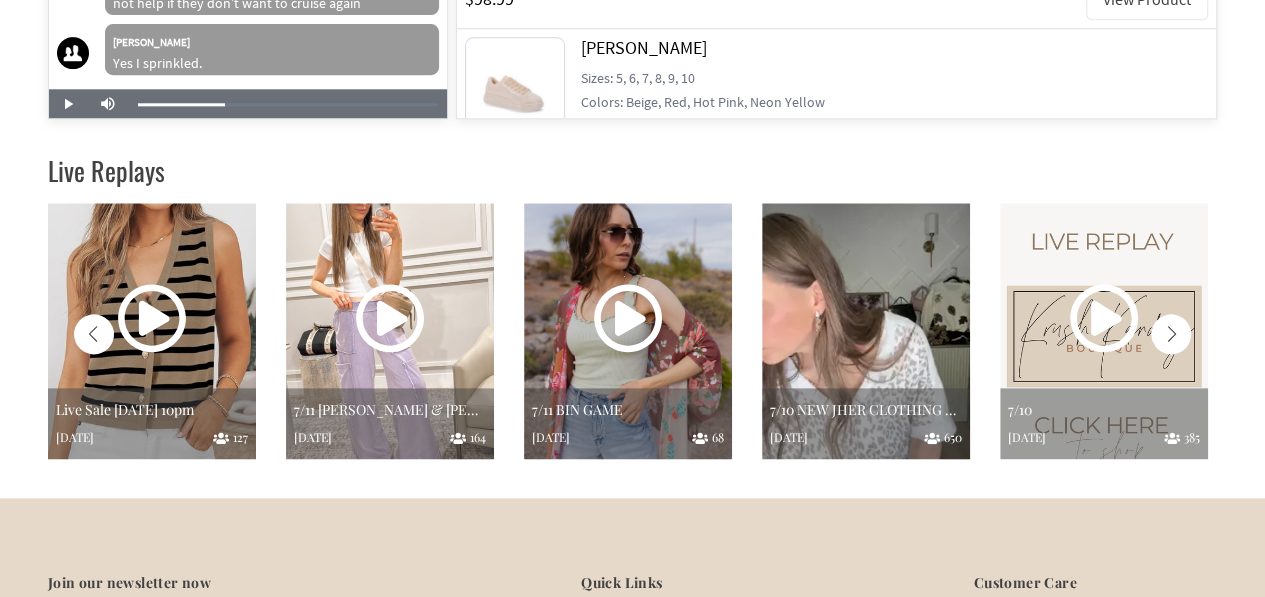 click at bounding box center [866, 331] 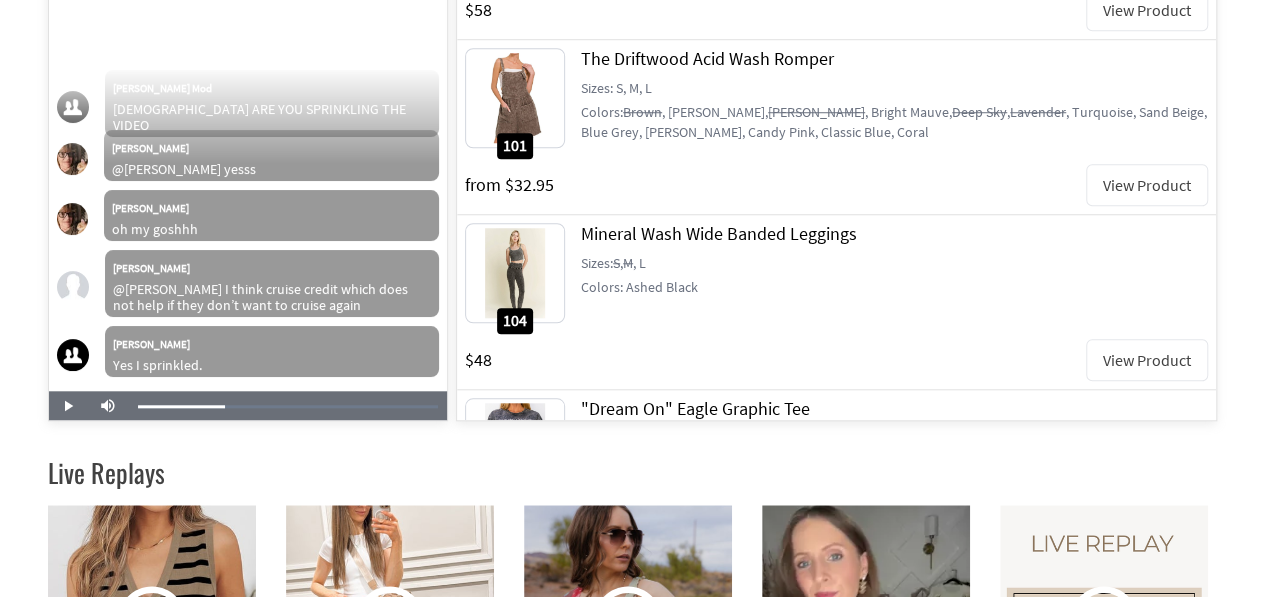 scroll, scrollTop: 764, scrollLeft: 0, axis: vertical 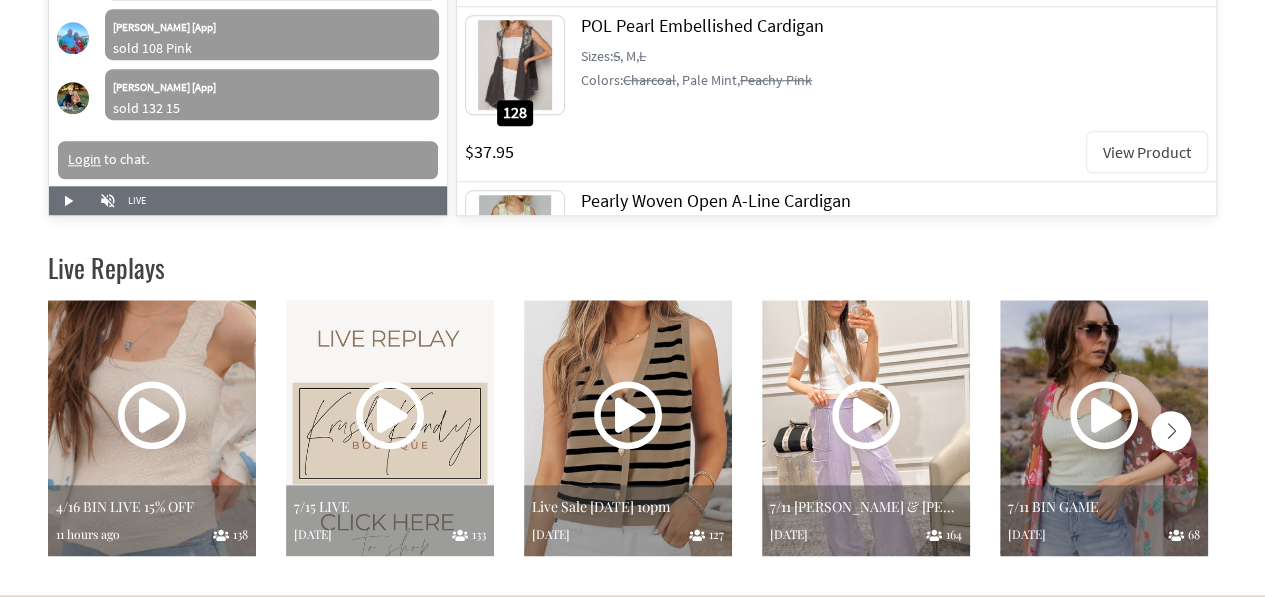 click 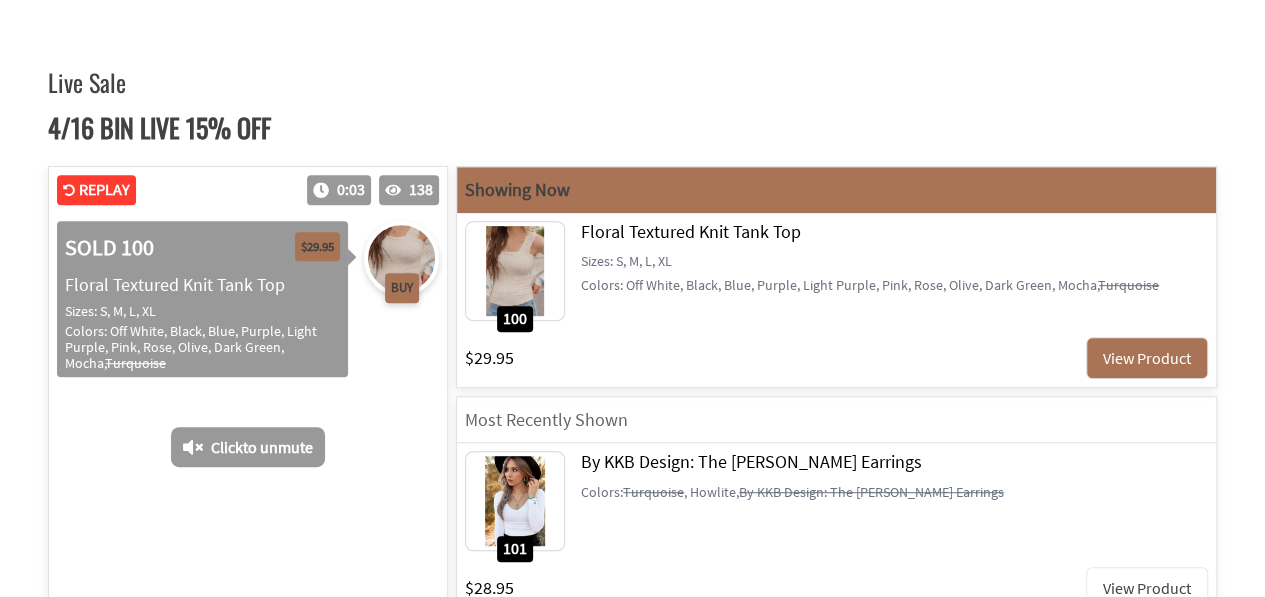 scroll, scrollTop: 320, scrollLeft: 0, axis: vertical 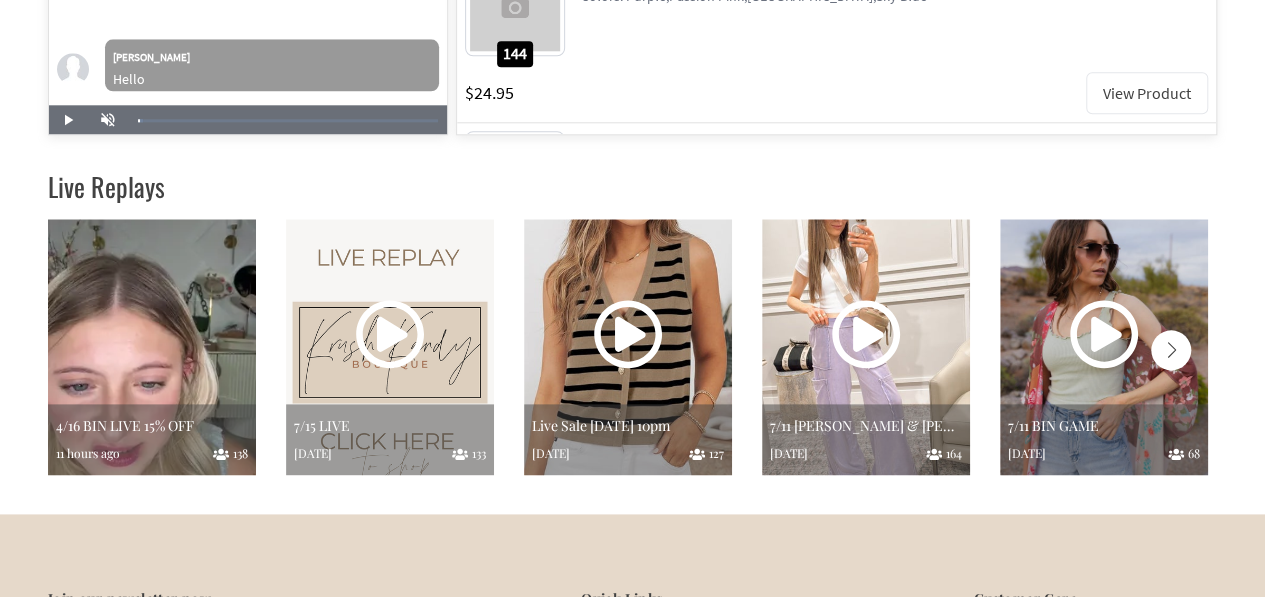 click 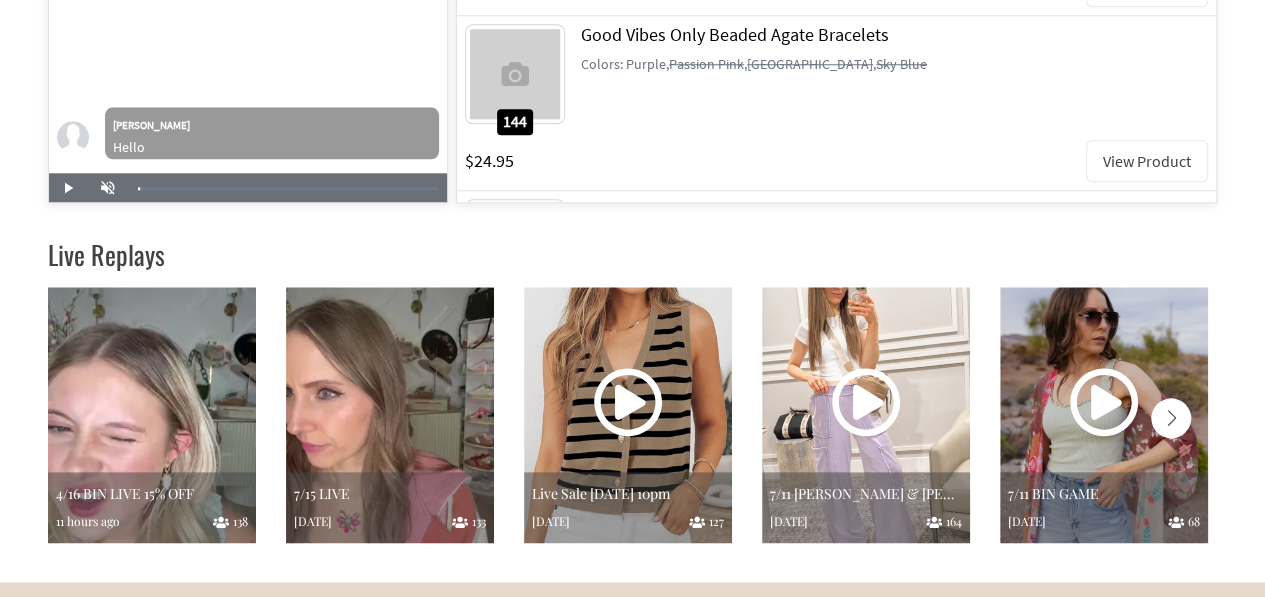 scroll, scrollTop: 989, scrollLeft: 0, axis: vertical 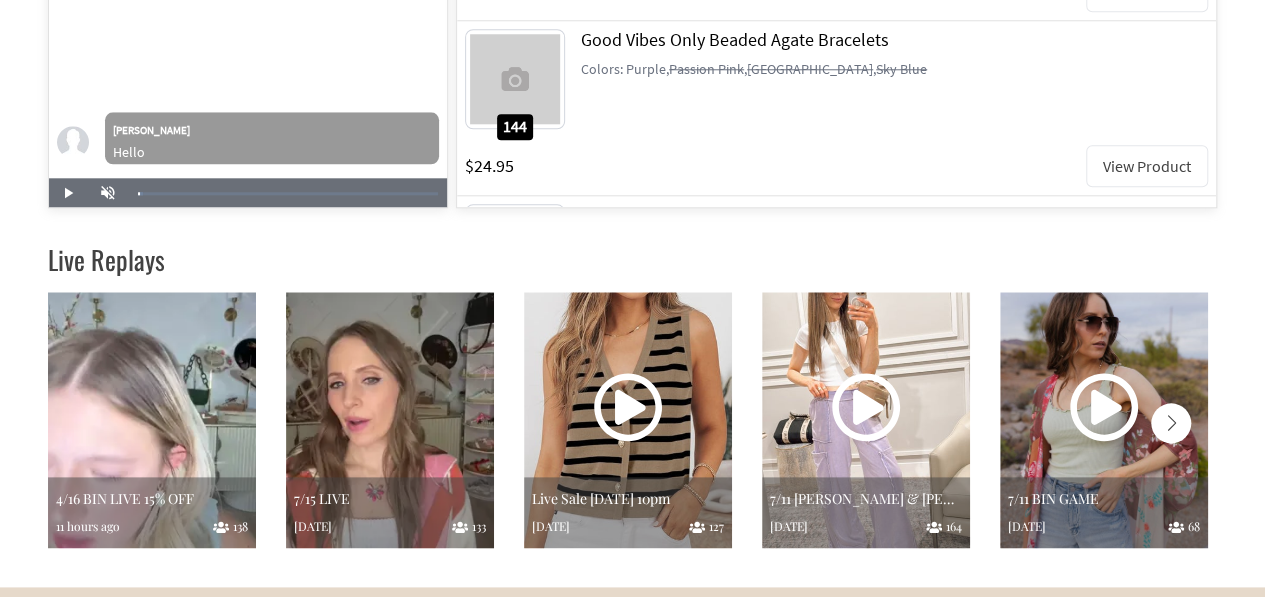 click at bounding box center (390, 420) 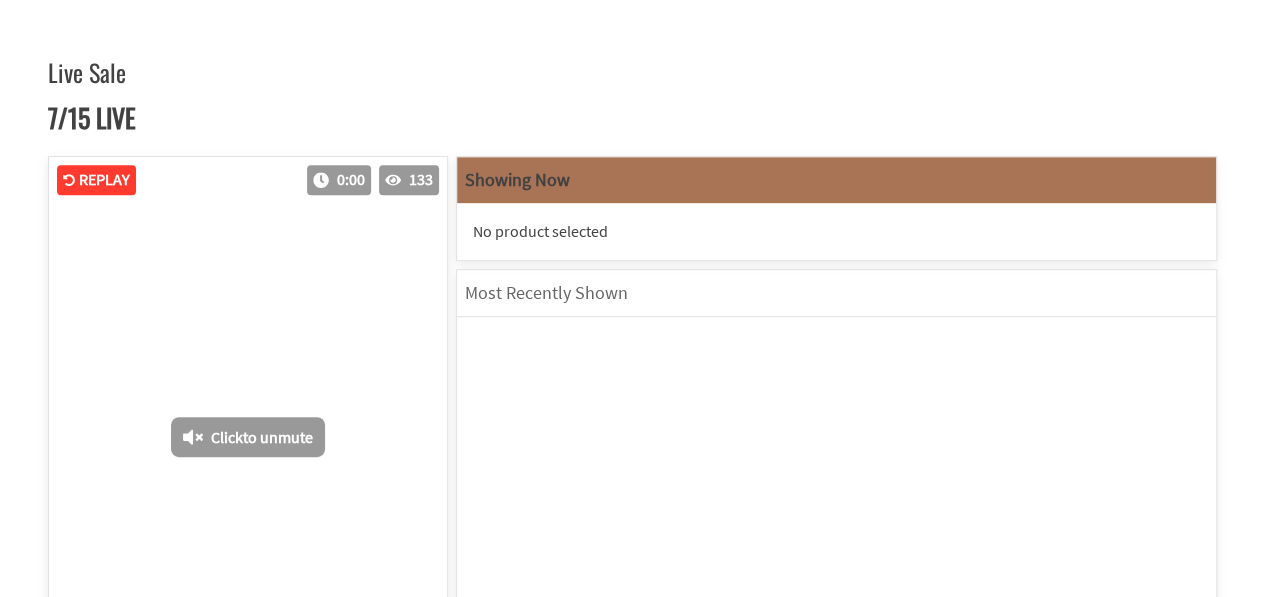 scroll, scrollTop: 333, scrollLeft: 0, axis: vertical 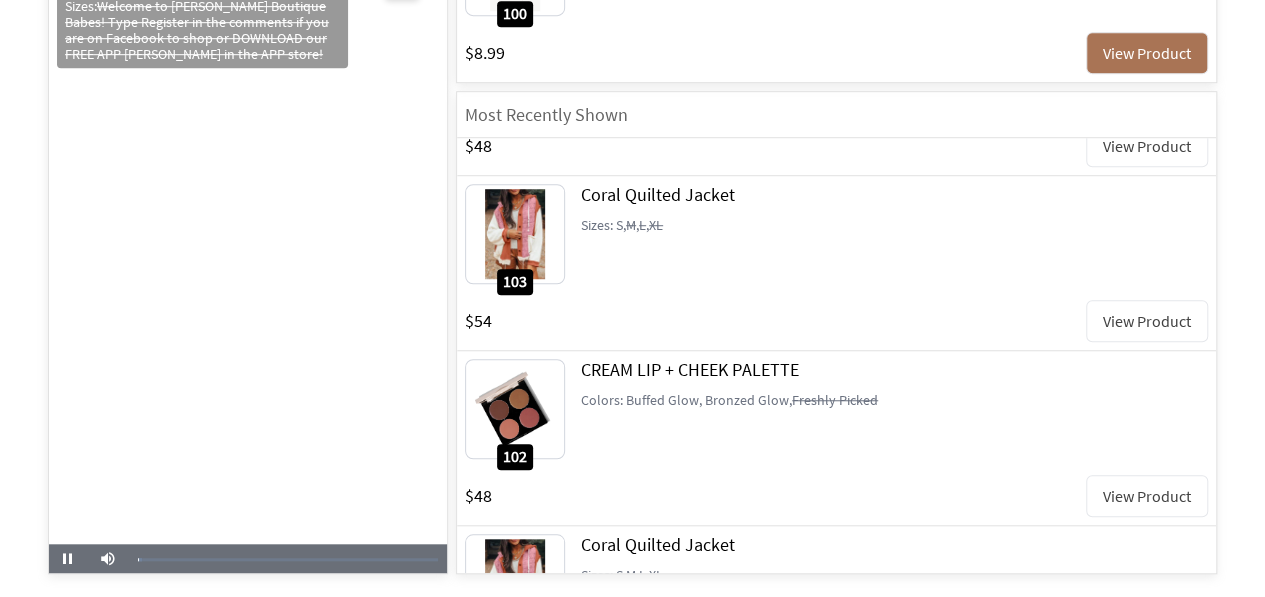 click on "View Product" at bounding box center [1147, 321] 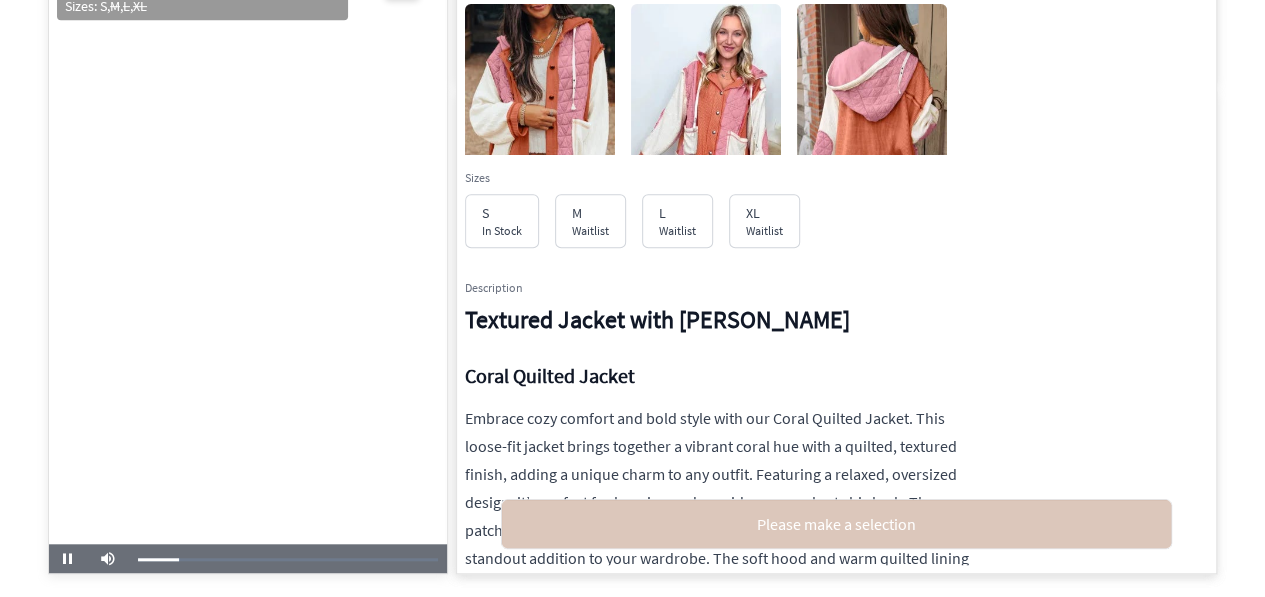 scroll, scrollTop: 5203, scrollLeft: 0, axis: vertical 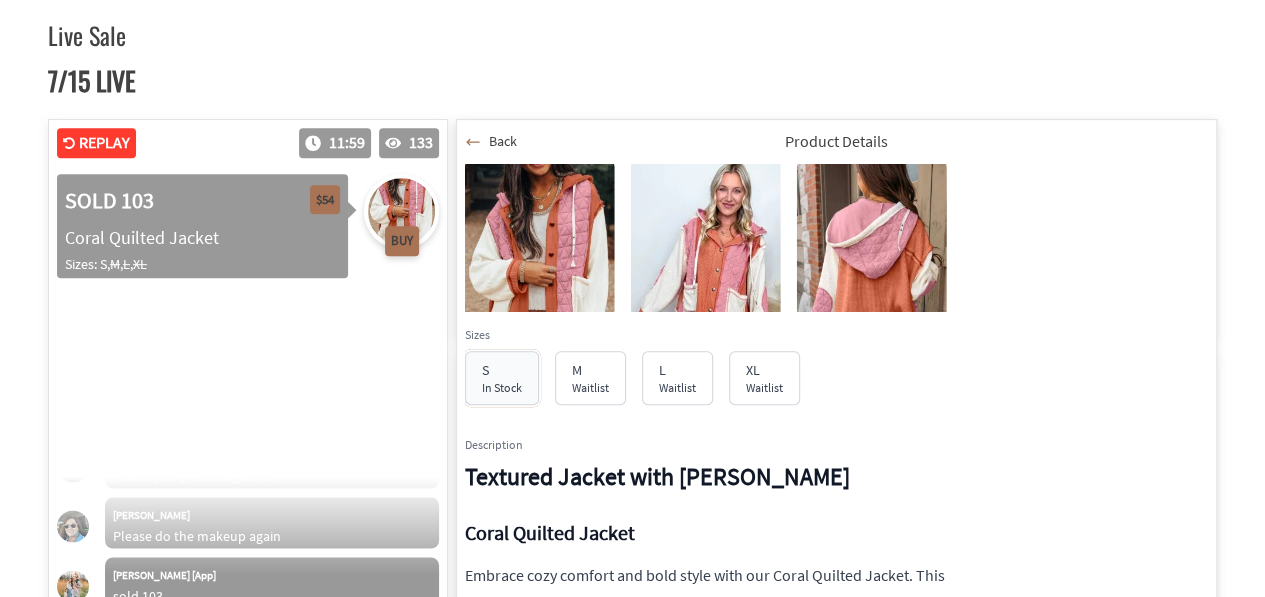 click on "In Stock" at bounding box center (502, 387) 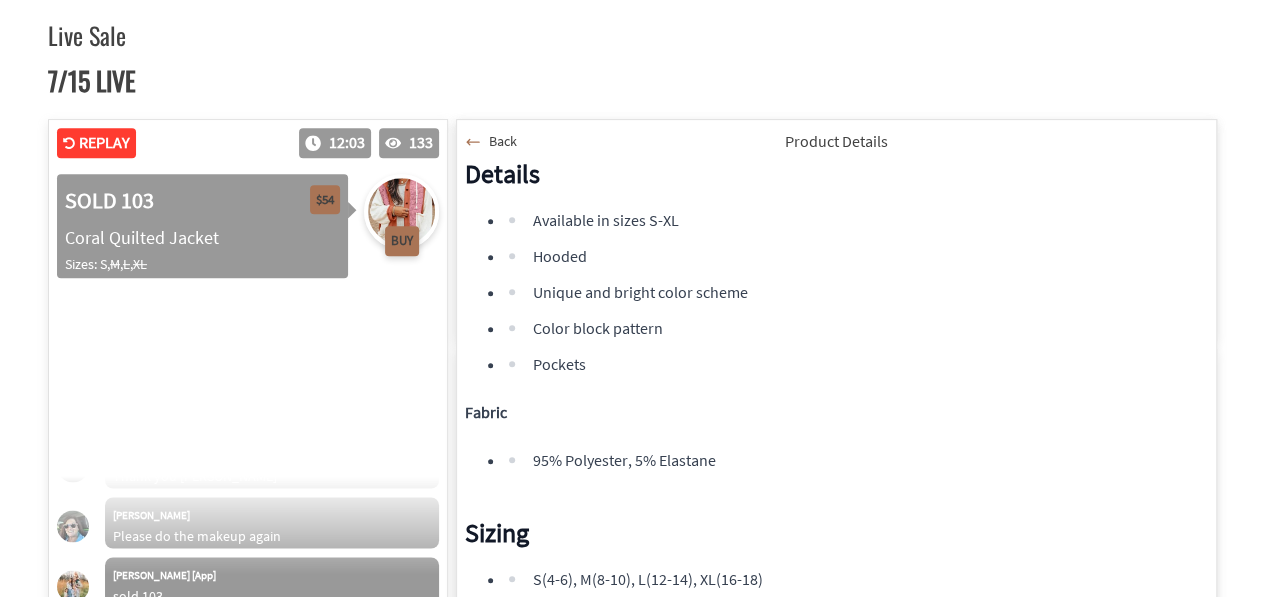 scroll, scrollTop: 968, scrollLeft: 0, axis: vertical 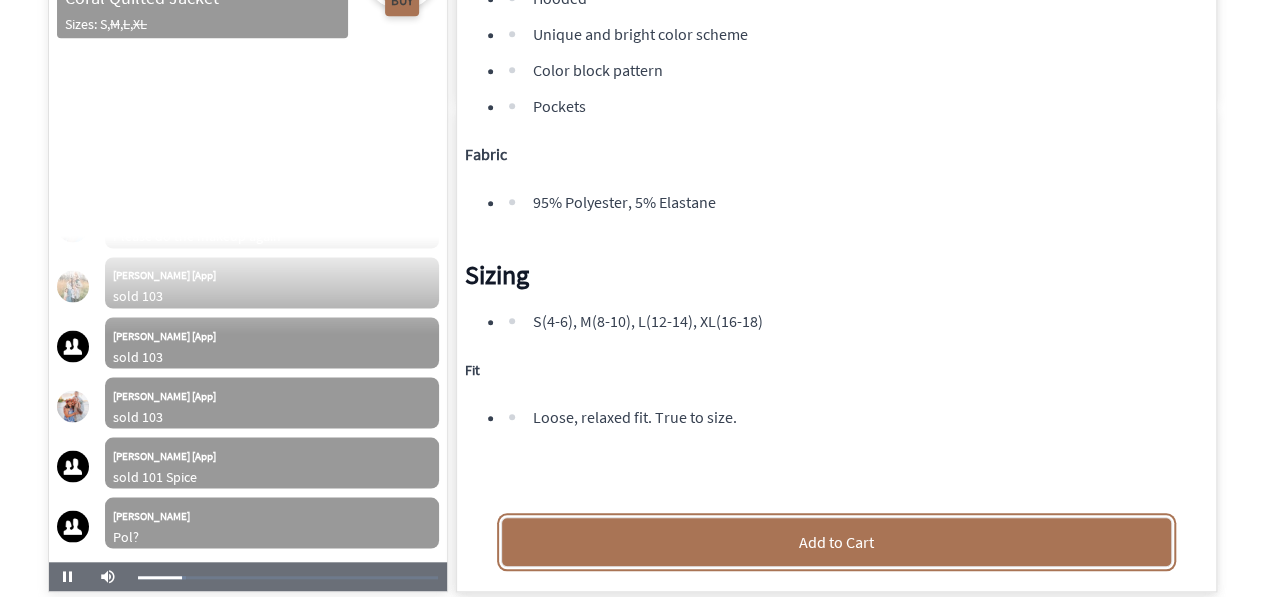 click on "Add to Cart" at bounding box center (836, 542) 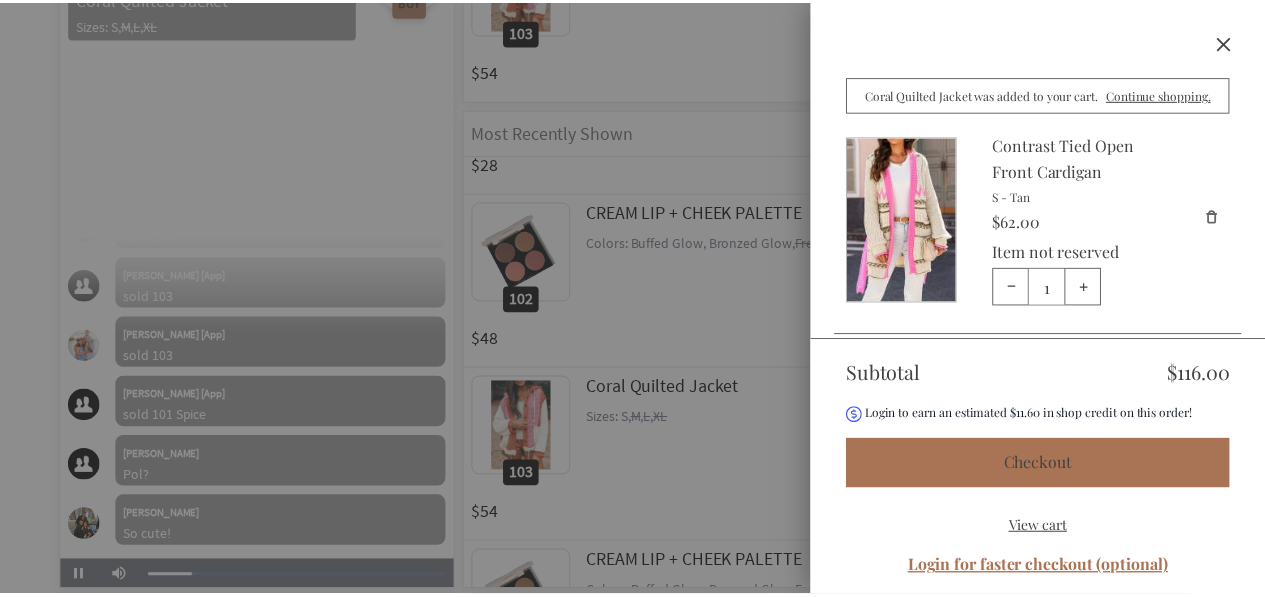 scroll, scrollTop: 5759, scrollLeft: 0, axis: vertical 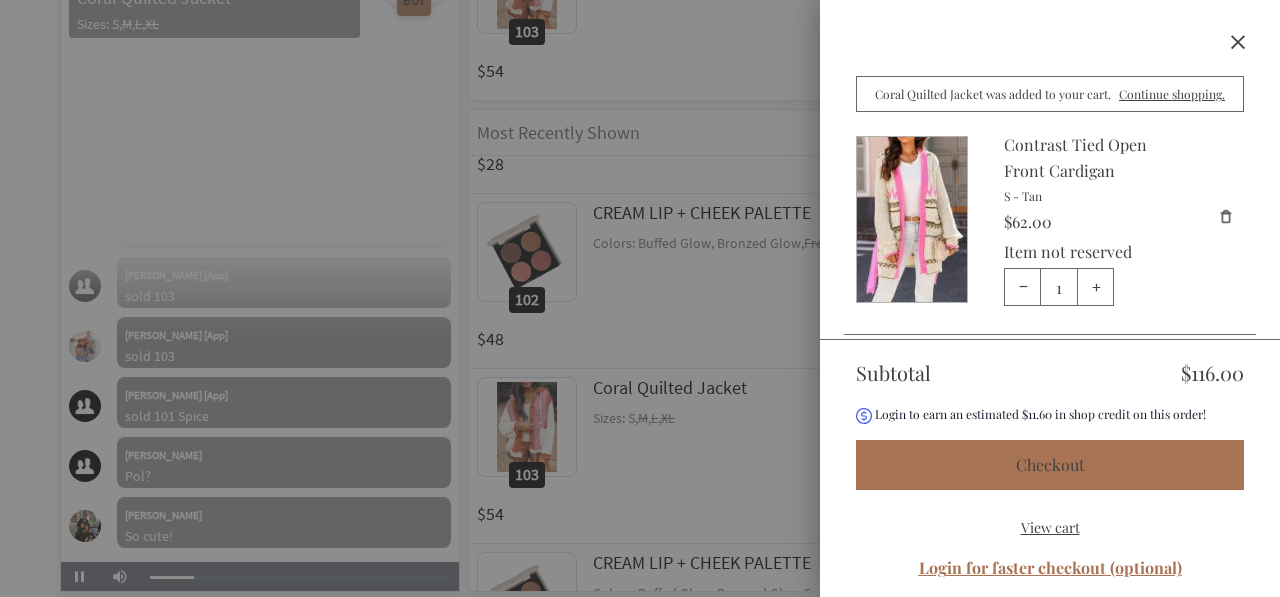click on "Close" 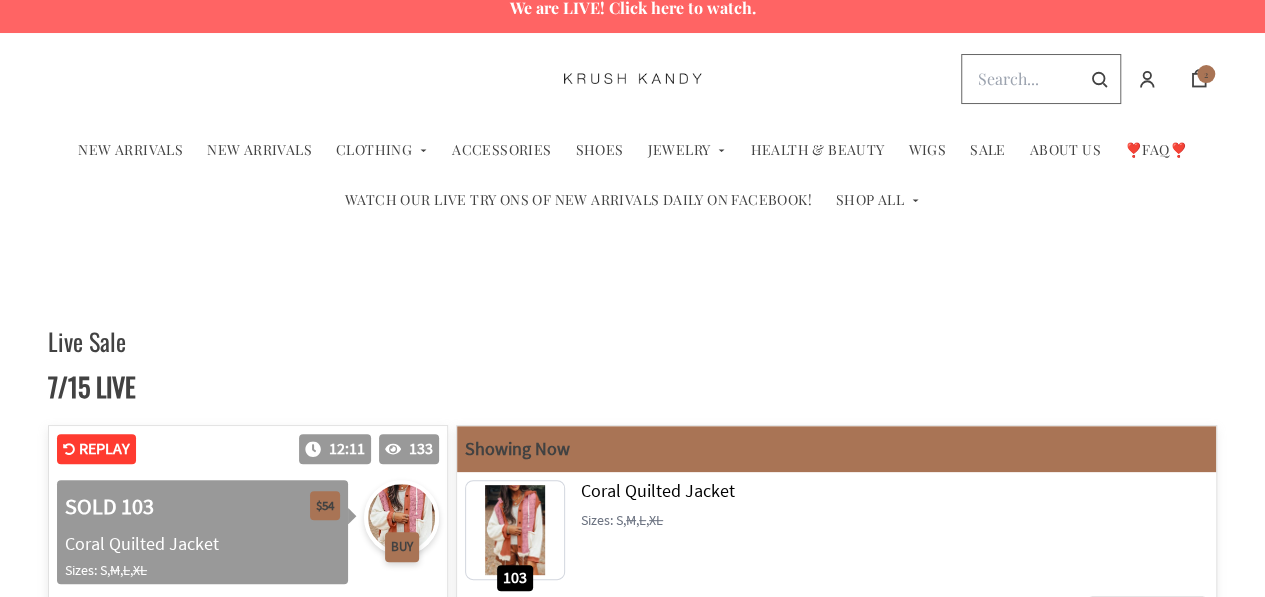 scroll, scrollTop: 1, scrollLeft: 0, axis: vertical 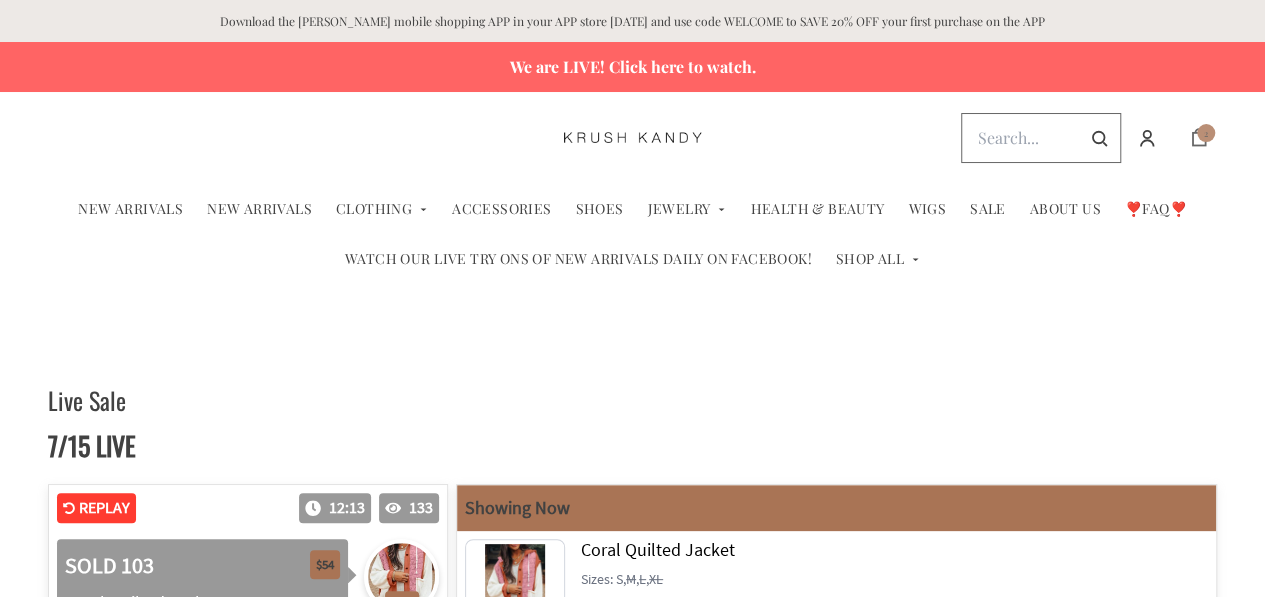 click on "Cart" 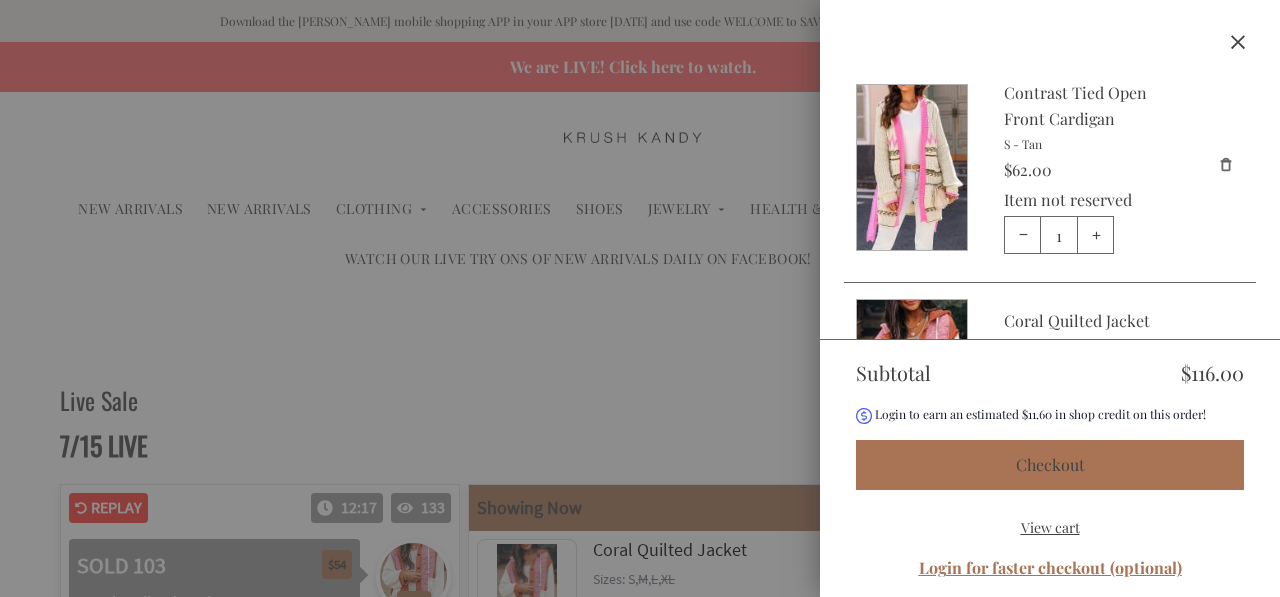 click on "Close" 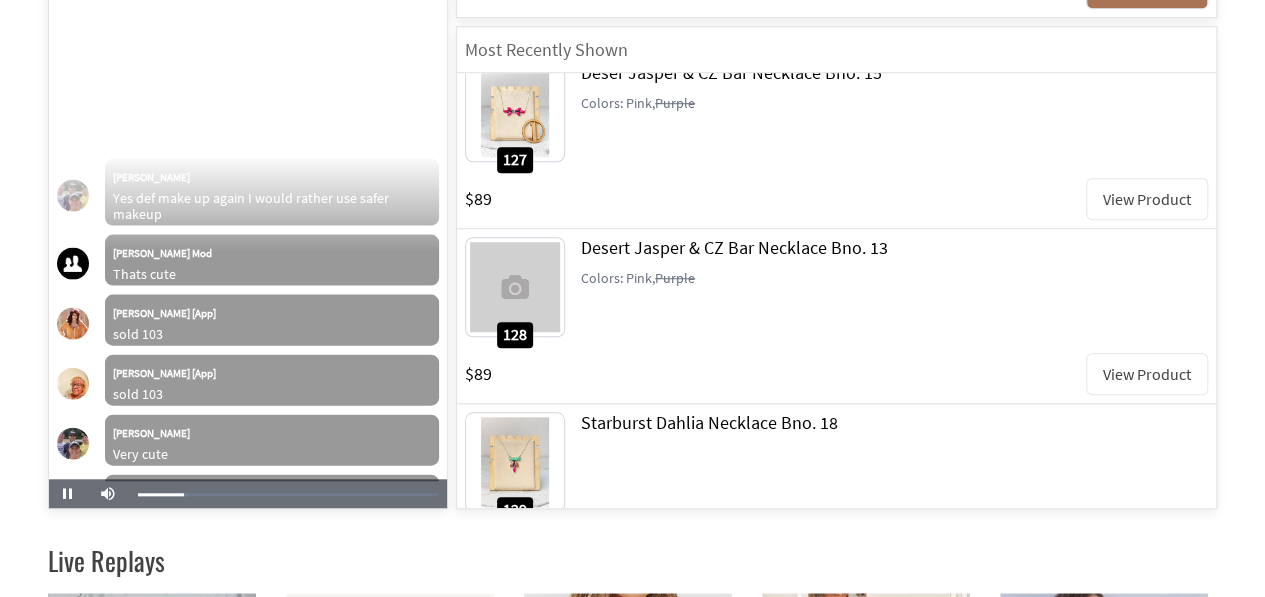 scroll, scrollTop: 5496, scrollLeft: 0, axis: vertical 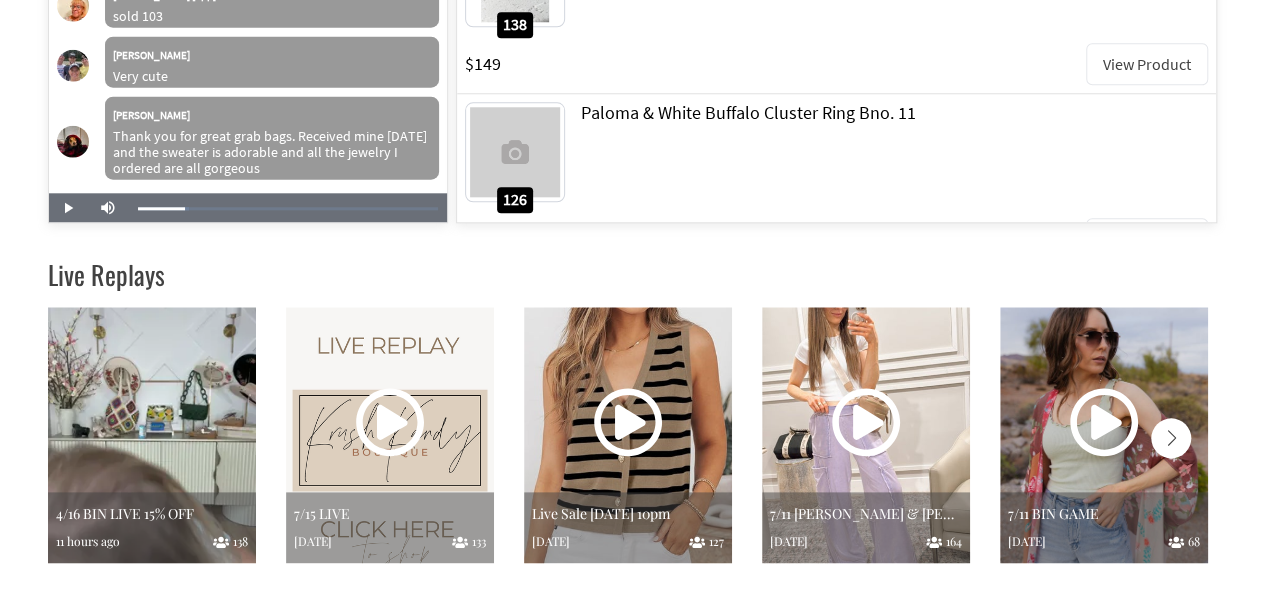 click 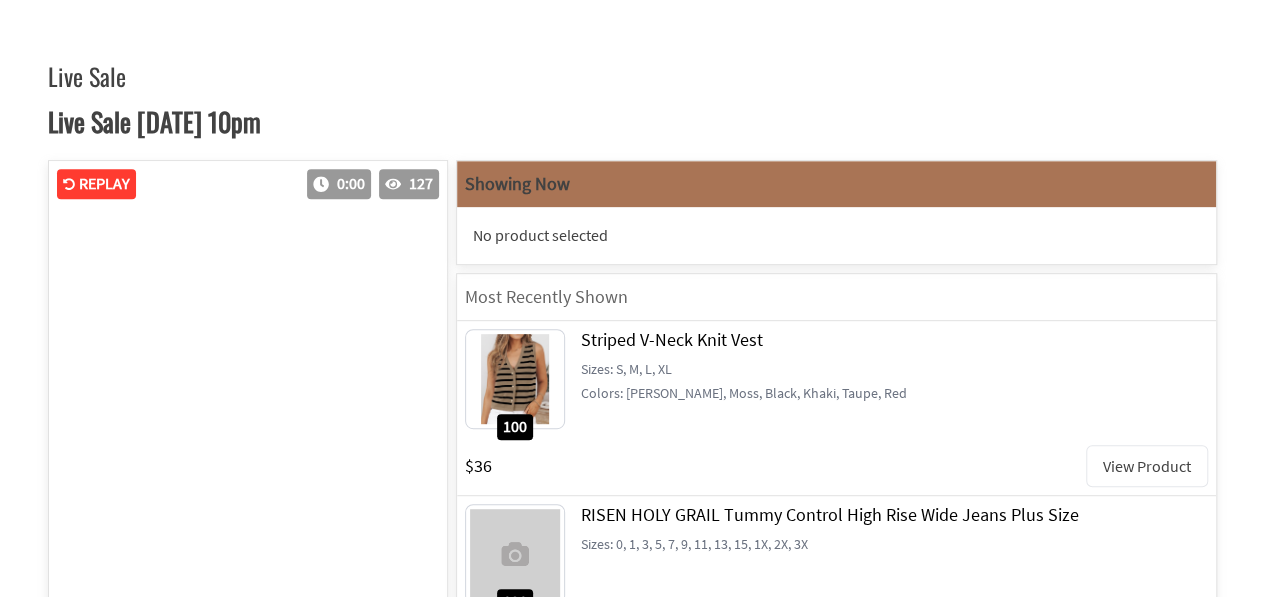 scroll, scrollTop: 326, scrollLeft: 0, axis: vertical 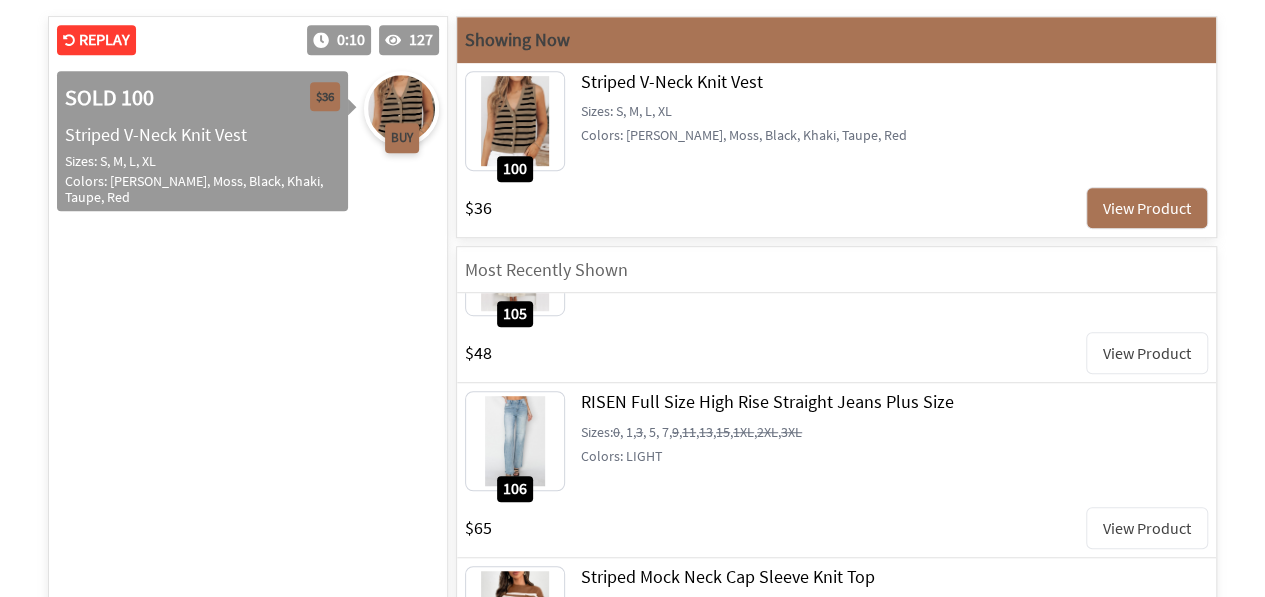 click on "View Product" at bounding box center (1147, 528) 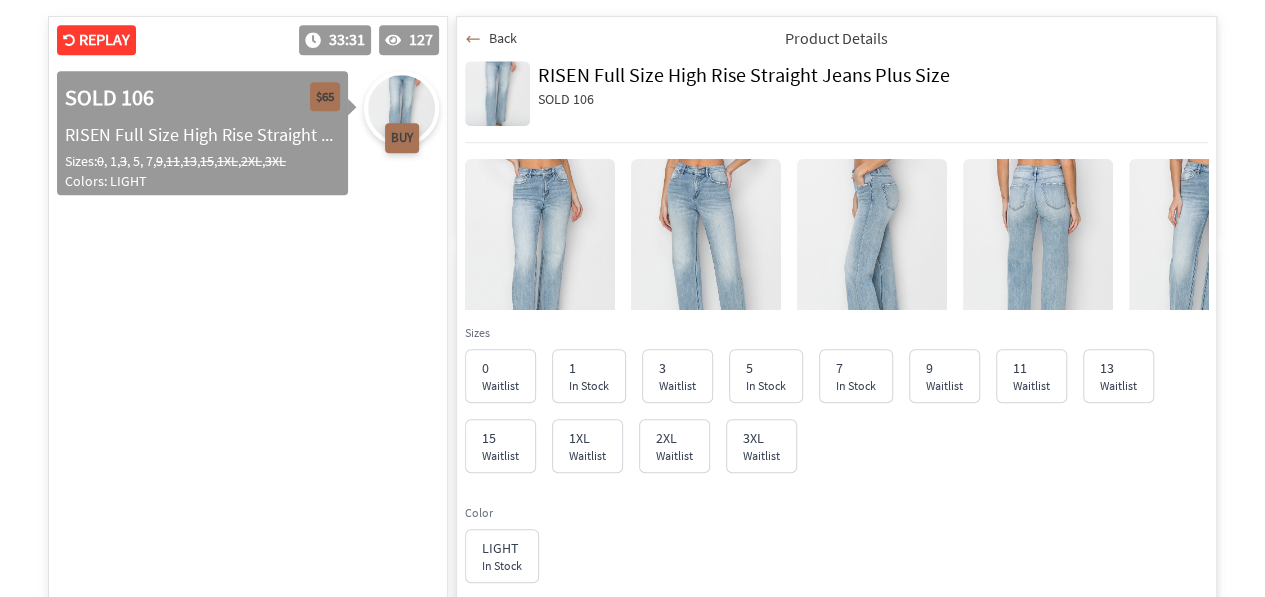scroll, scrollTop: 24335, scrollLeft: 0, axis: vertical 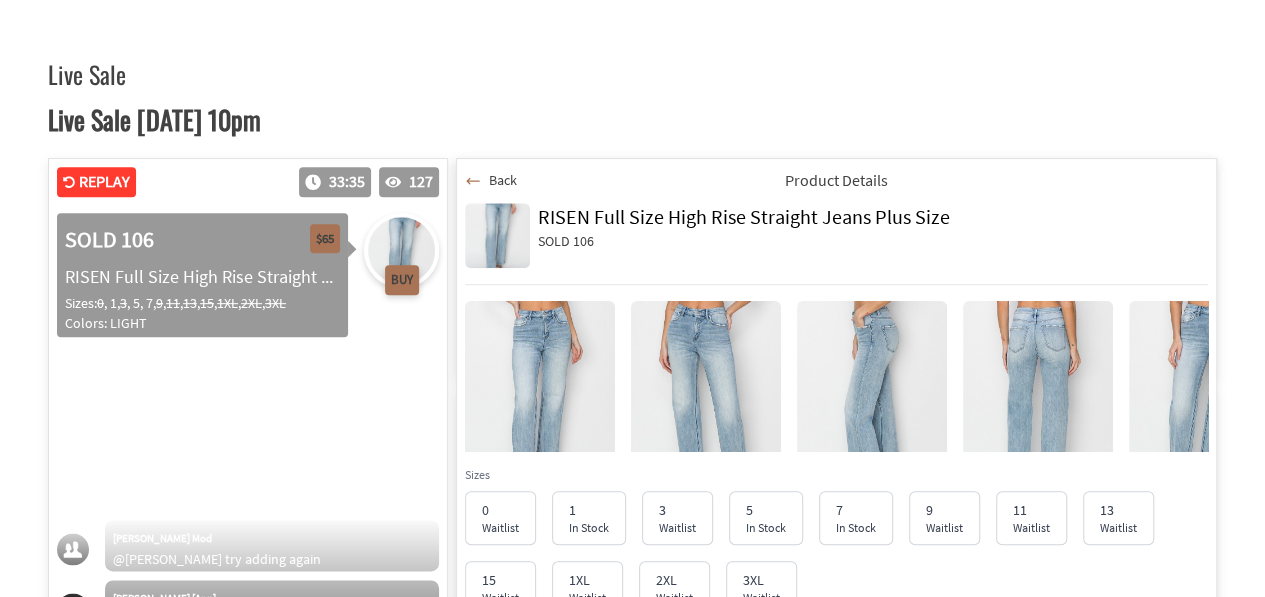 click on "Back" at bounding box center [503, 180] 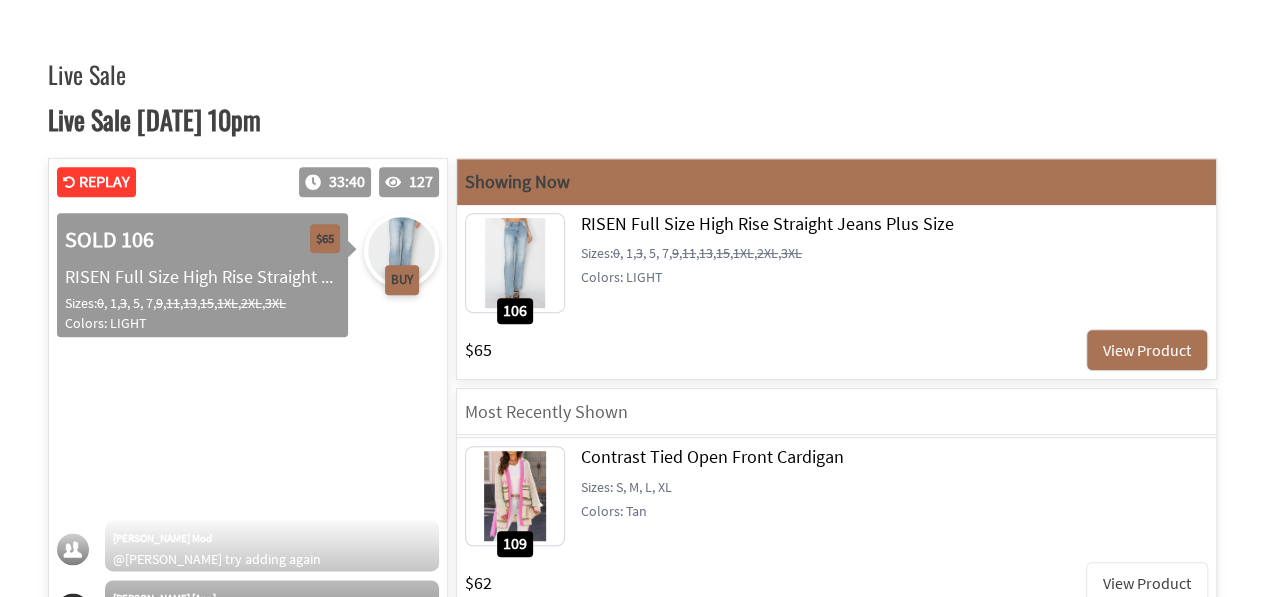scroll, scrollTop: 1752, scrollLeft: 0, axis: vertical 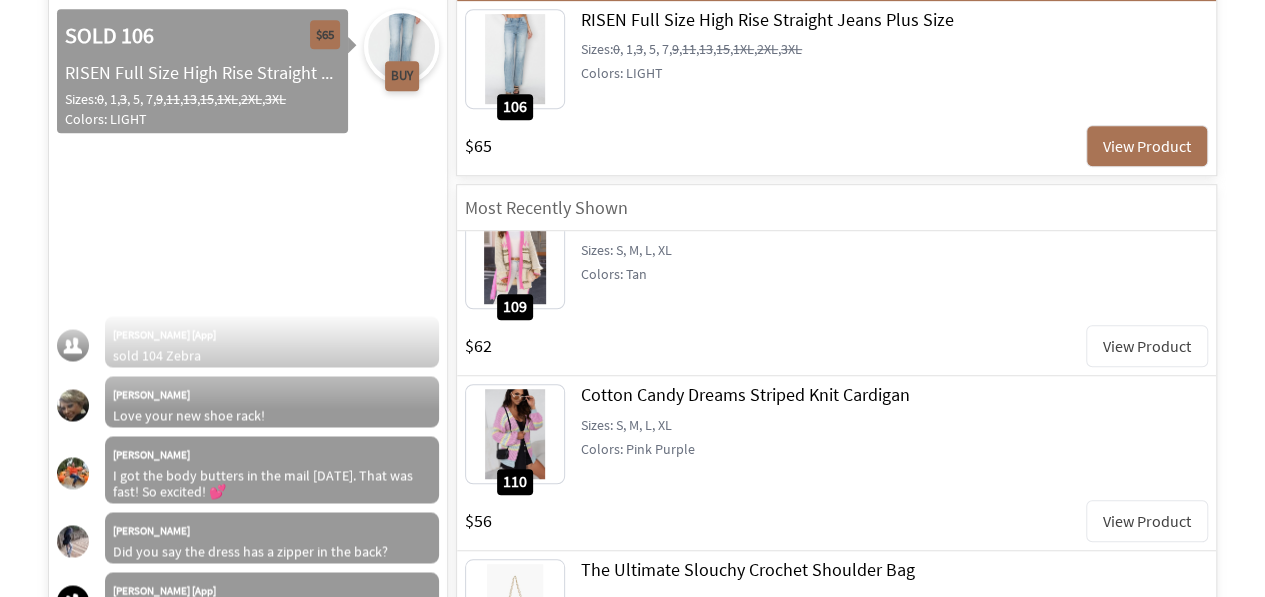 click on "View Product" at bounding box center [1147, 346] 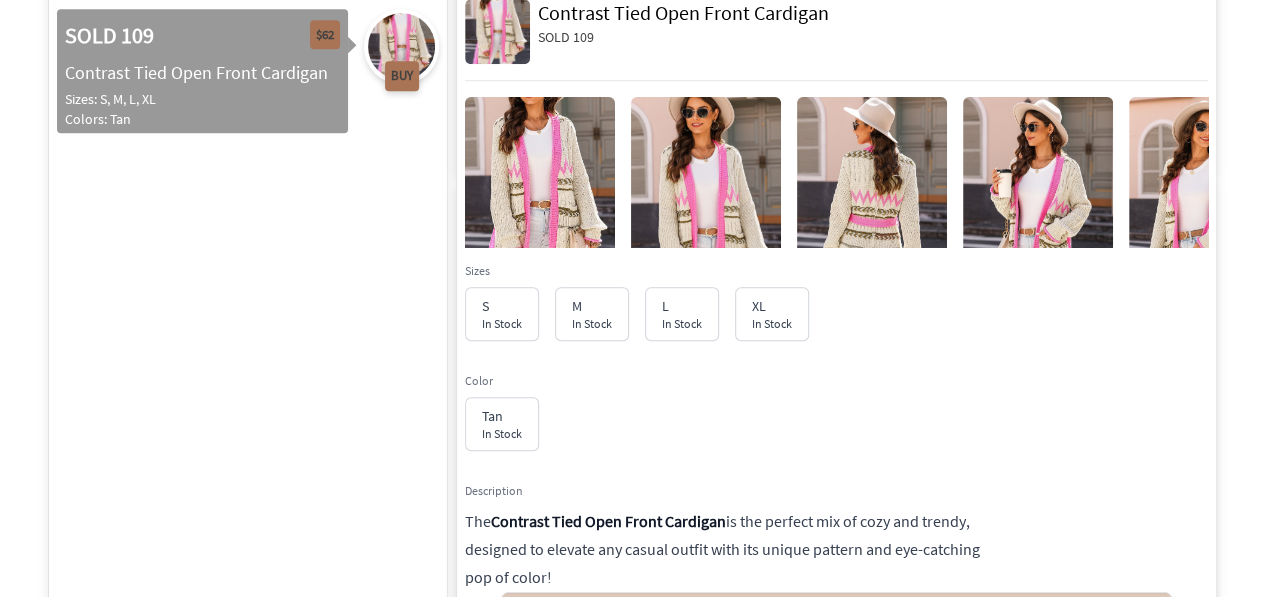 scroll, scrollTop: 28063, scrollLeft: 0, axis: vertical 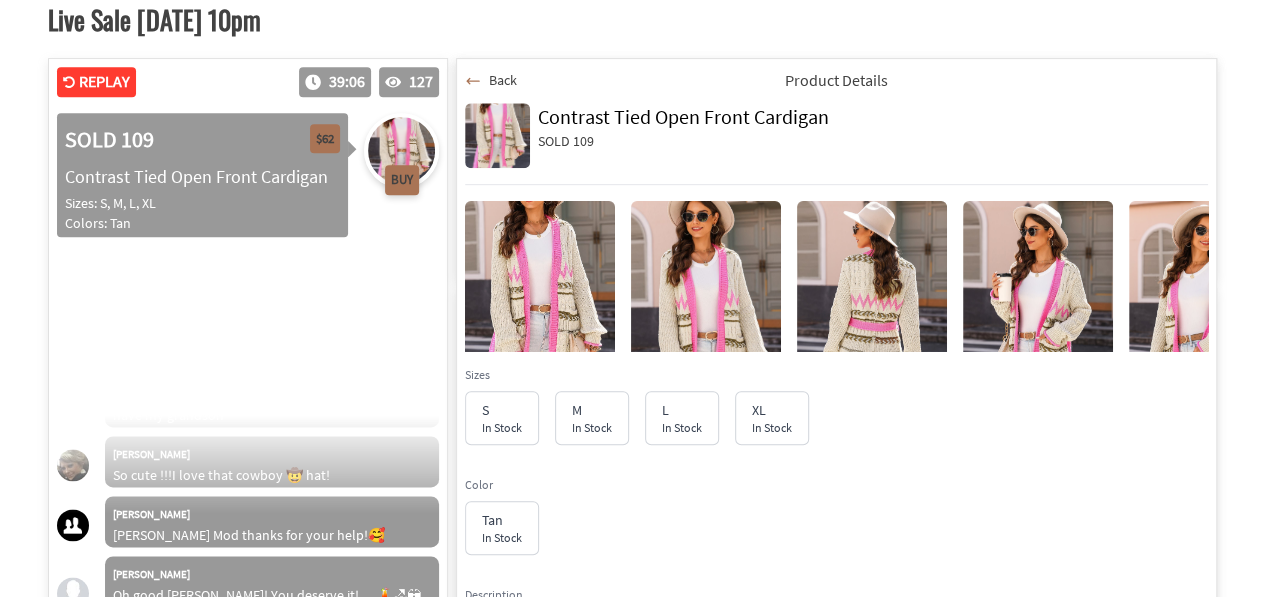 click on "Back" at bounding box center (503, 80) 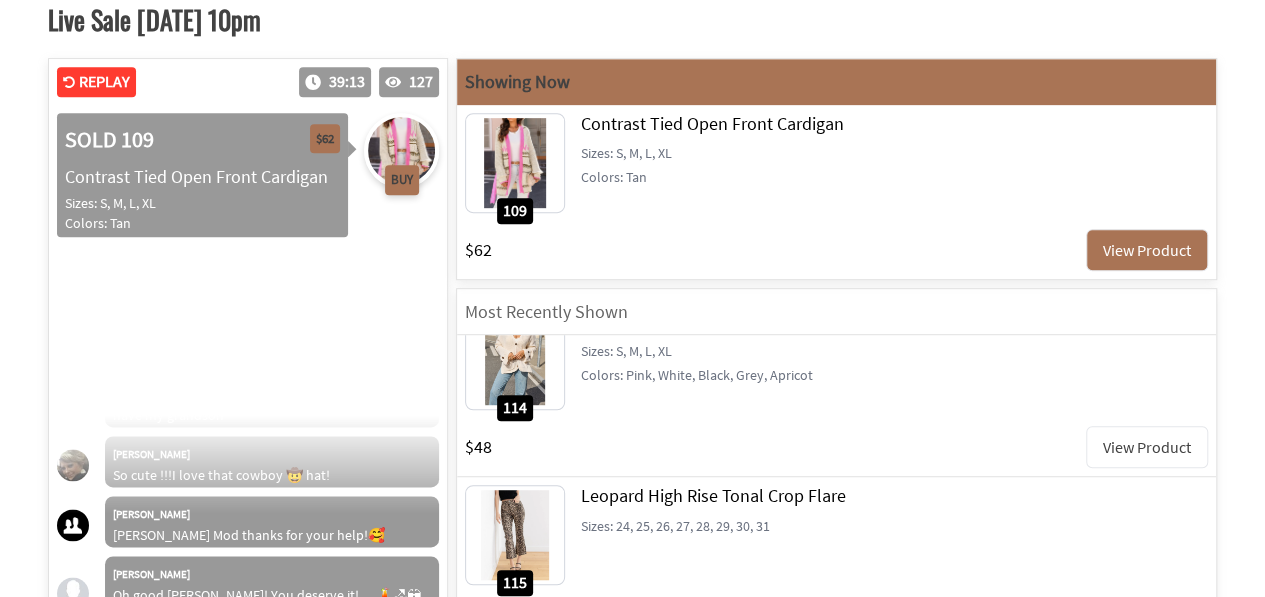 scroll, scrollTop: 2668, scrollLeft: 0, axis: vertical 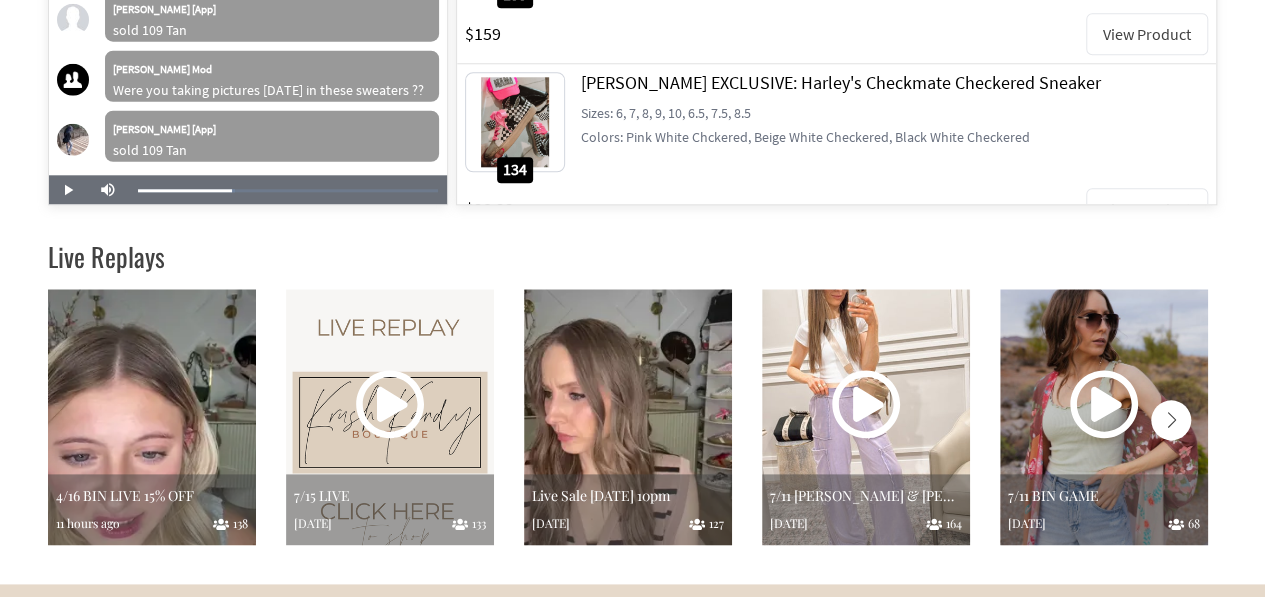 click 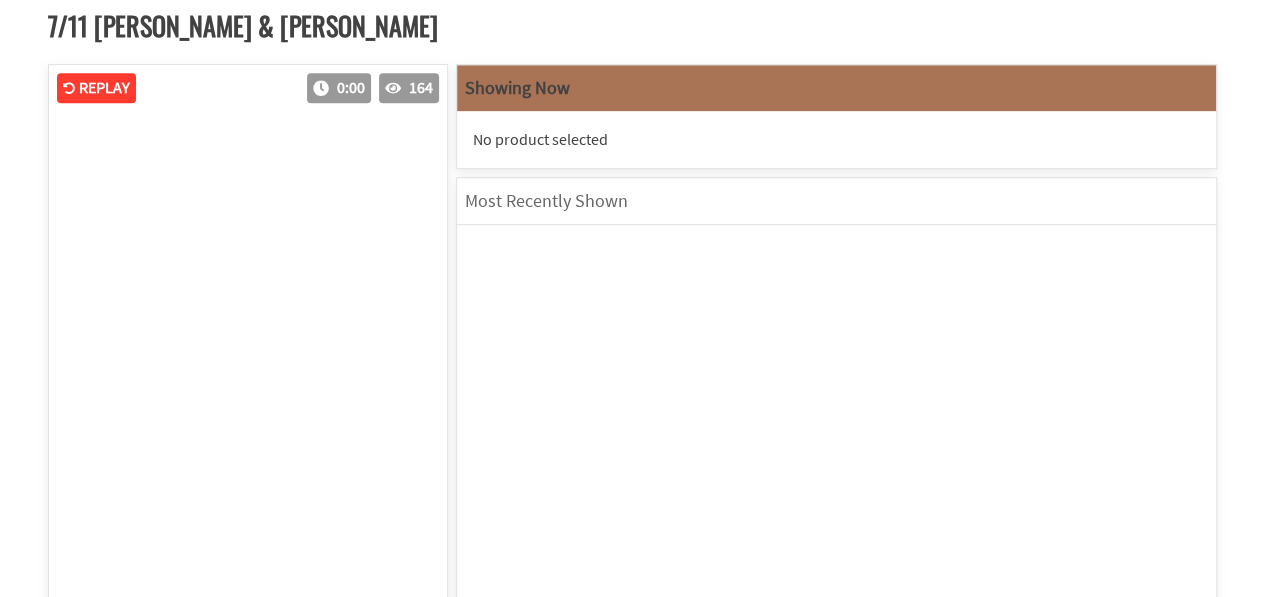 scroll, scrollTop: 428, scrollLeft: 0, axis: vertical 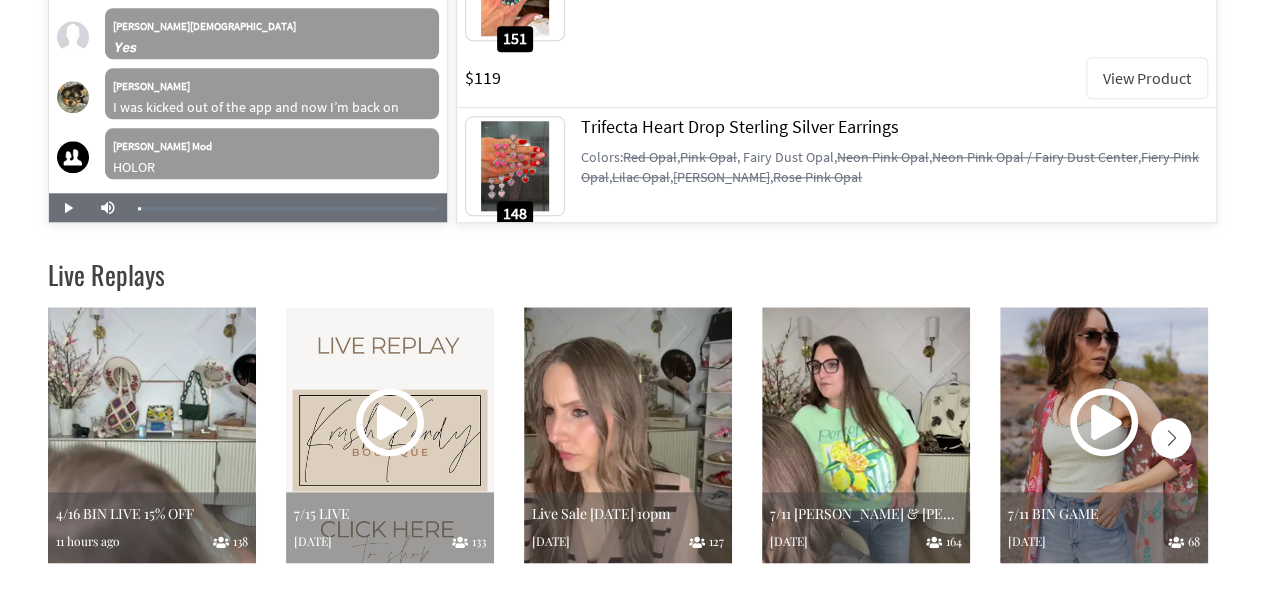click 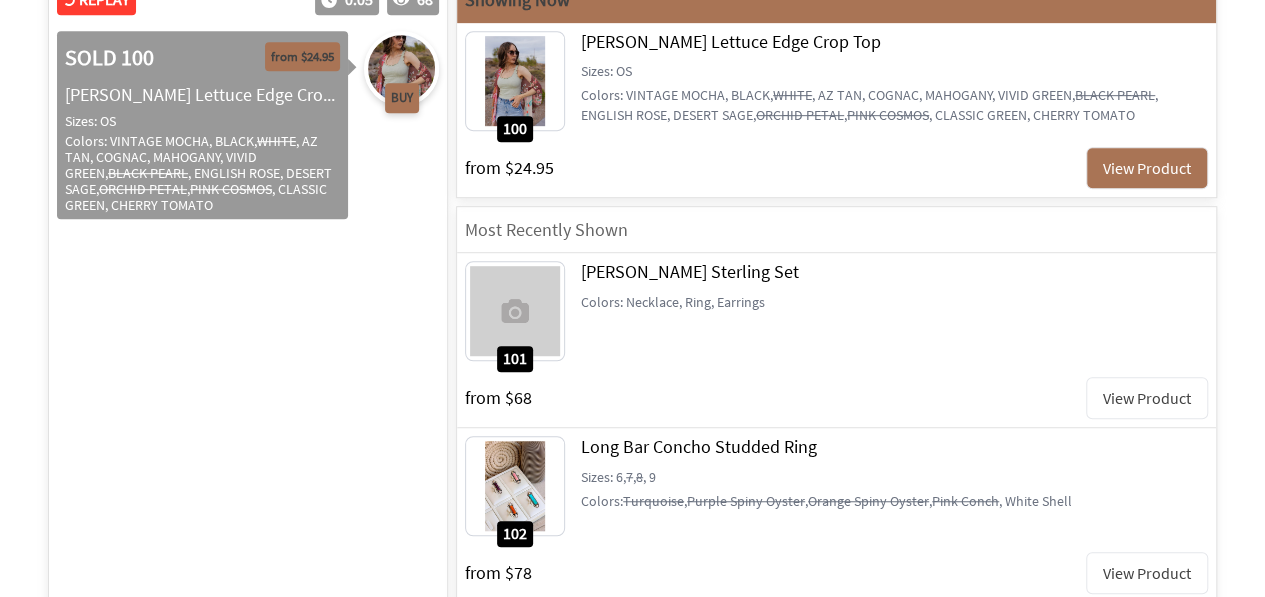 scroll, scrollTop: 512, scrollLeft: 0, axis: vertical 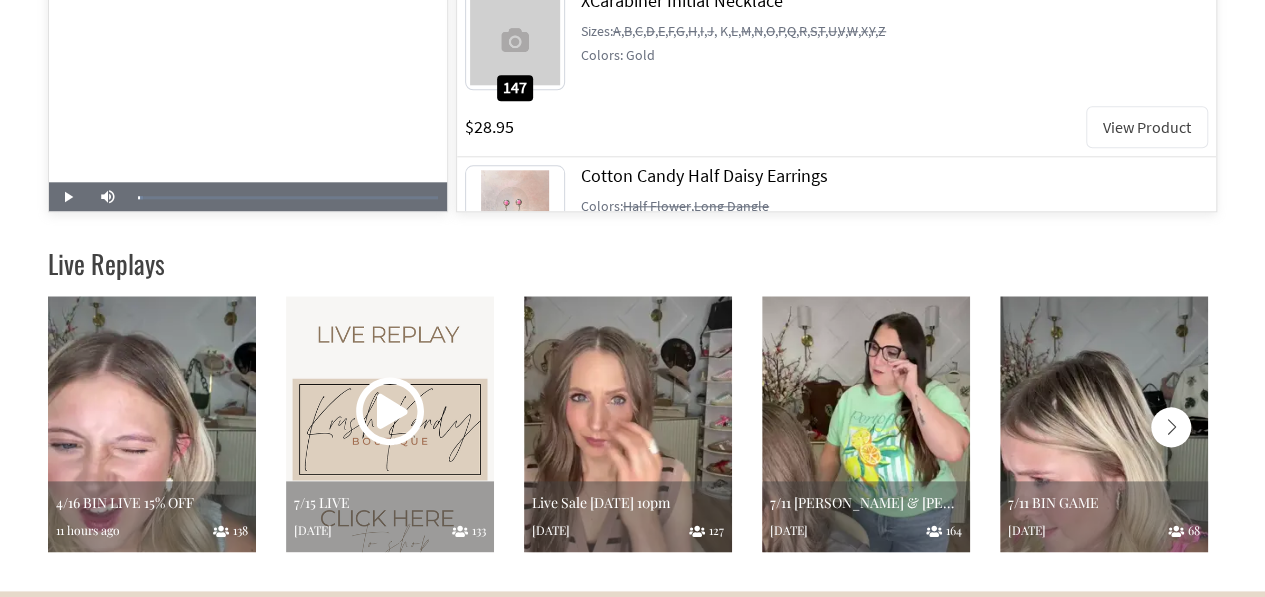 click at bounding box center [1171, 427] 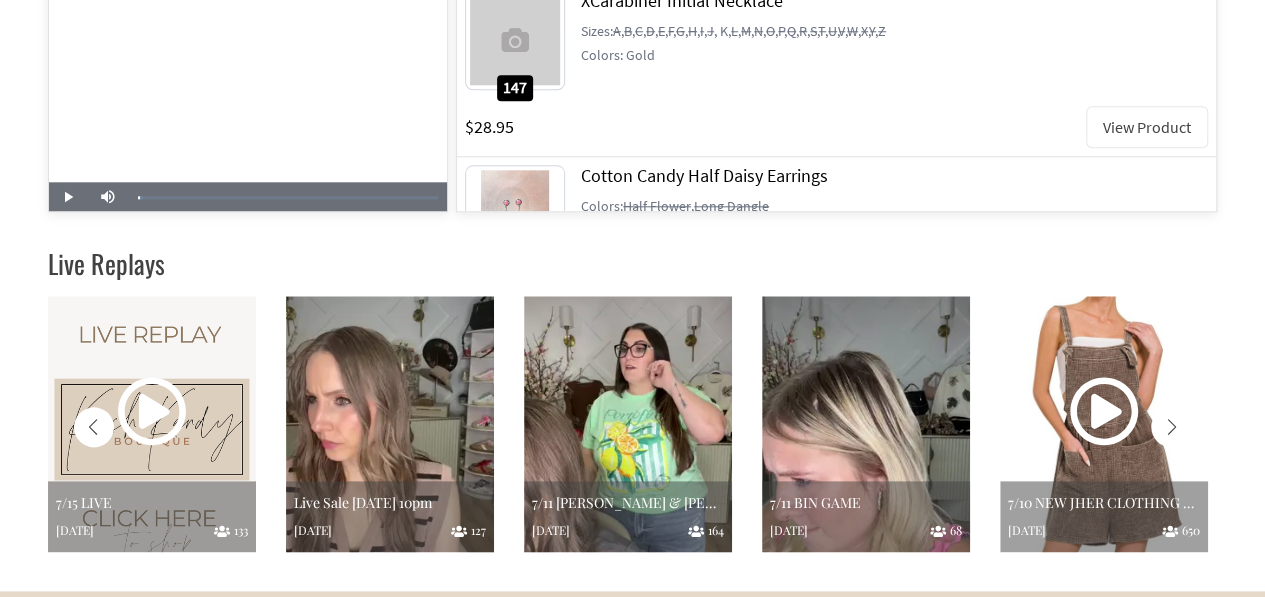 click at bounding box center [1171, 427] 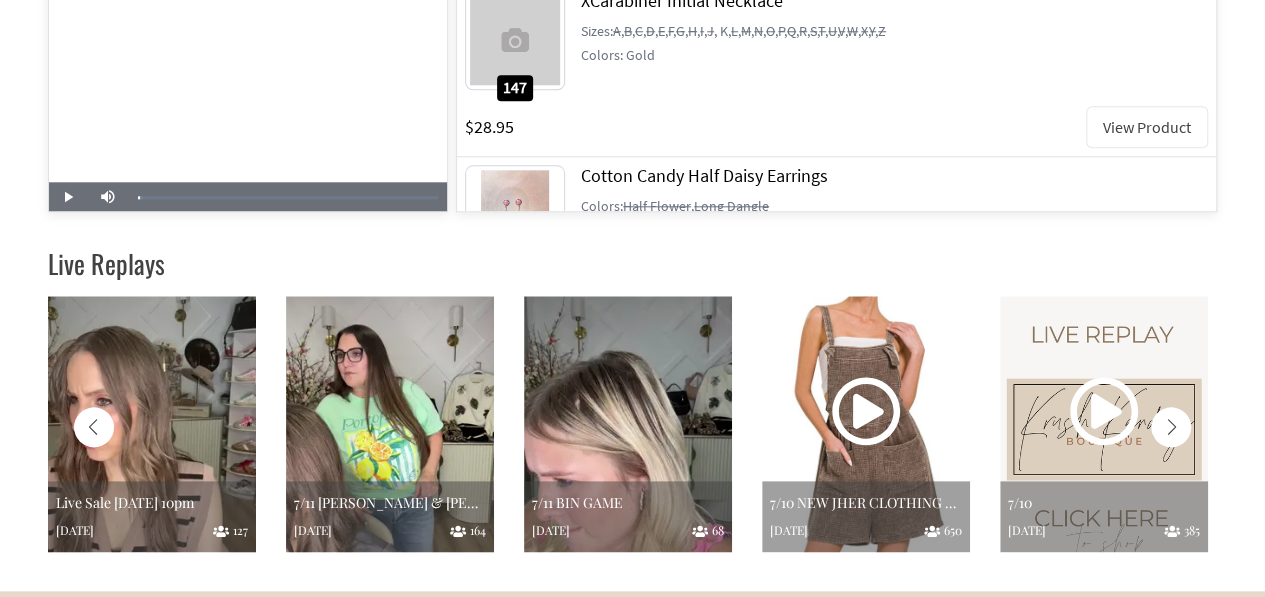 click 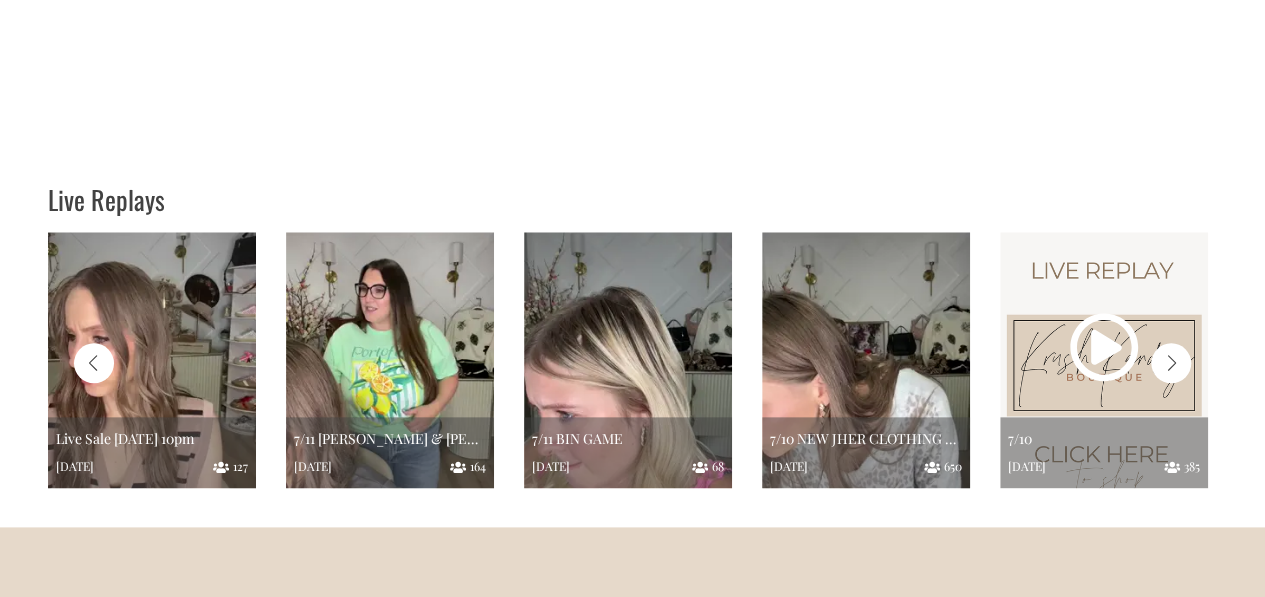 scroll, scrollTop: 0, scrollLeft: 0, axis: both 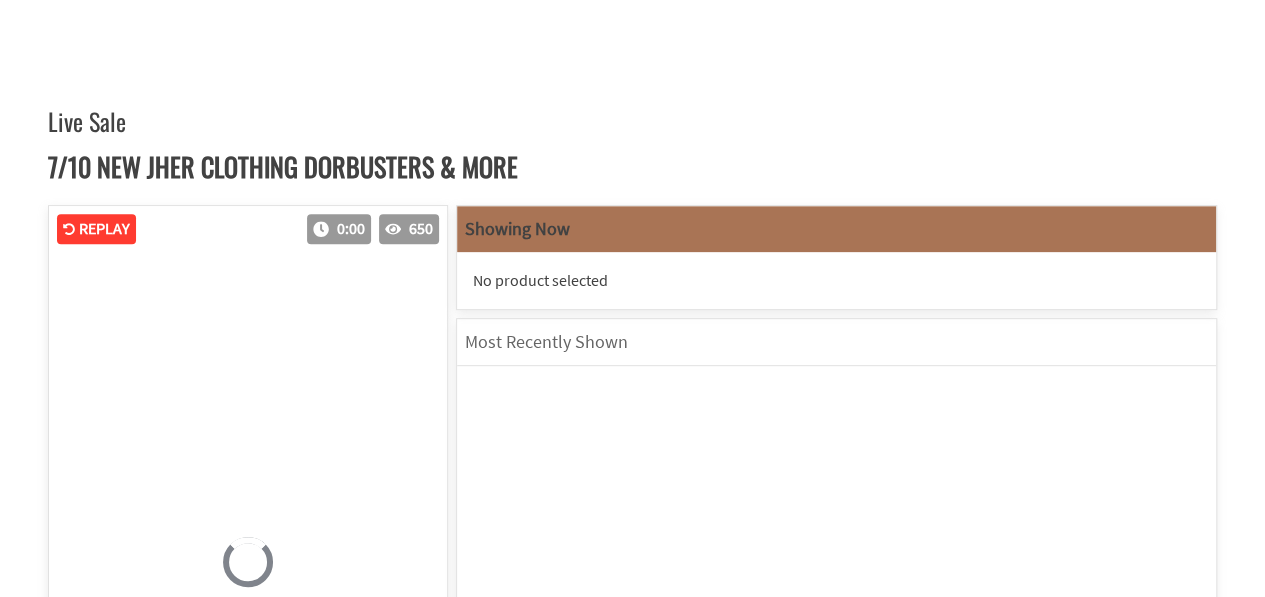 click at bounding box center (836, 641) 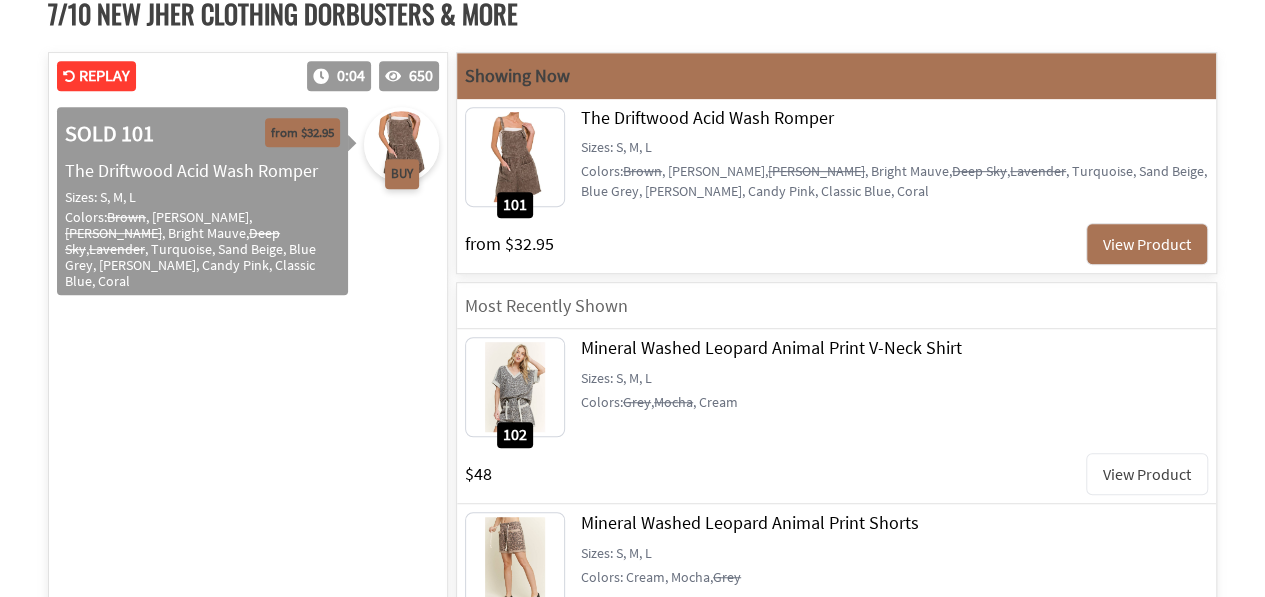 scroll, scrollTop: 435, scrollLeft: 0, axis: vertical 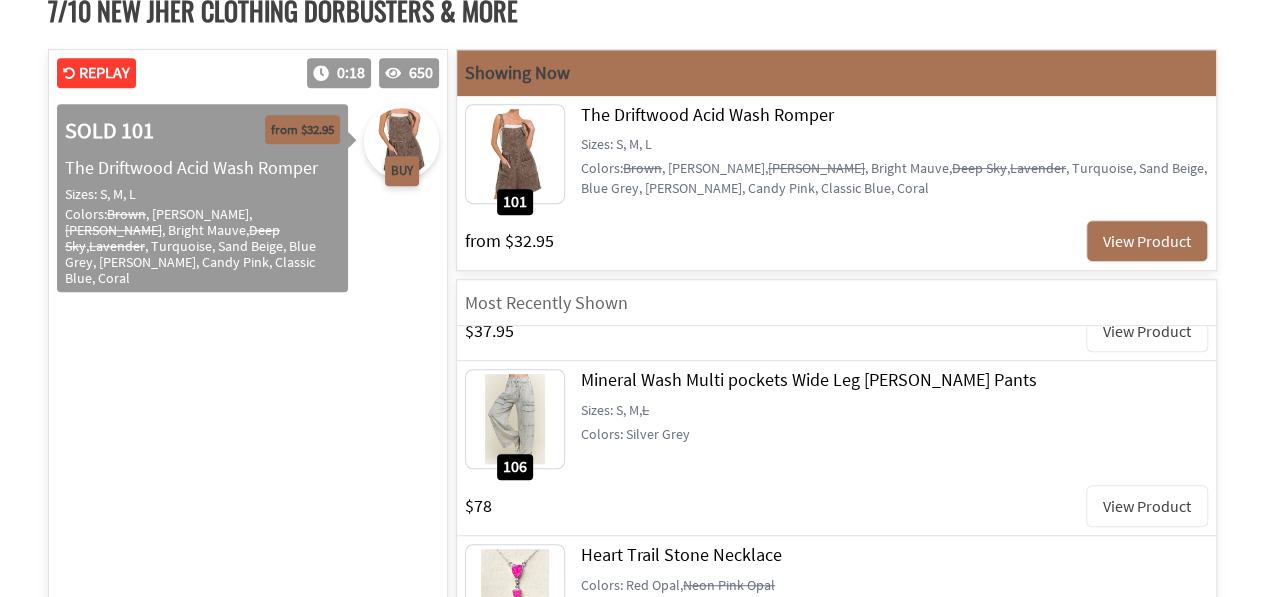 click on "View Product" at bounding box center (1147, 506) 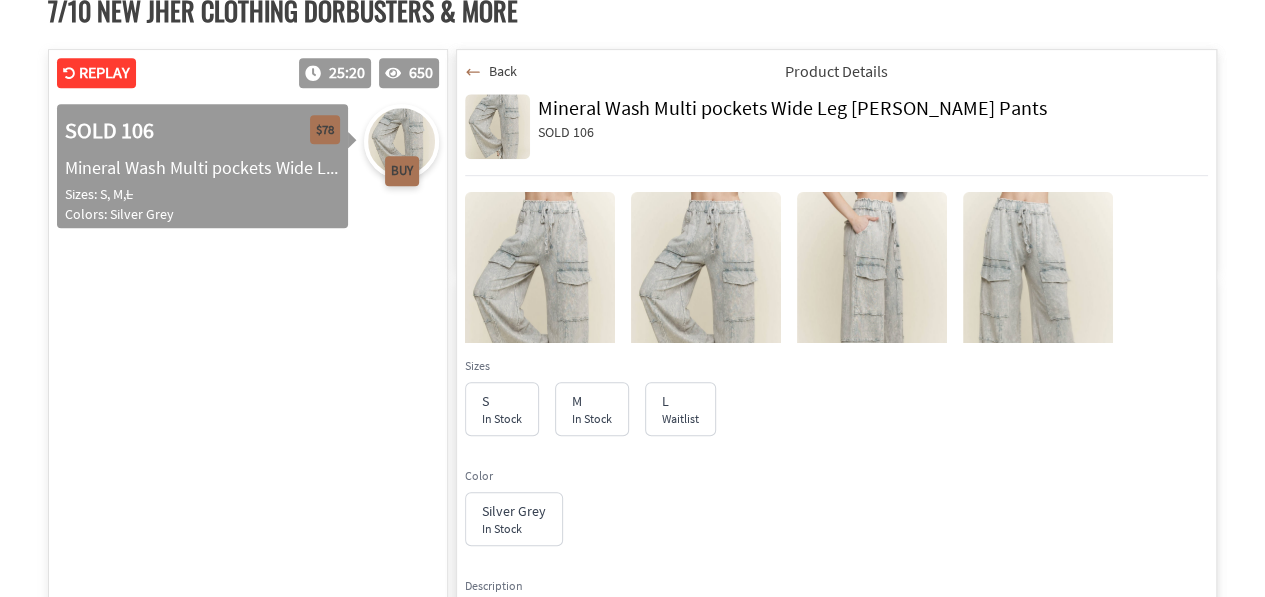 scroll, scrollTop: 21143, scrollLeft: 0, axis: vertical 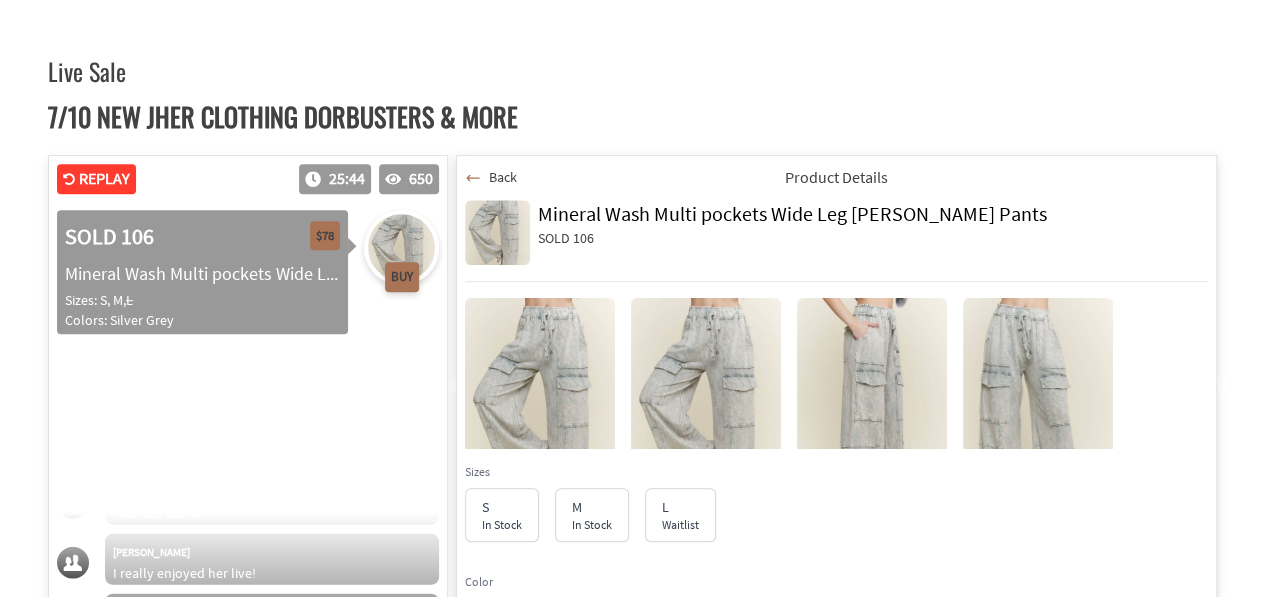 click on "Back" at bounding box center [503, 177] 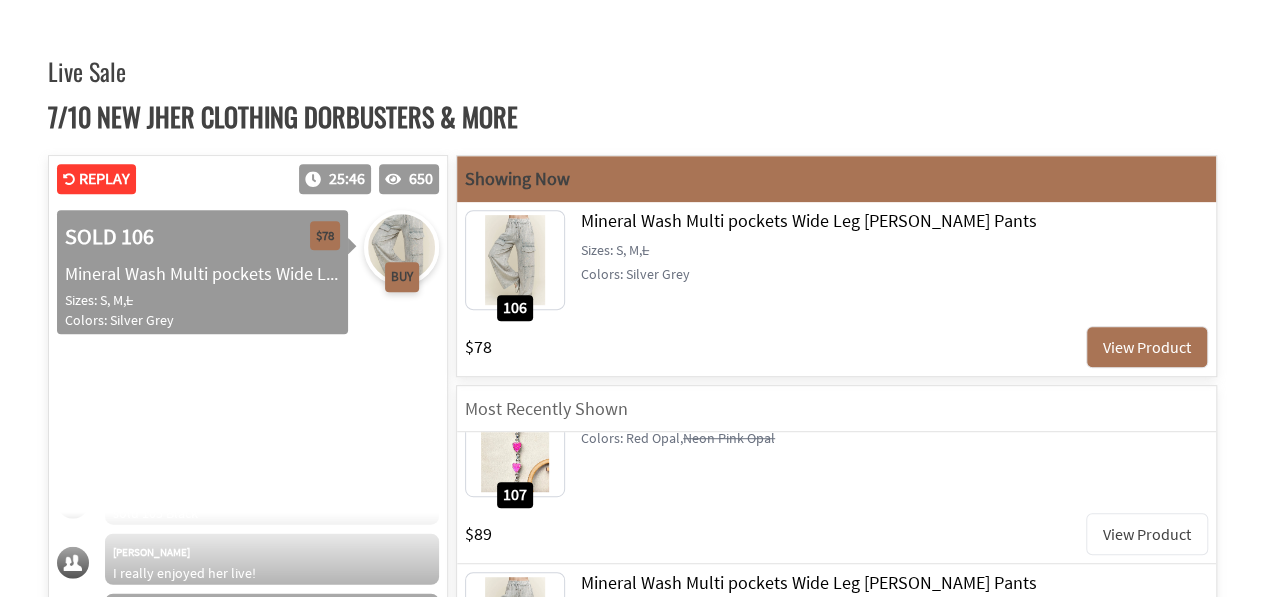 scroll, scrollTop: 1268, scrollLeft: 0, axis: vertical 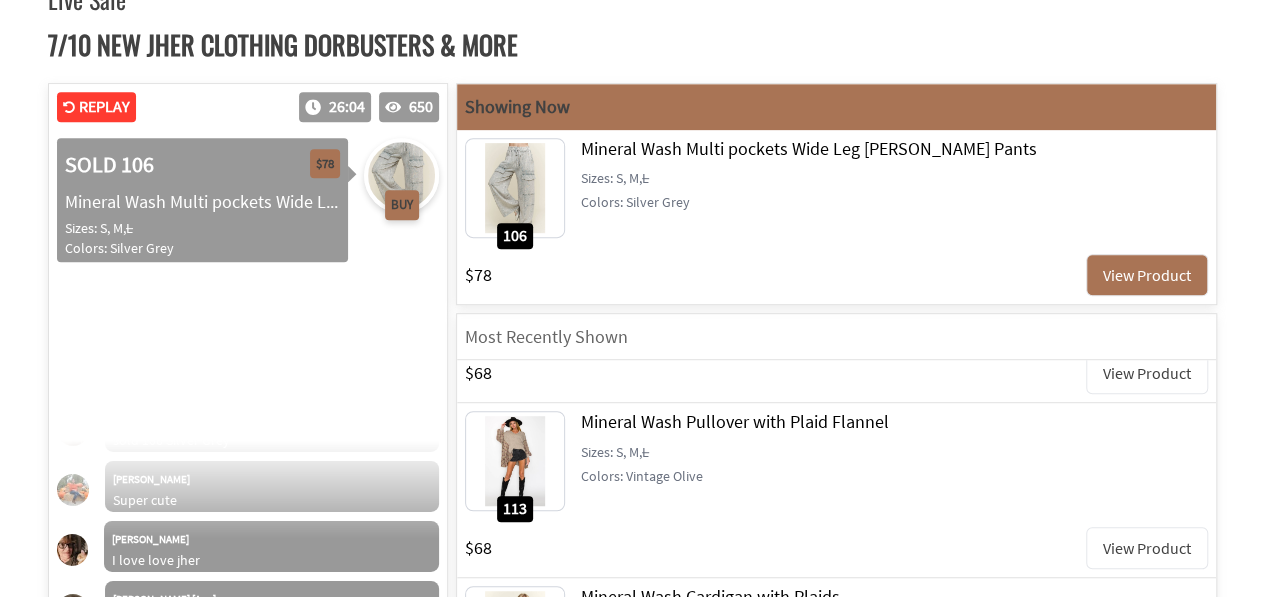 click on "View Product" at bounding box center (1147, 548) 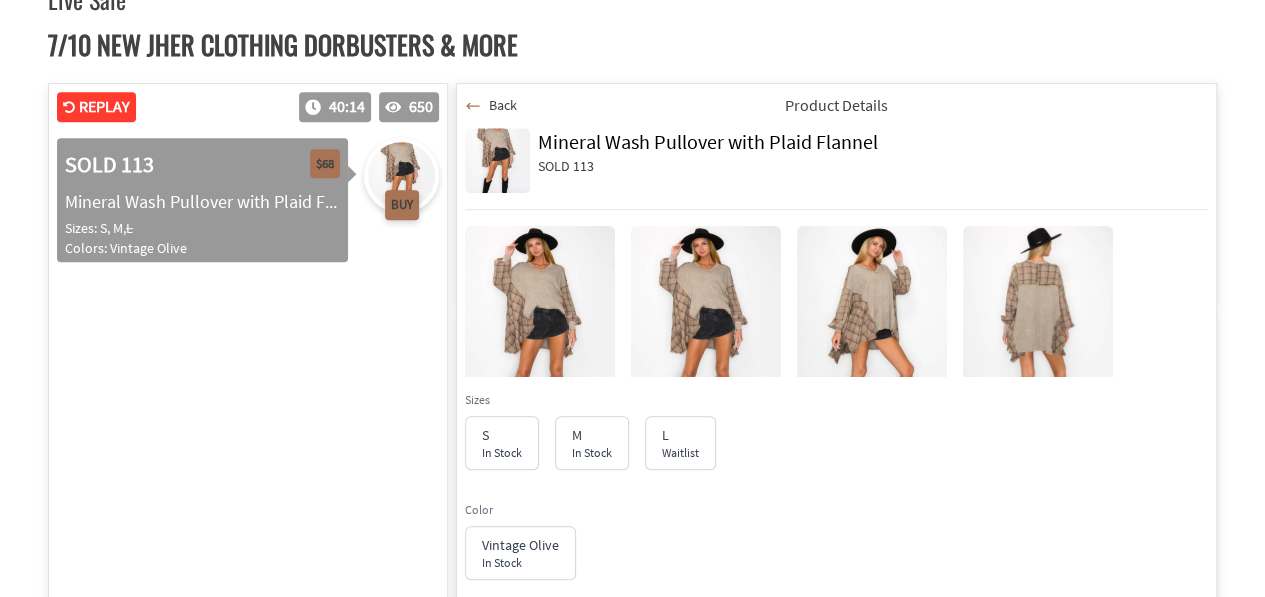 scroll, scrollTop: 32143, scrollLeft: 0, axis: vertical 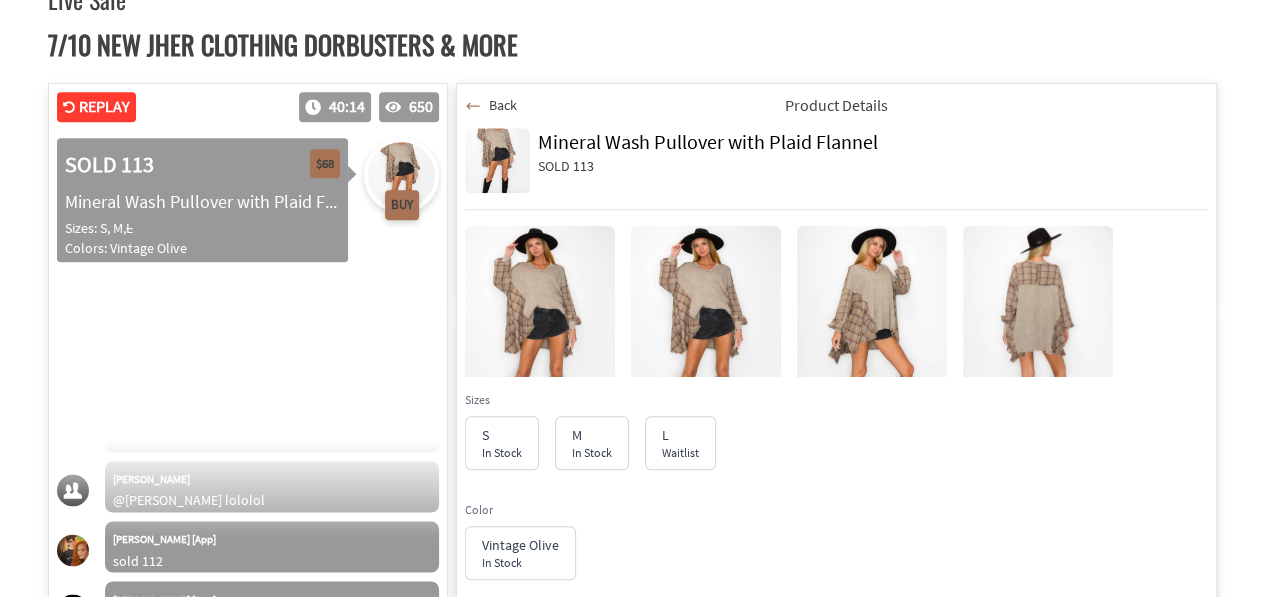 click on "Back" at bounding box center (503, 105) 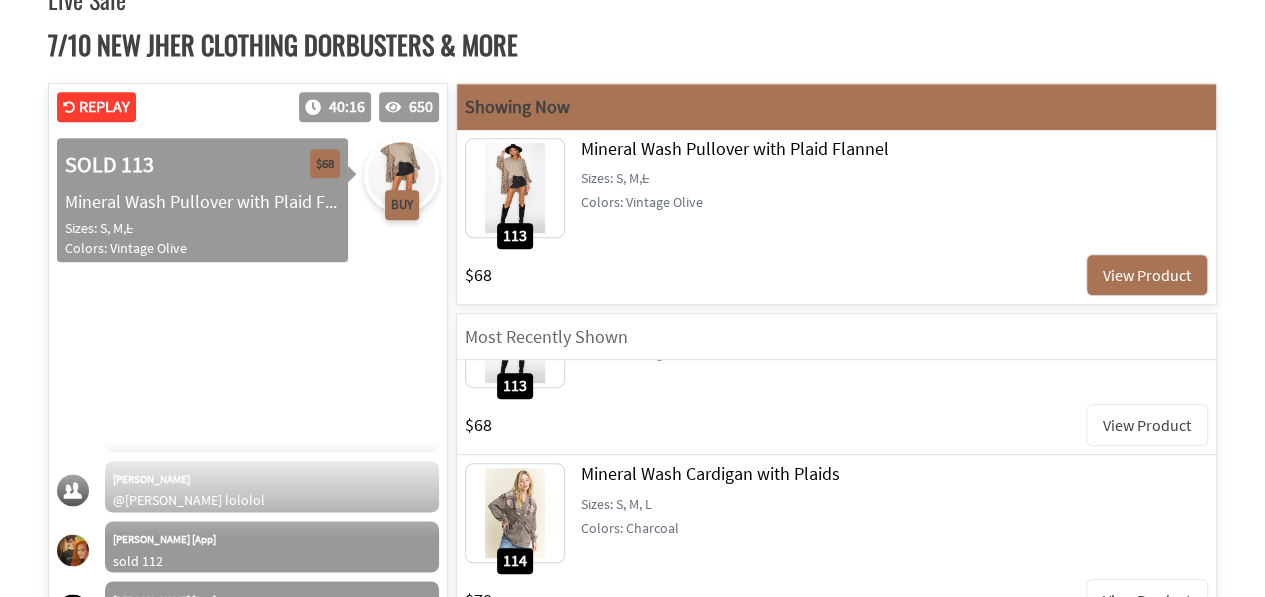 scroll, scrollTop: 2542, scrollLeft: 0, axis: vertical 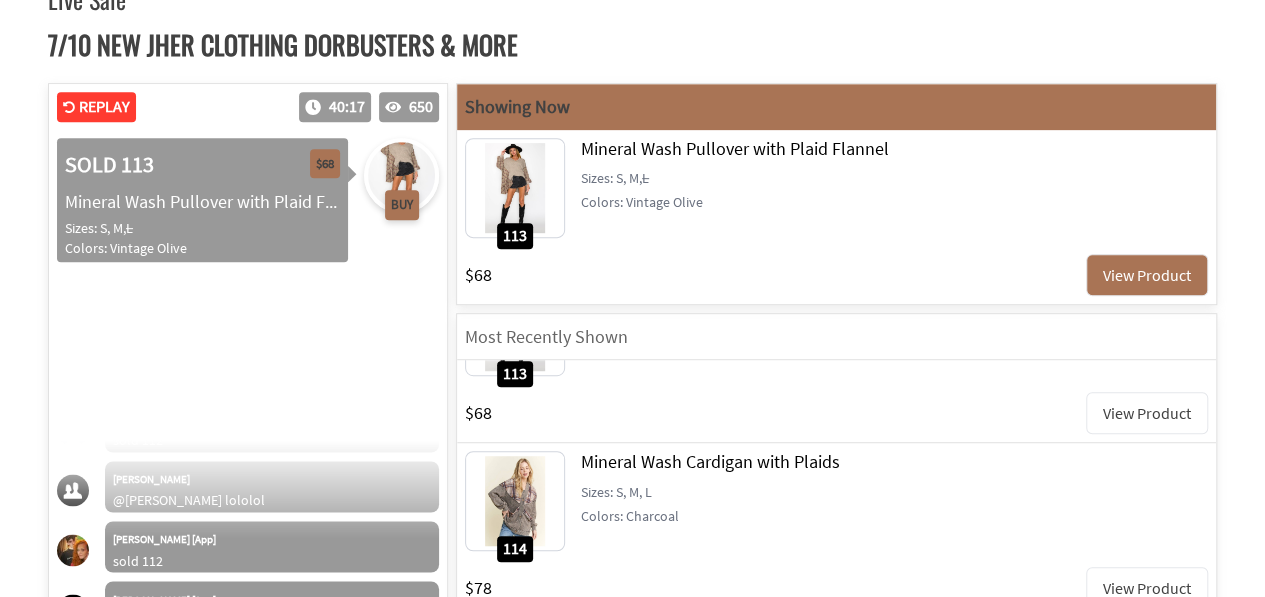click on "View Product" at bounding box center (1147, 588) 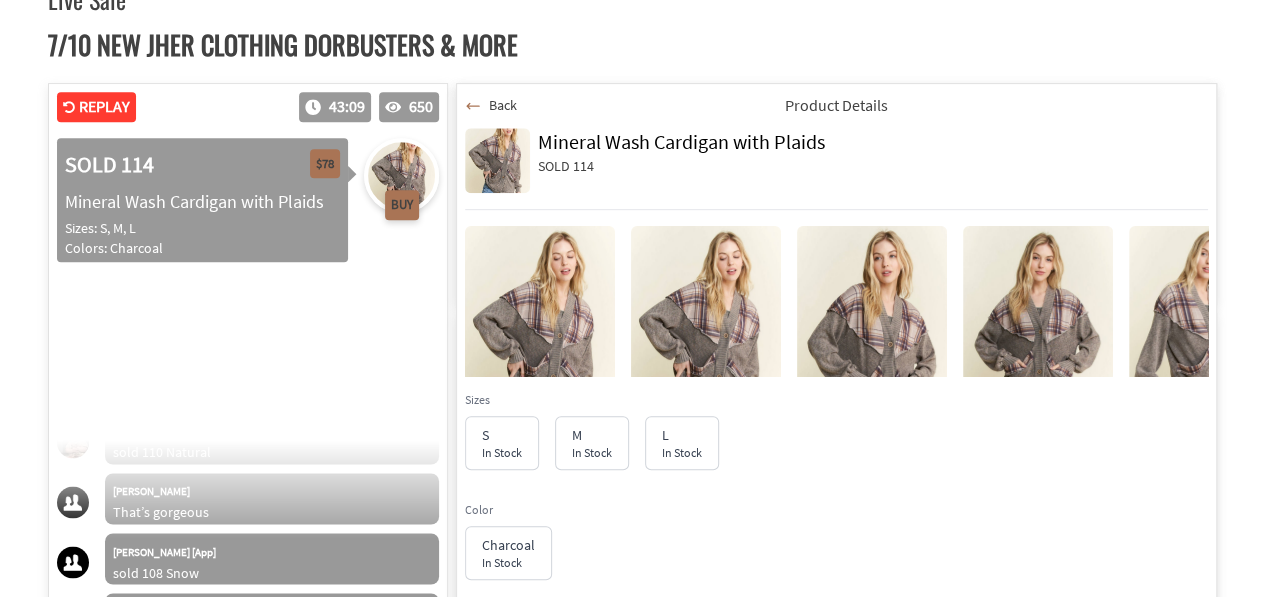 scroll, scrollTop: 33647, scrollLeft: 0, axis: vertical 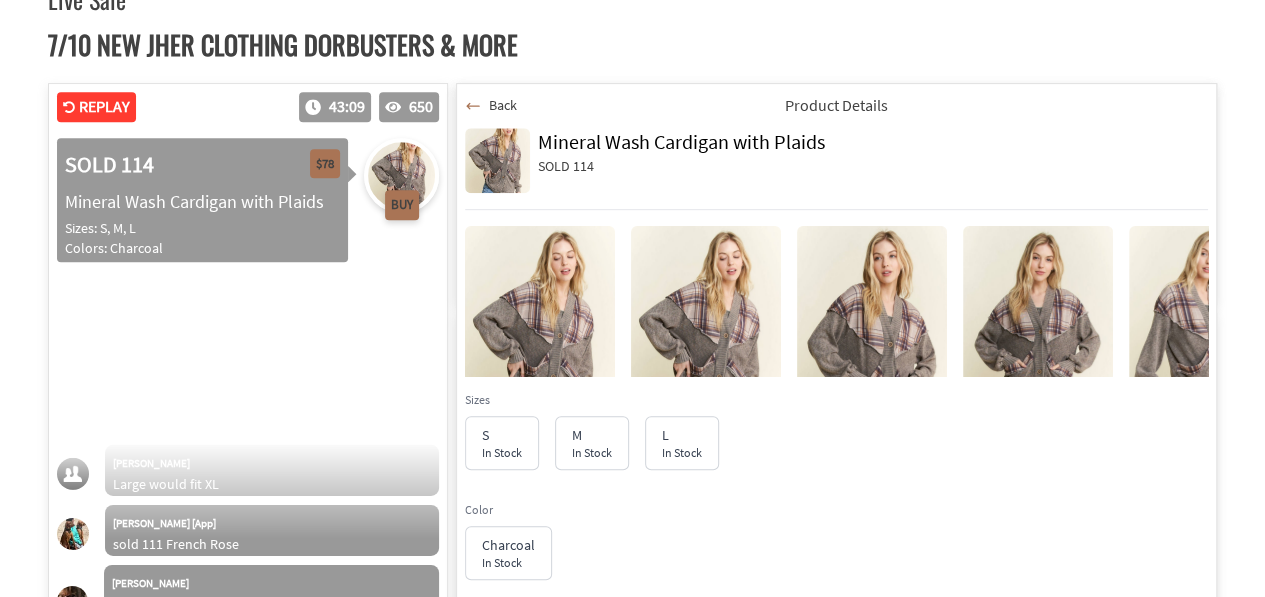 click on "Back" at bounding box center [503, 105] 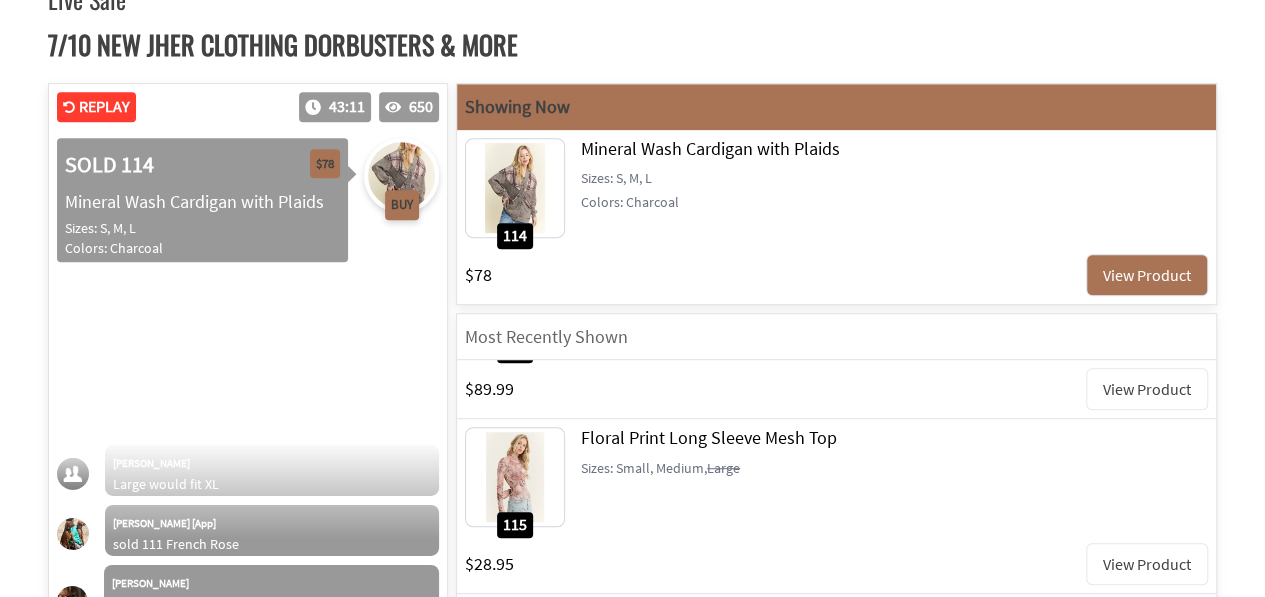 scroll, scrollTop: 2922, scrollLeft: 0, axis: vertical 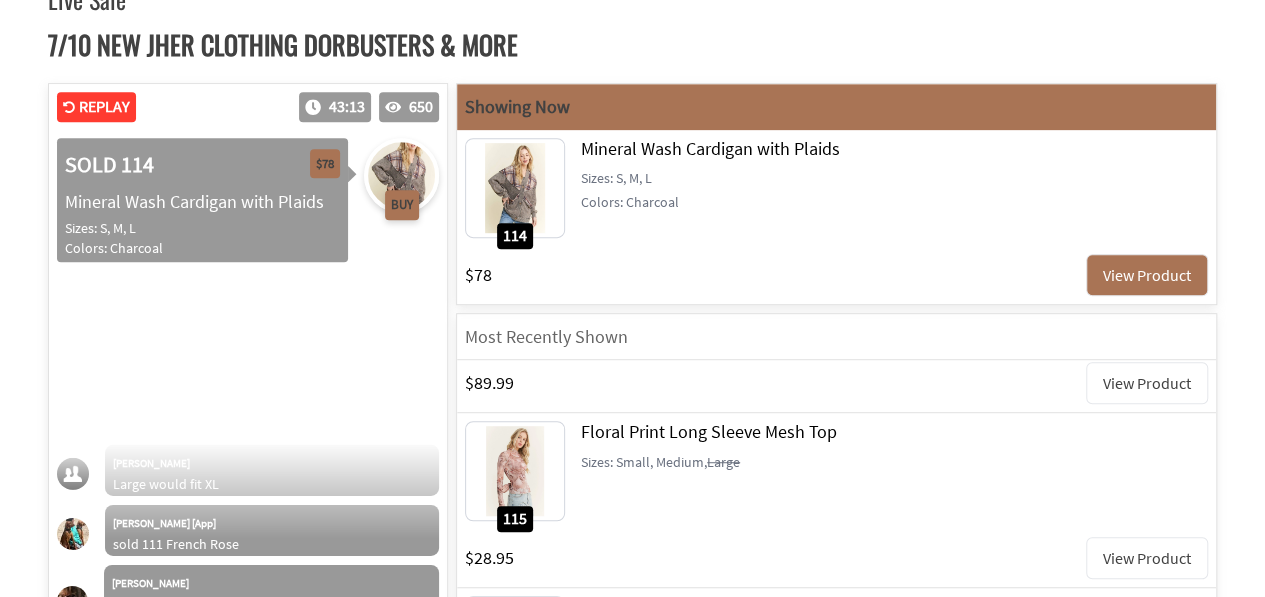 click on "View Product" at bounding box center [1147, 558] 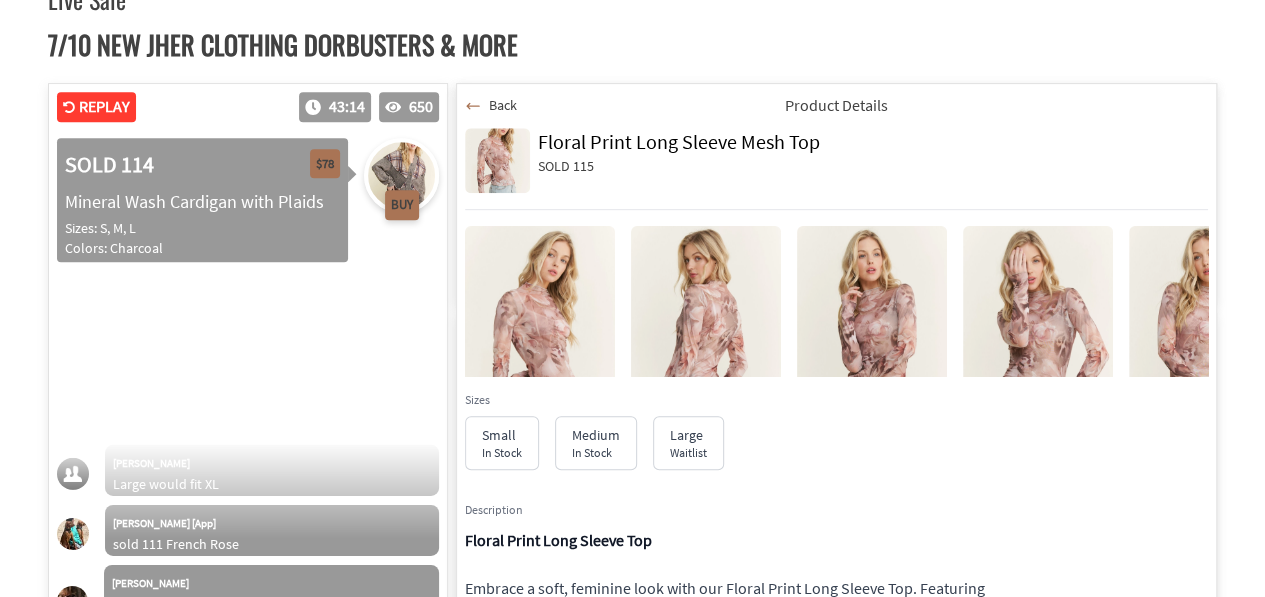 scroll, scrollTop: 37823, scrollLeft: 0, axis: vertical 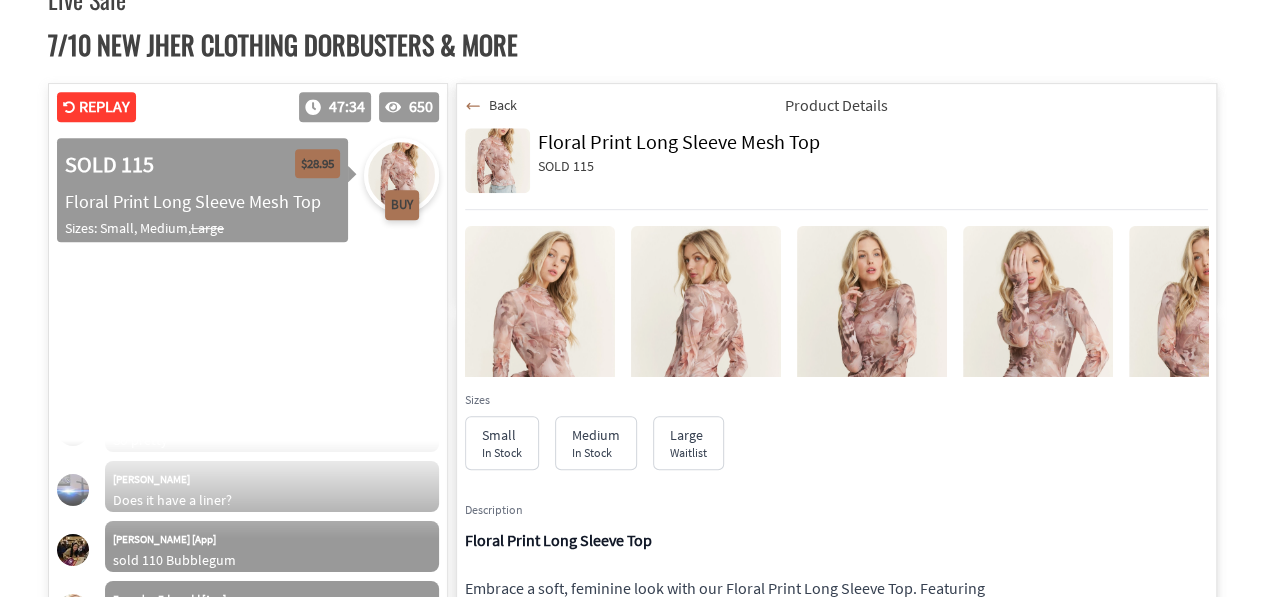 click on "Back" at bounding box center (503, 105) 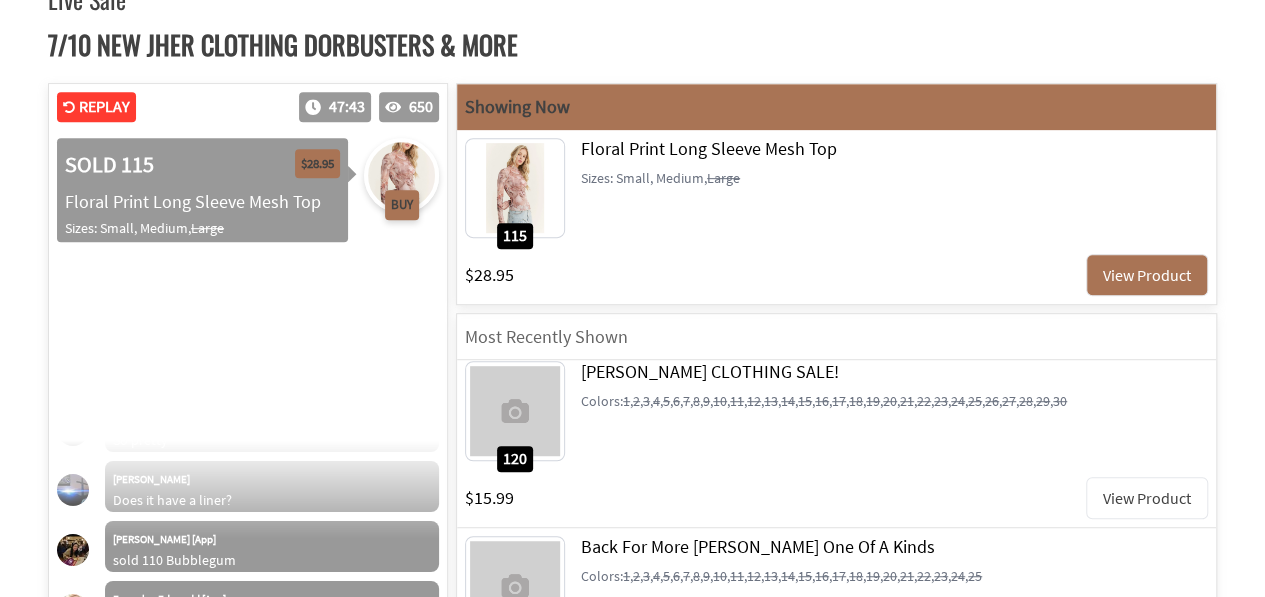 scroll, scrollTop: 3927, scrollLeft: 0, axis: vertical 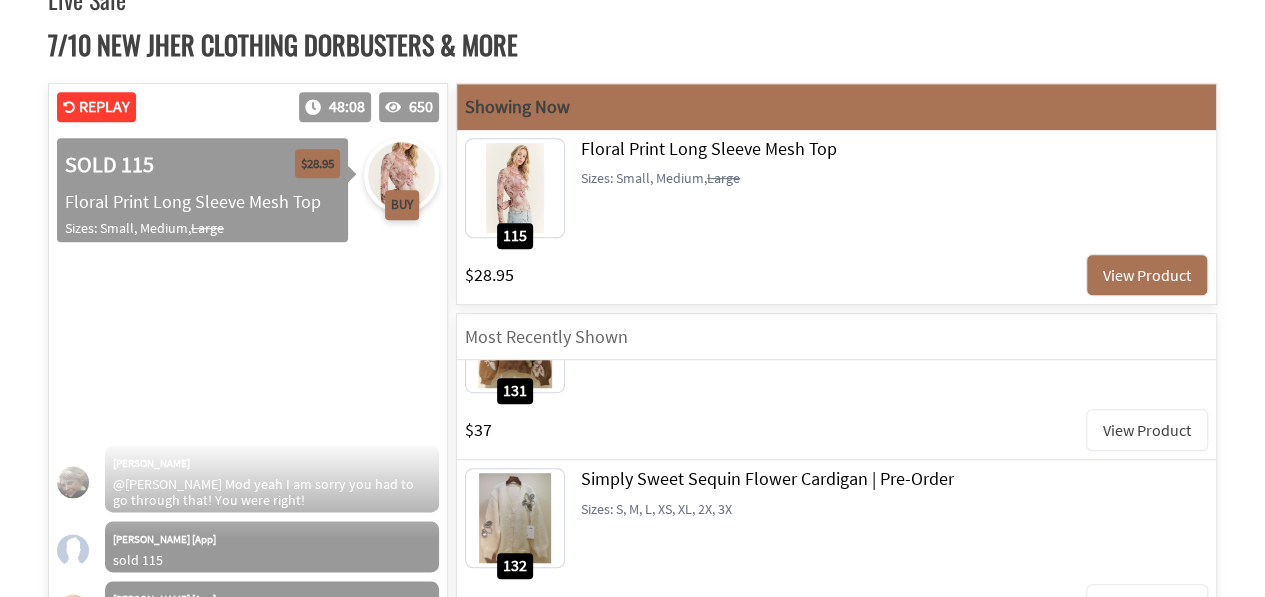 click on "View Product" at bounding box center (1147, 605) 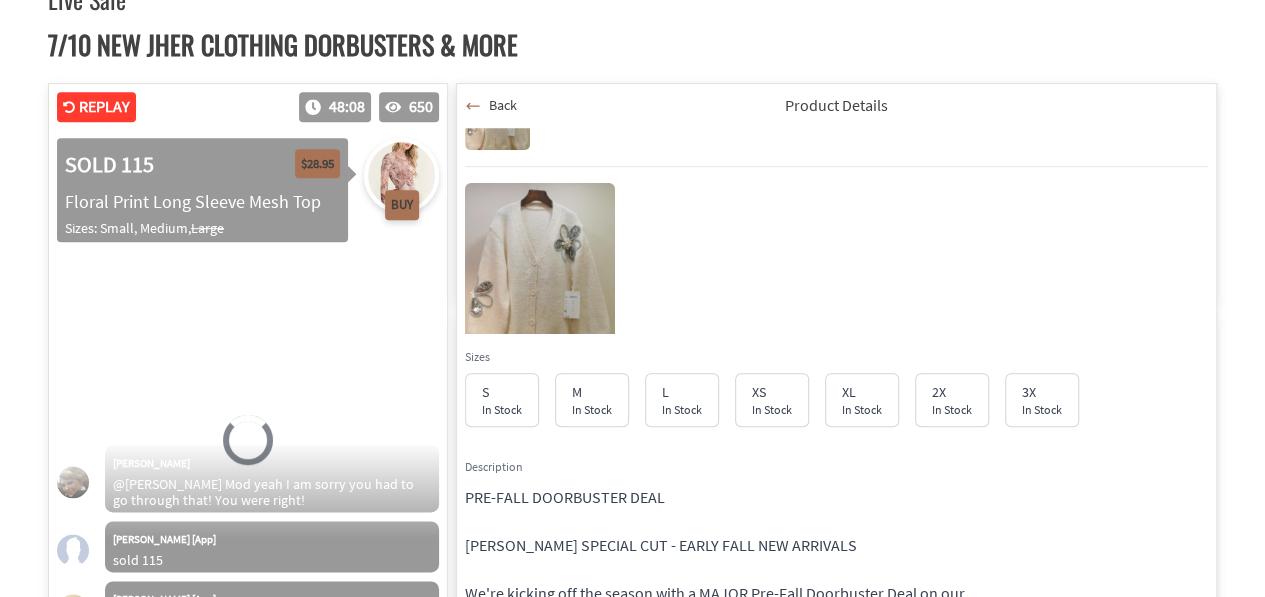 scroll, scrollTop: 56, scrollLeft: 0, axis: vertical 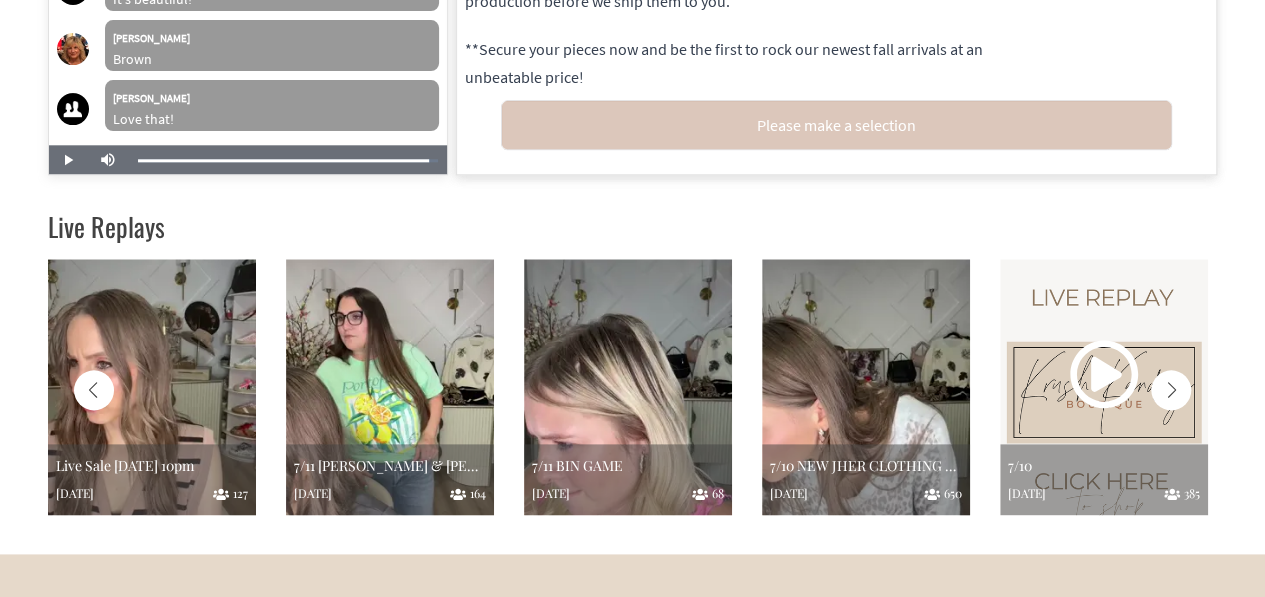 click at bounding box center (1171, 390) 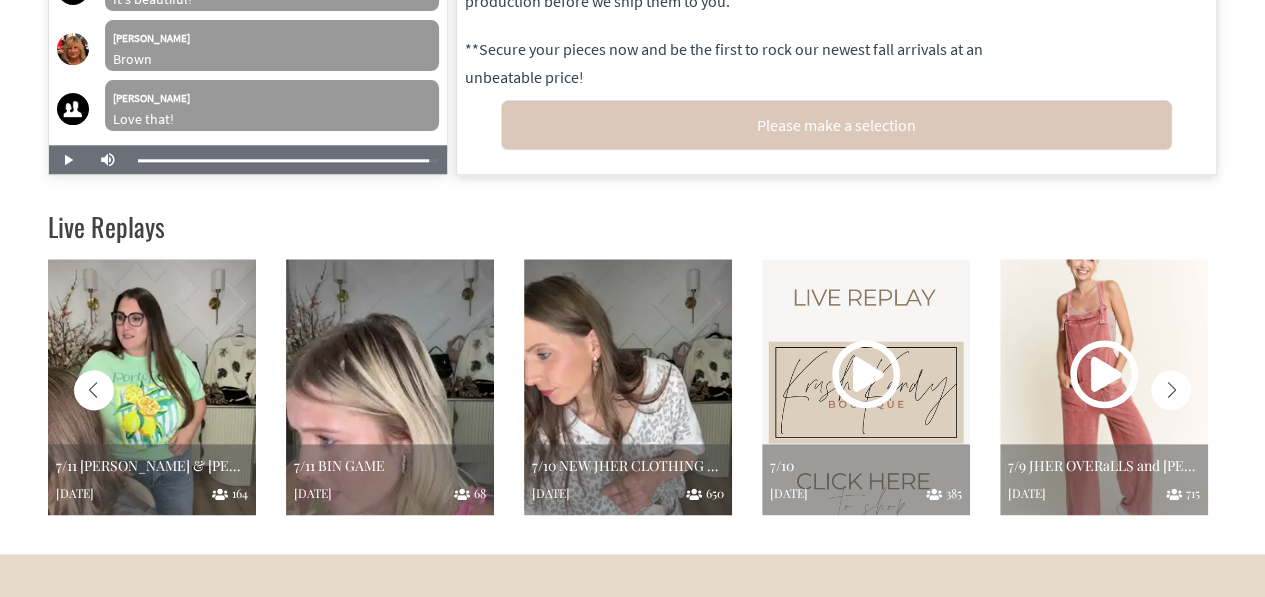 click at bounding box center (1171, 390) 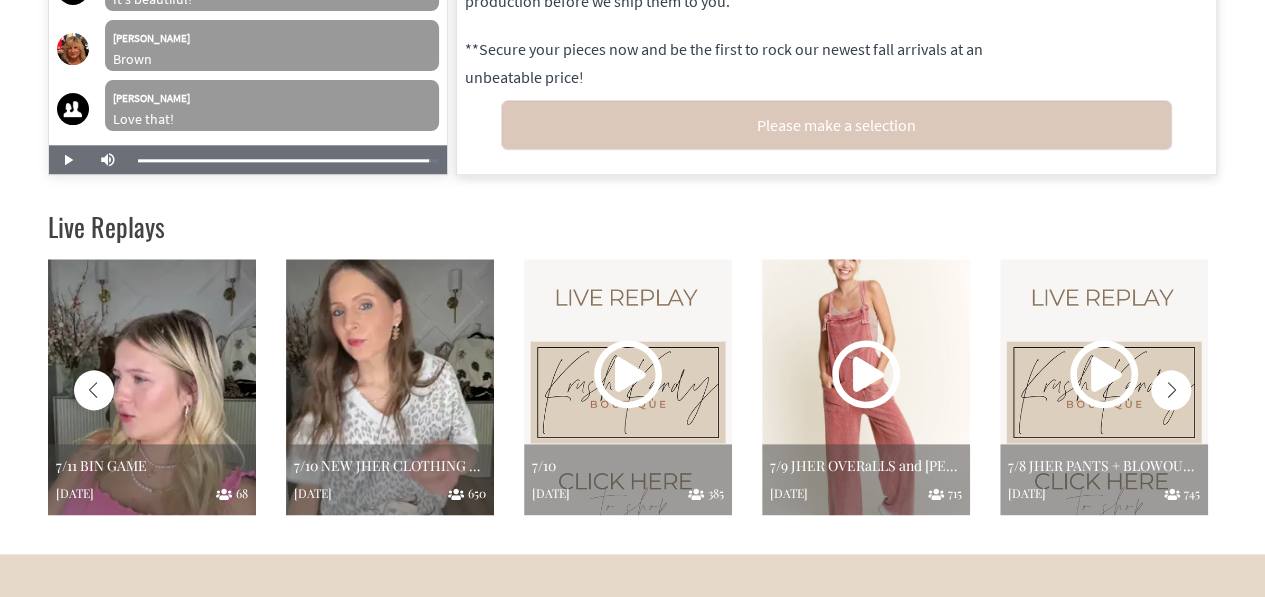 click 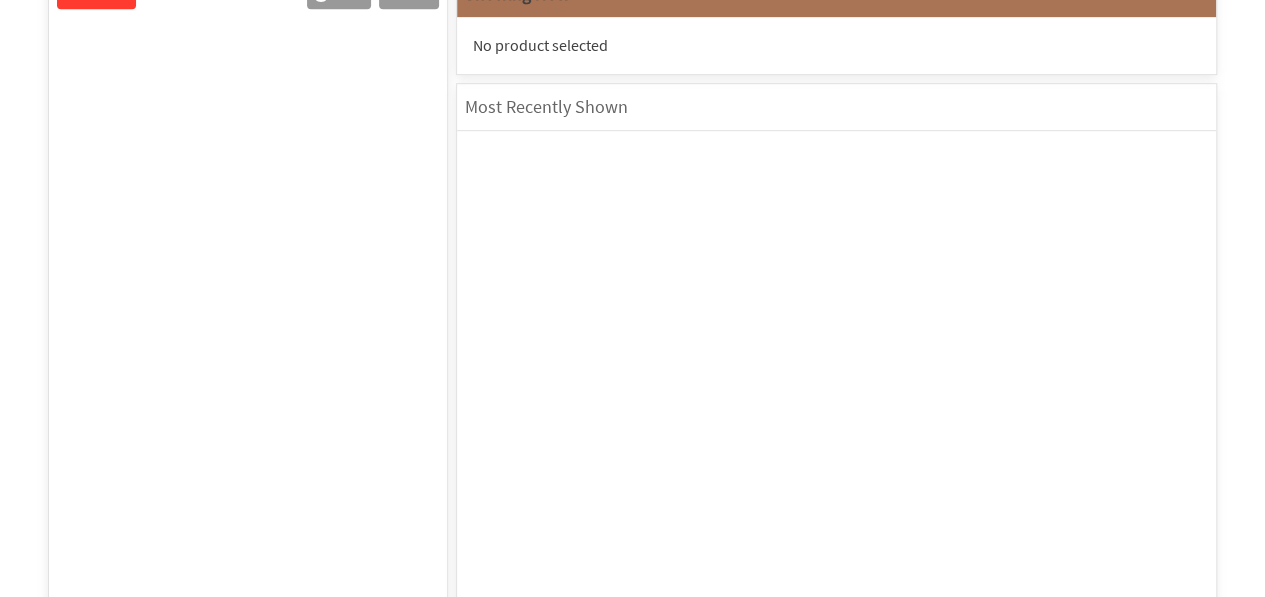 scroll, scrollTop: 515, scrollLeft: 0, axis: vertical 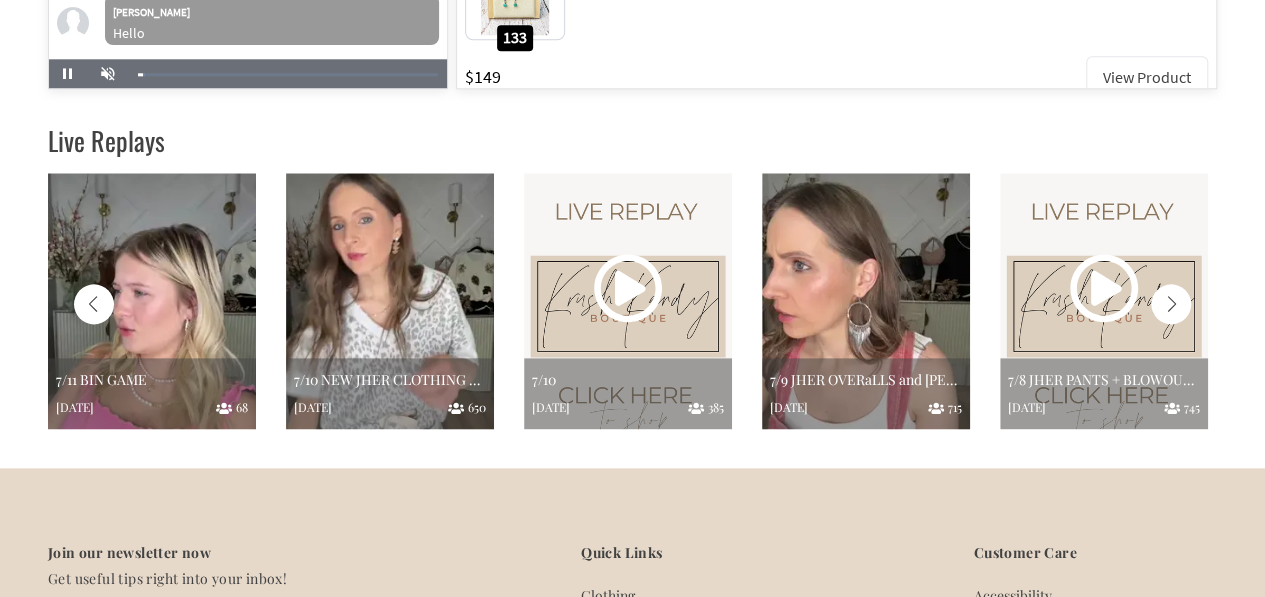 click at bounding box center [1171, 304] 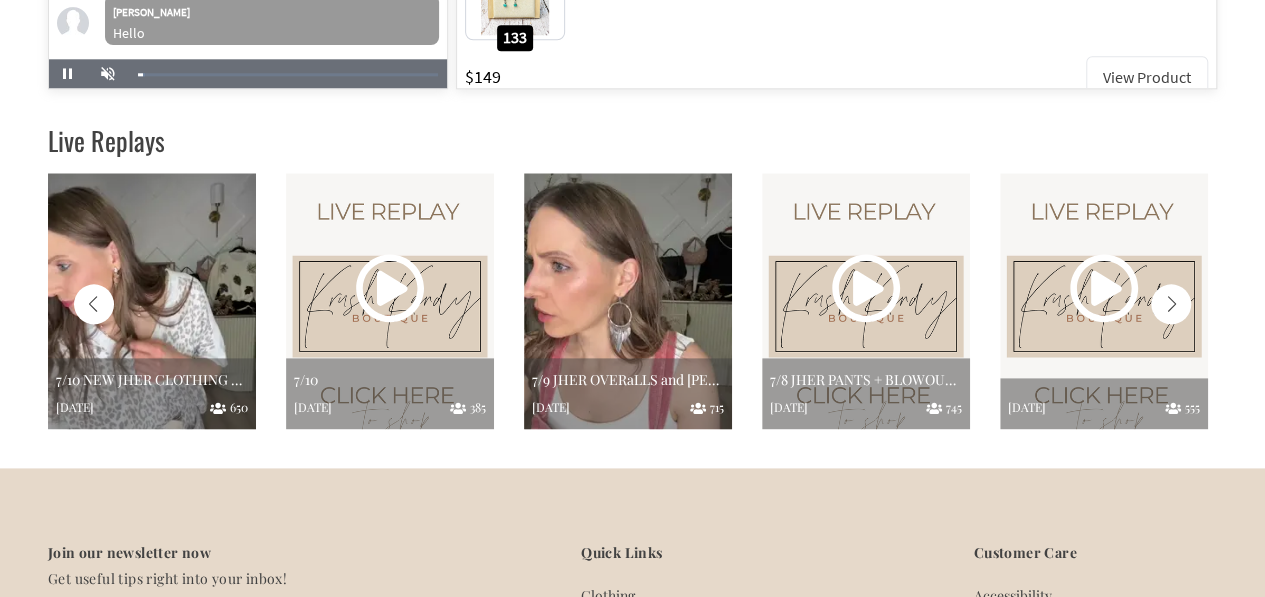 click at bounding box center [1104, 301] 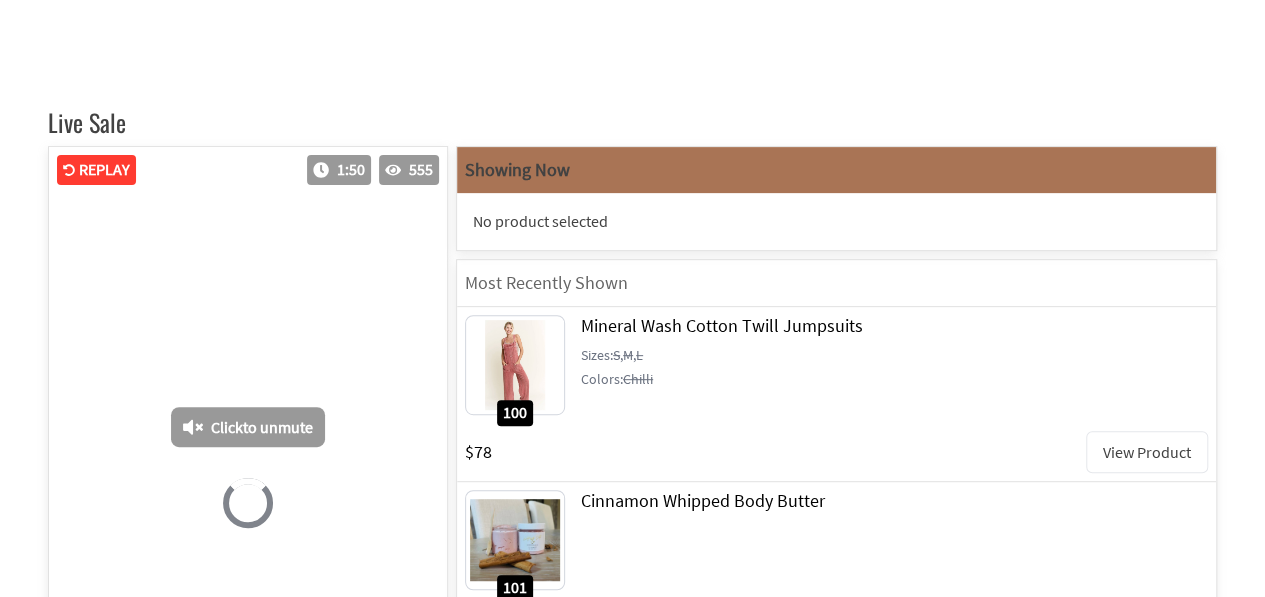 scroll, scrollTop: 282, scrollLeft: 0, axis: vertical 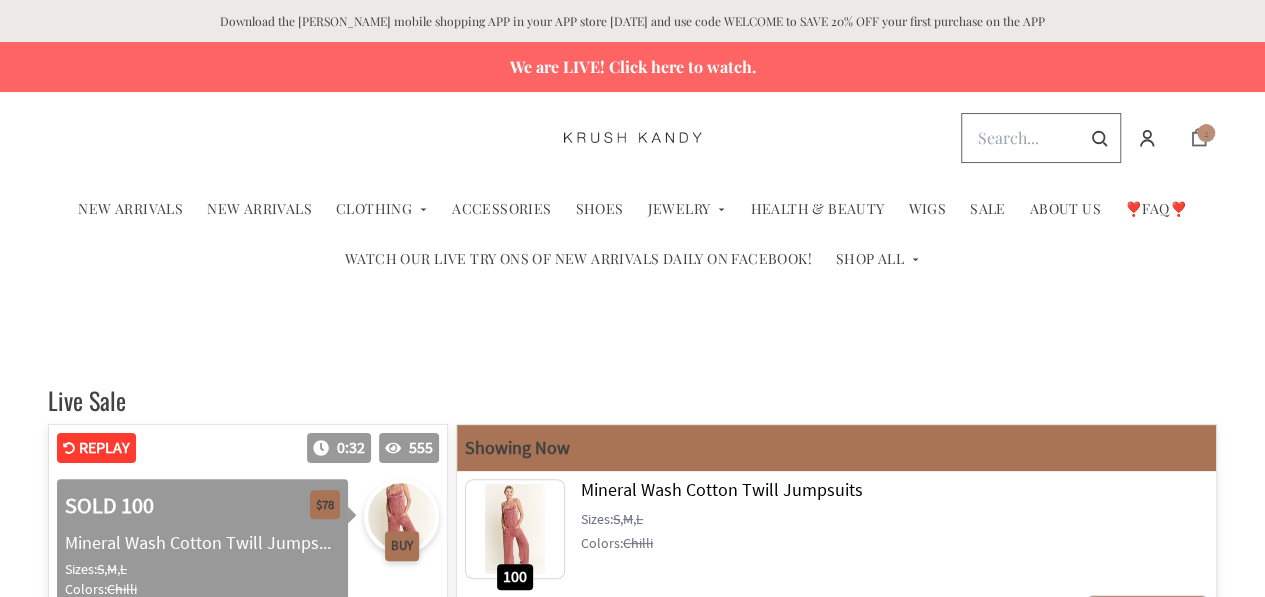 click on "Cart" 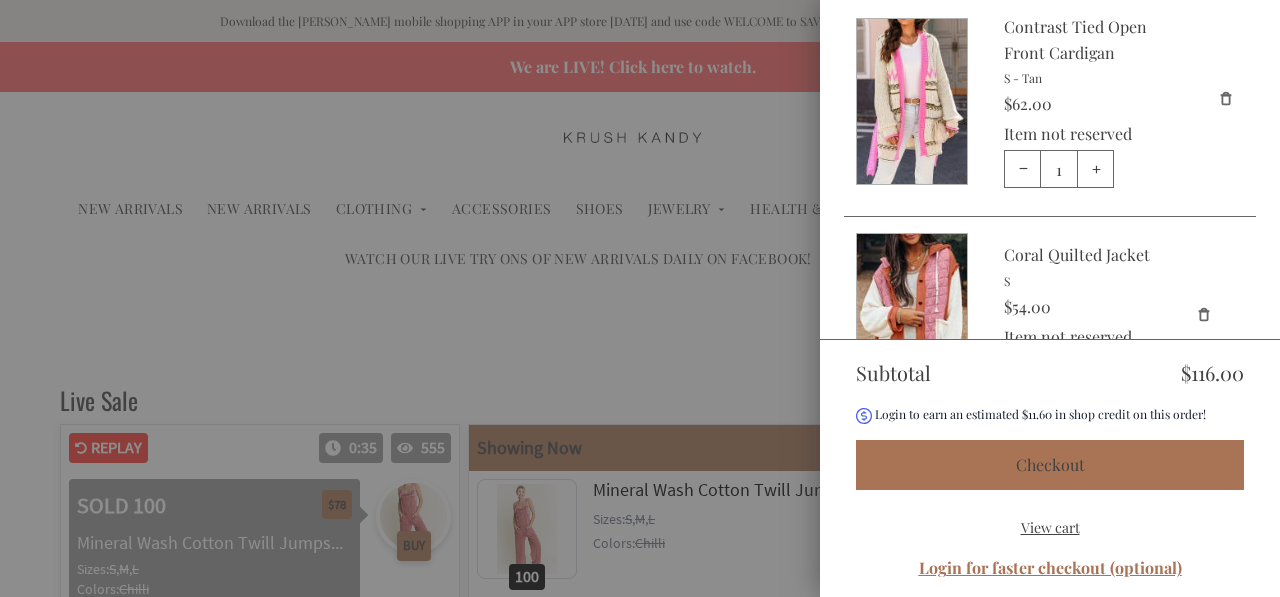 scroll, scrollTop: 108, scrollLeft: 0, axis: vertical 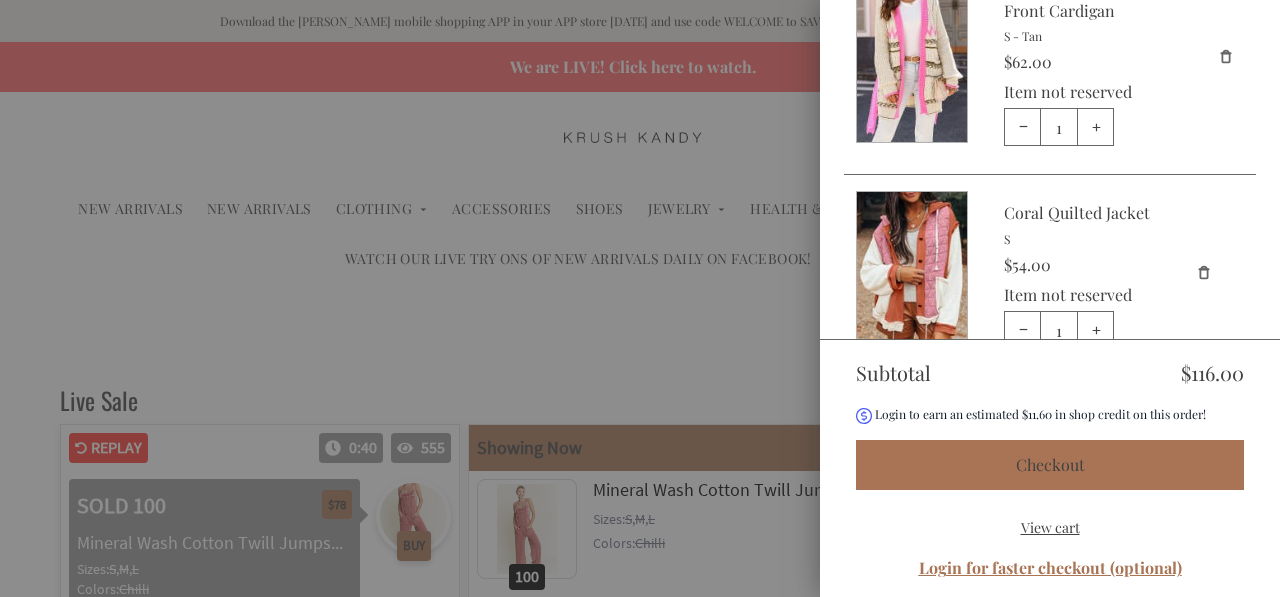 click on "View cart" at bounding box center (1050, 527) 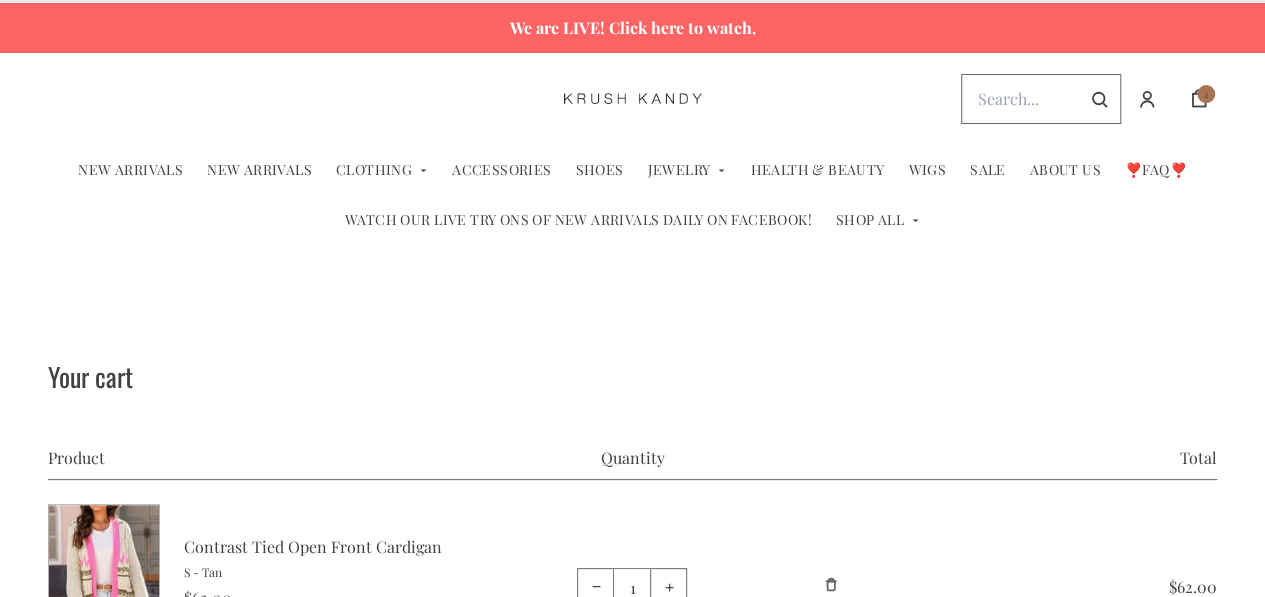 scroll, scrollTop: 0, scrollLeft: 0, axis: both 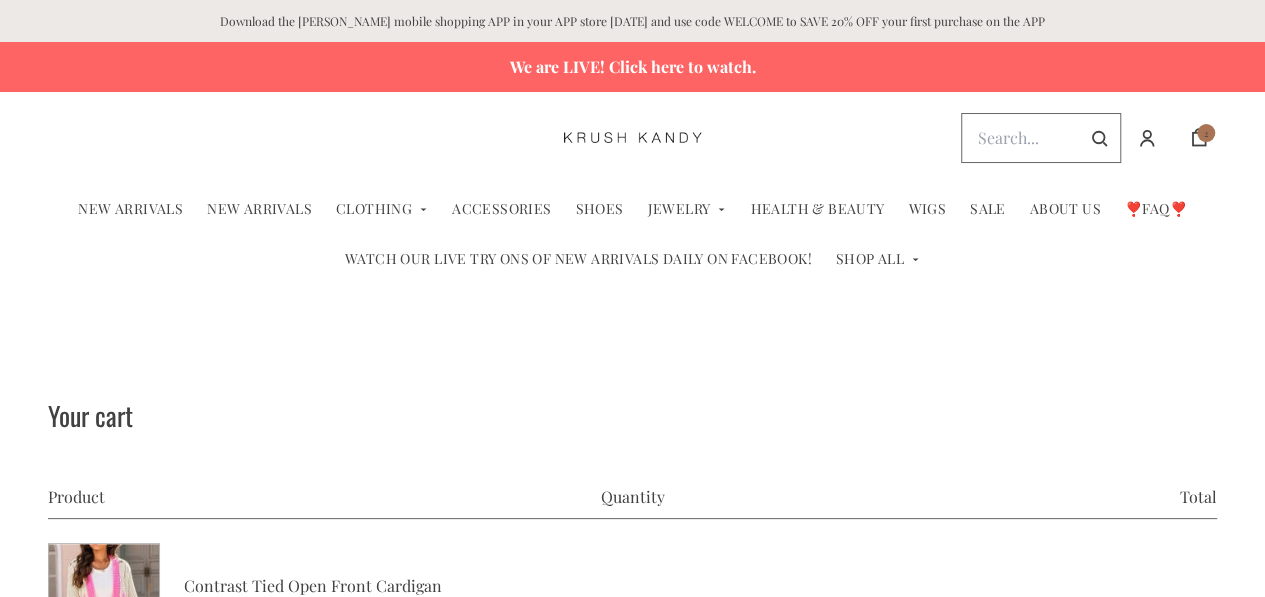 click on "We are LIVE! Click here to watch." at bounding box center (632, 67) 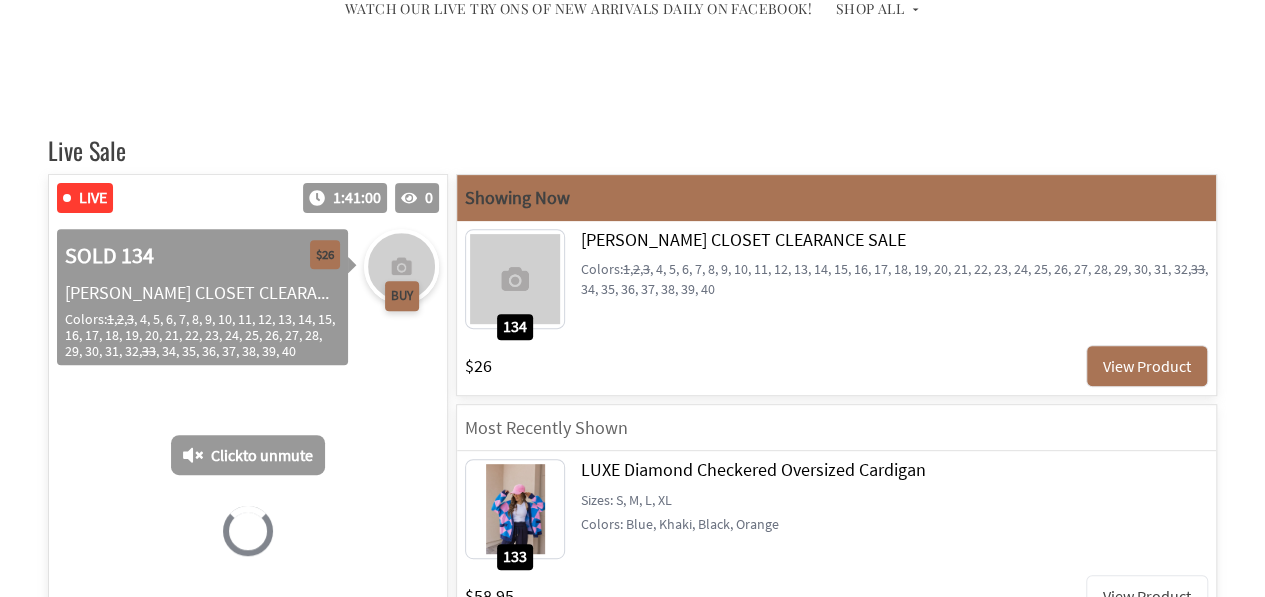 scroll, scrollTop: 250, scrollLeft: 0, axis: vertical 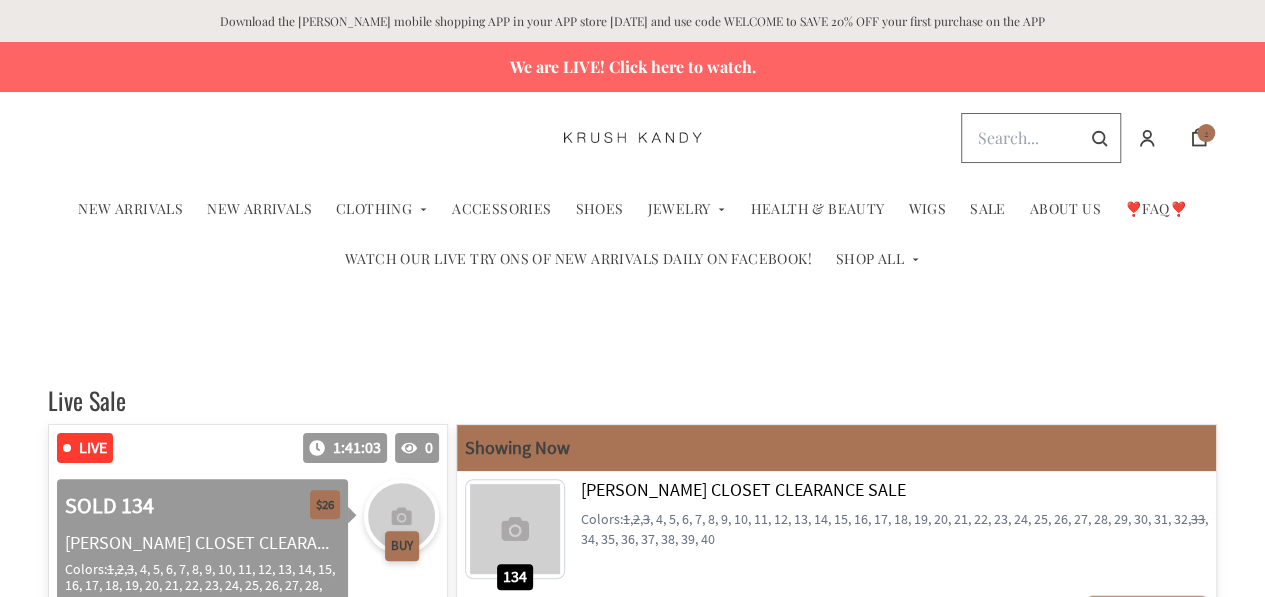 click at bounding box center (1041, 138) 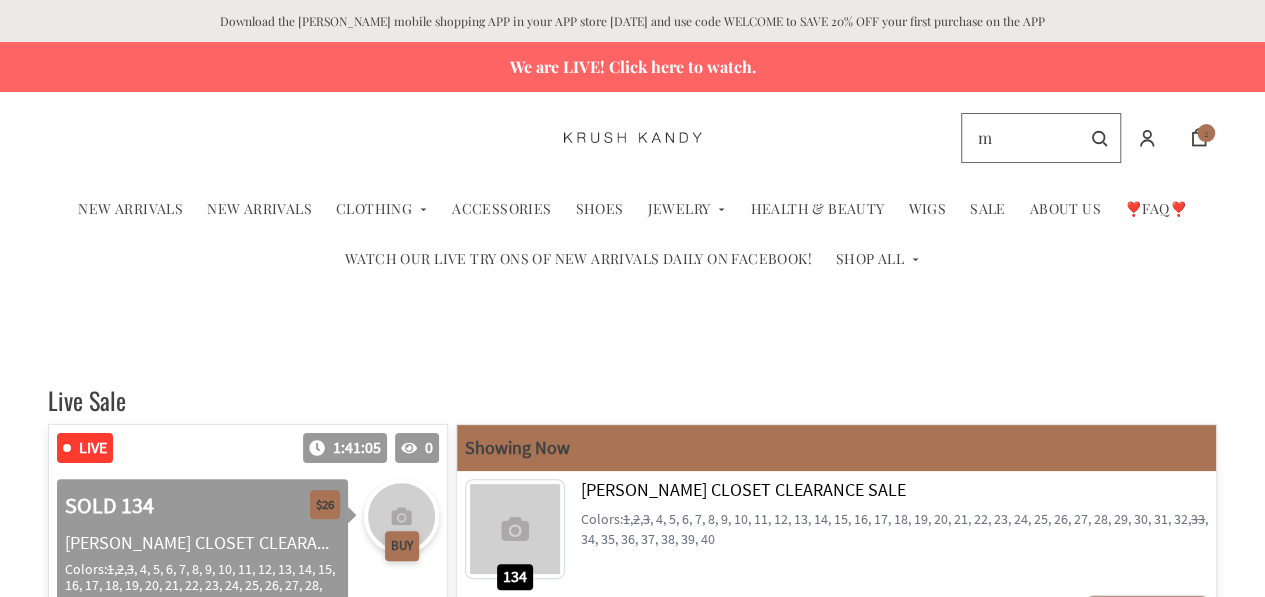 scroll, scrollTop: 0, scrollLeft: 0, axis: both 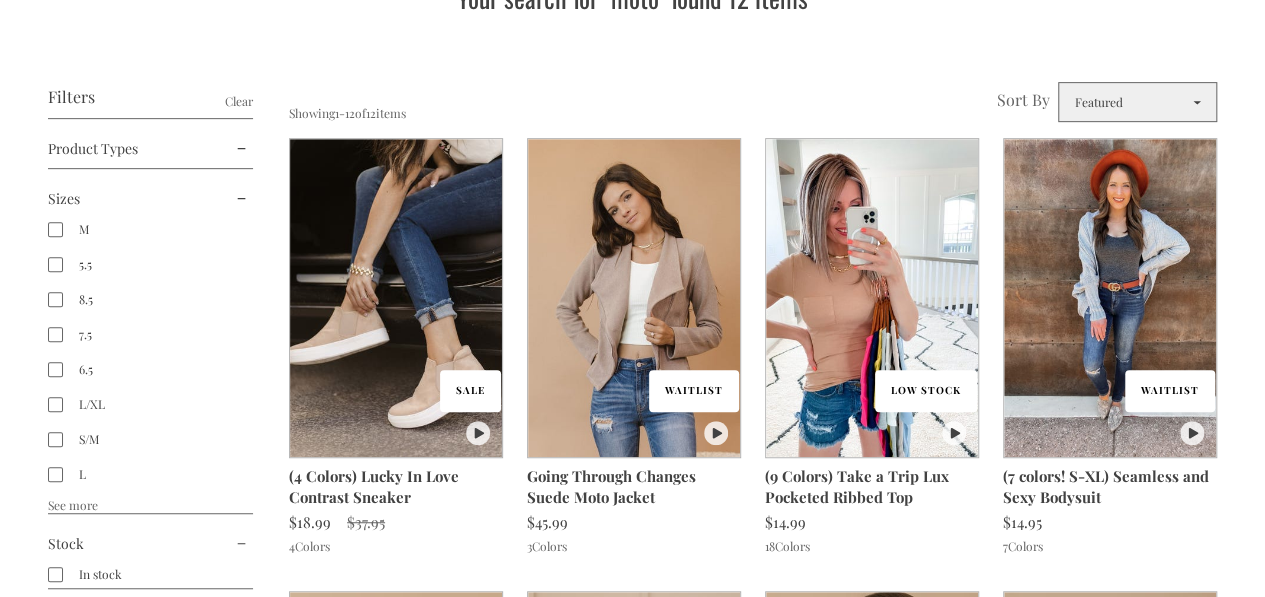 type on "moto" 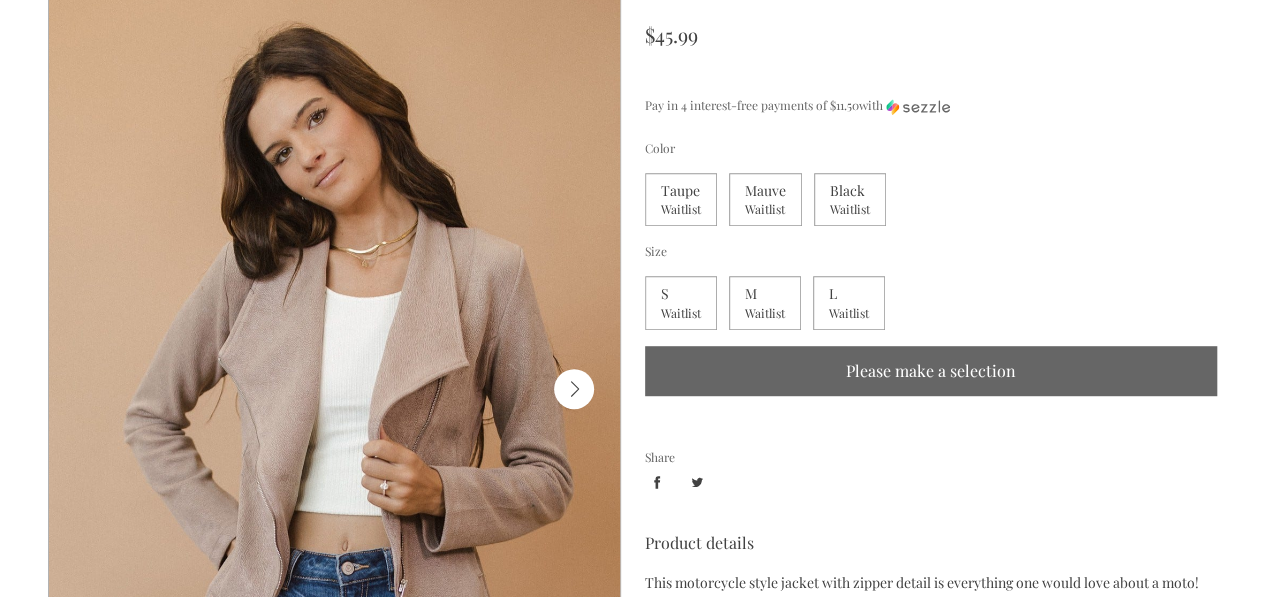 scroll, scrollTop: 439, scrollLeft: 0, axis: vertical 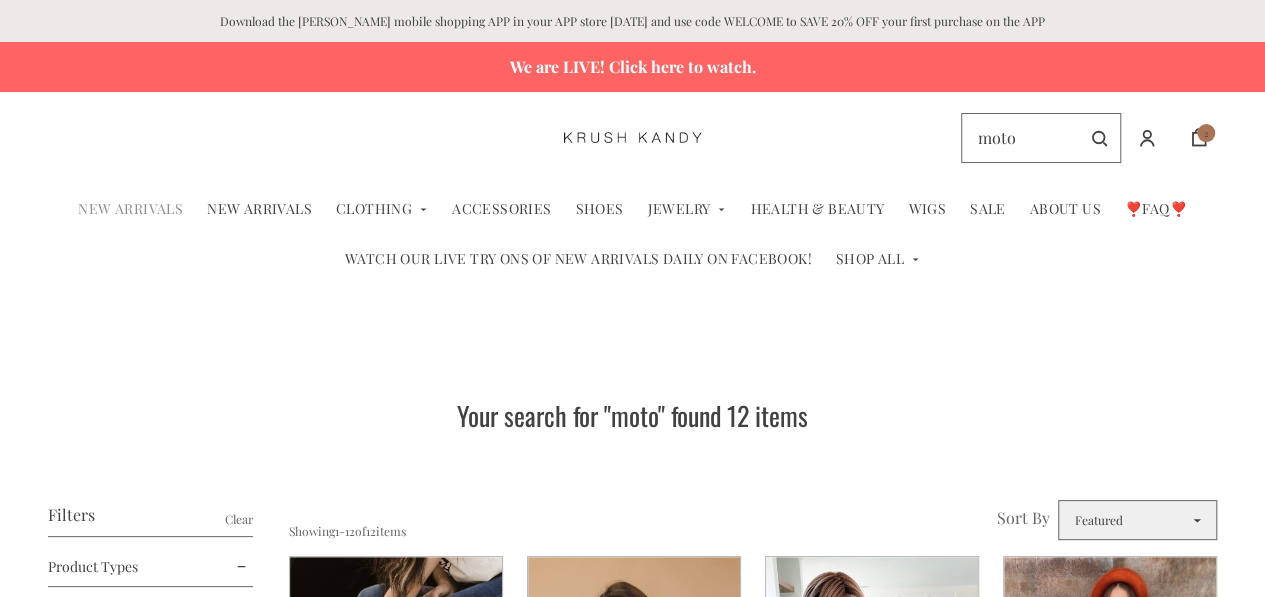 click on "NEW ARRIVALS" at bounding box center (130, 209) 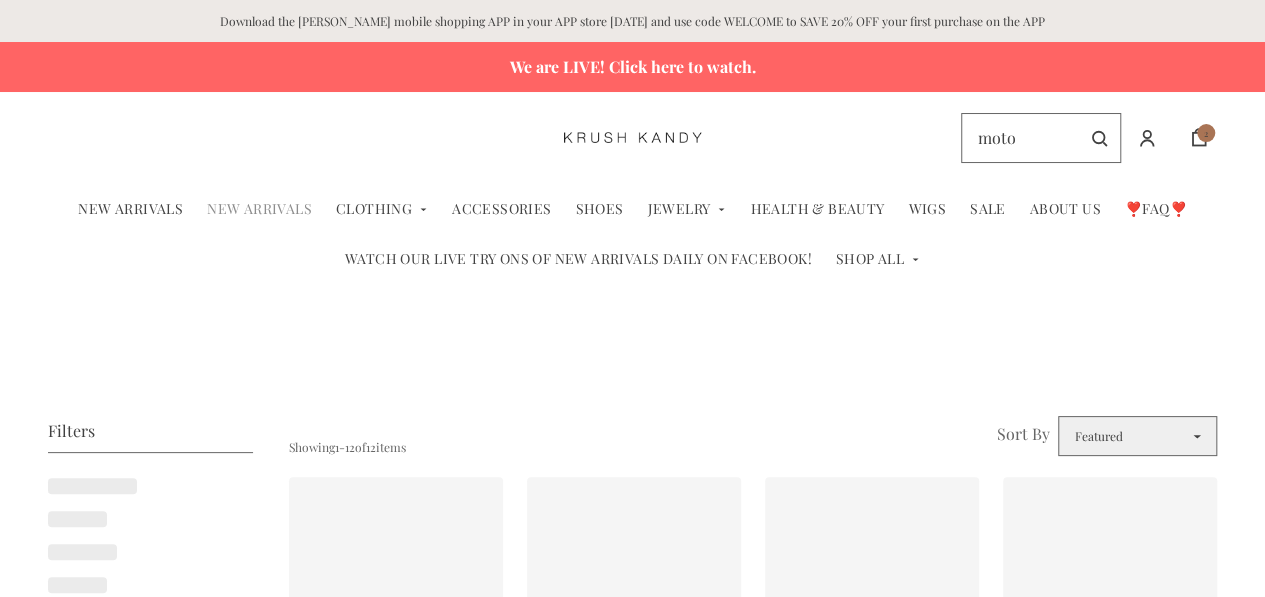 click on "New Arrivals" at bounding box center [259, 209] 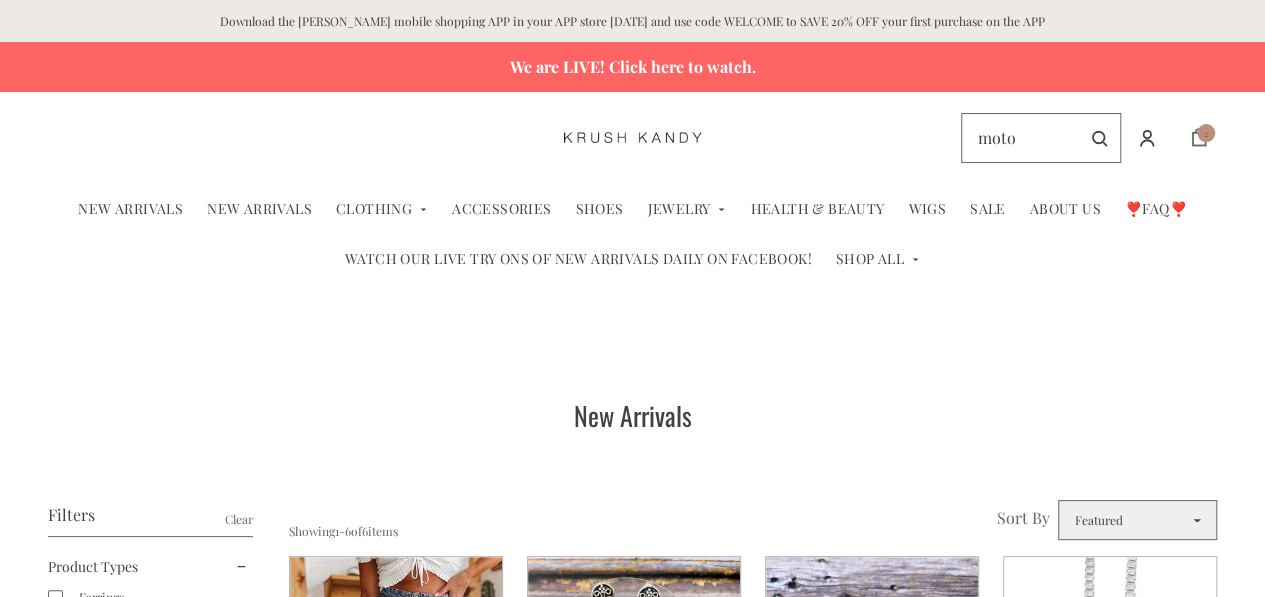 click on "Cart" 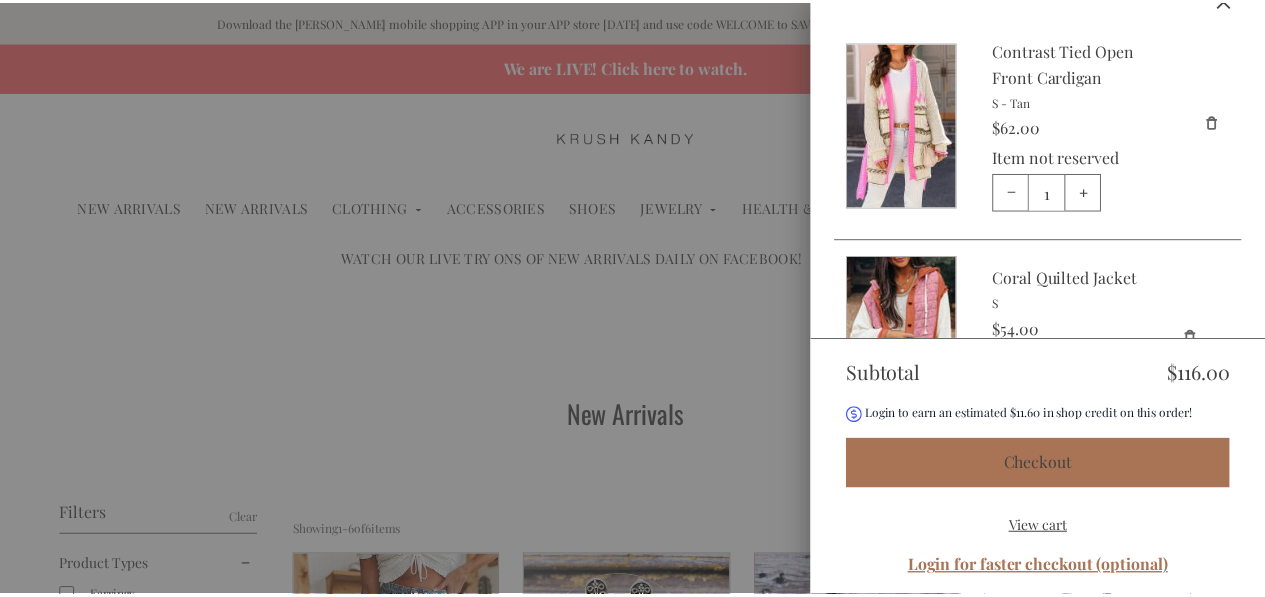 scroll, scrollTop: 21, scrollLeft: 0, axis: vertical 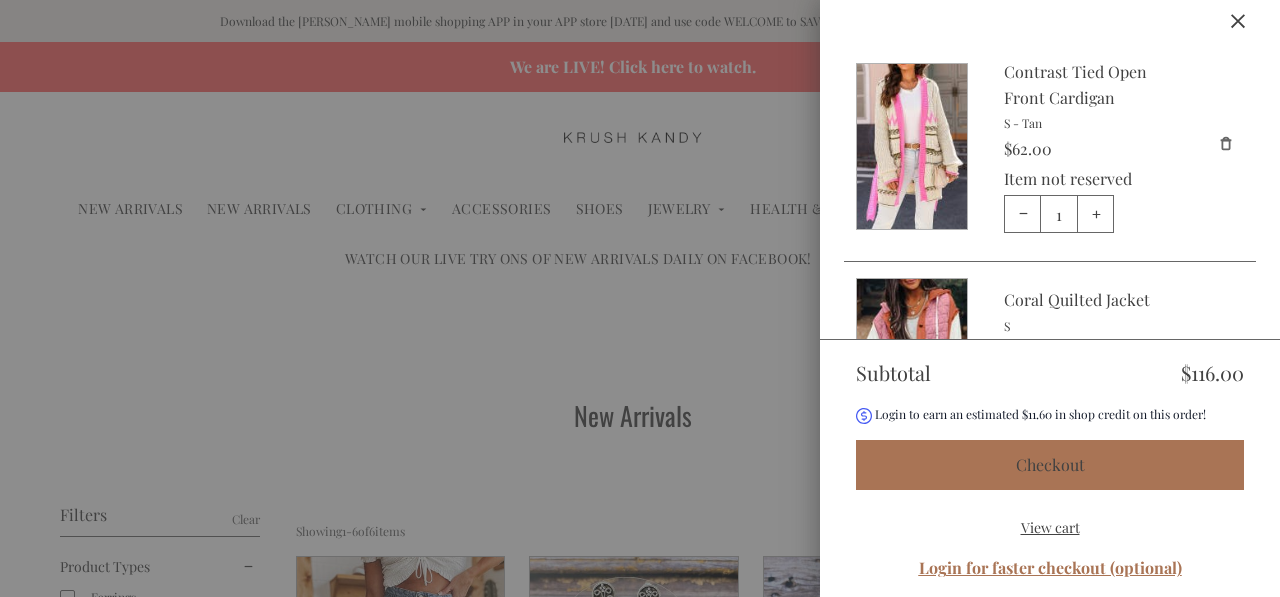 click at bounding box center [912, 146] 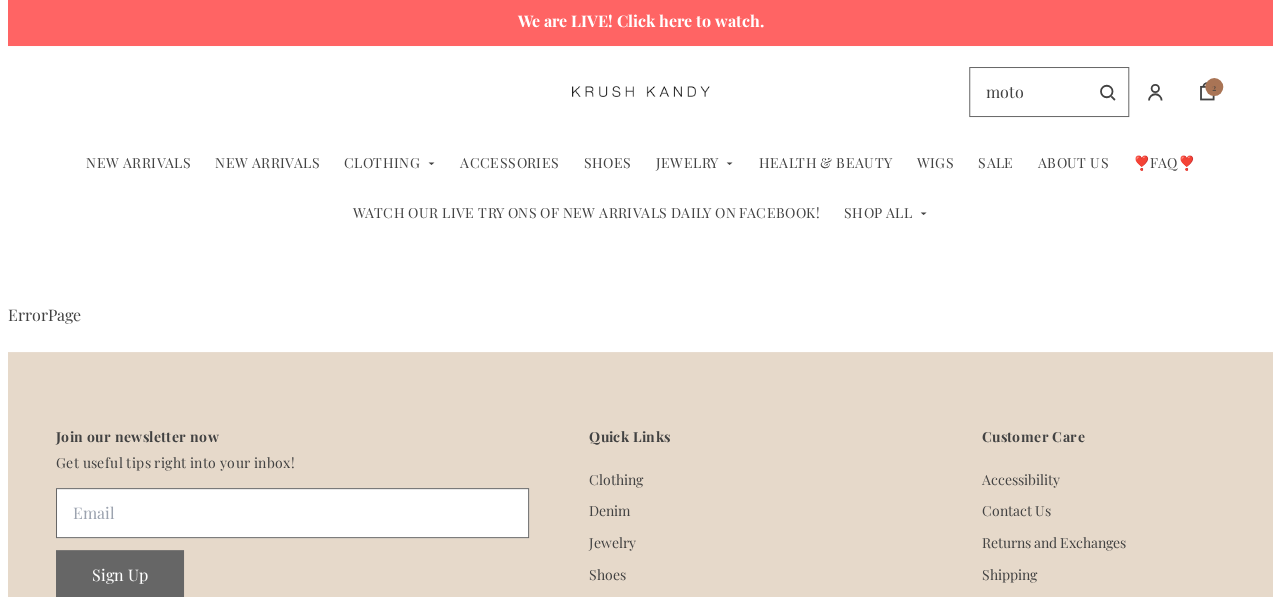 scroll, scrollTop: 0, scrollLeft: 0, axis: both 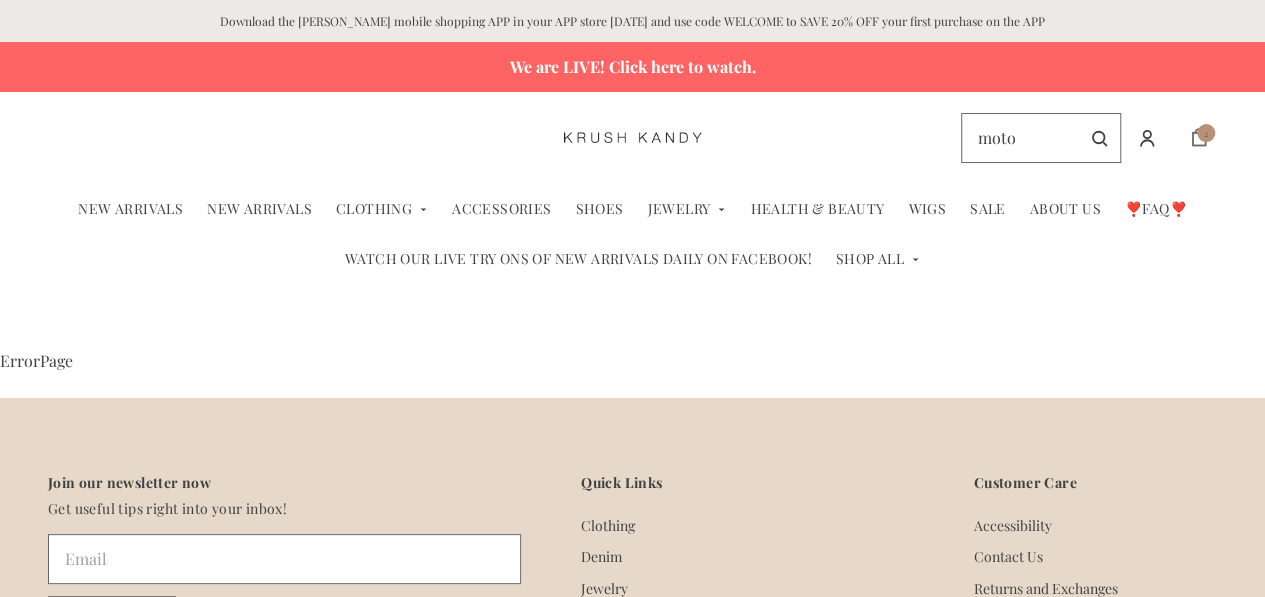 click on "Cart" 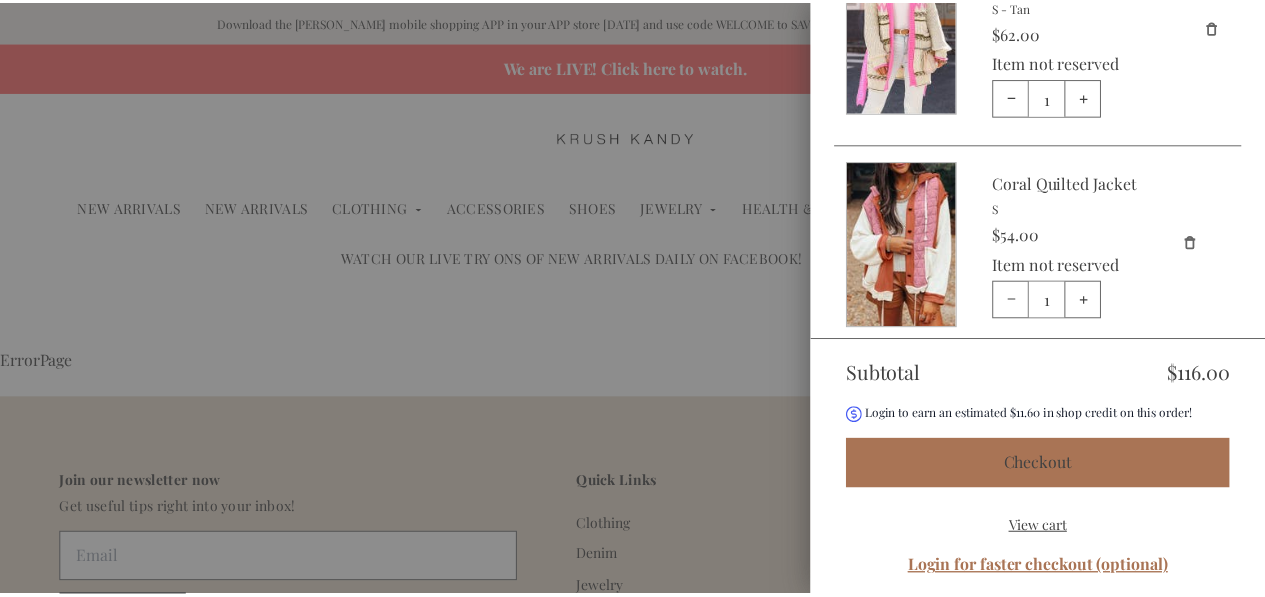 scroll, scrollTop: 138, scrollLeft: 0, axis: vertical 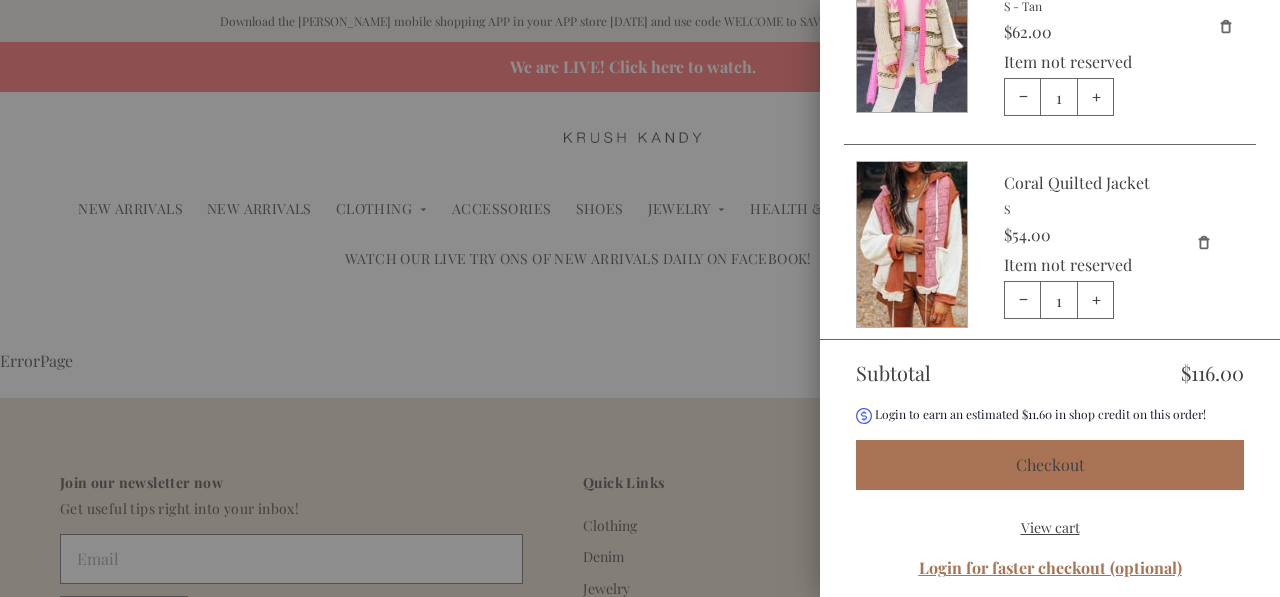 click at bounding box center (912, 244) 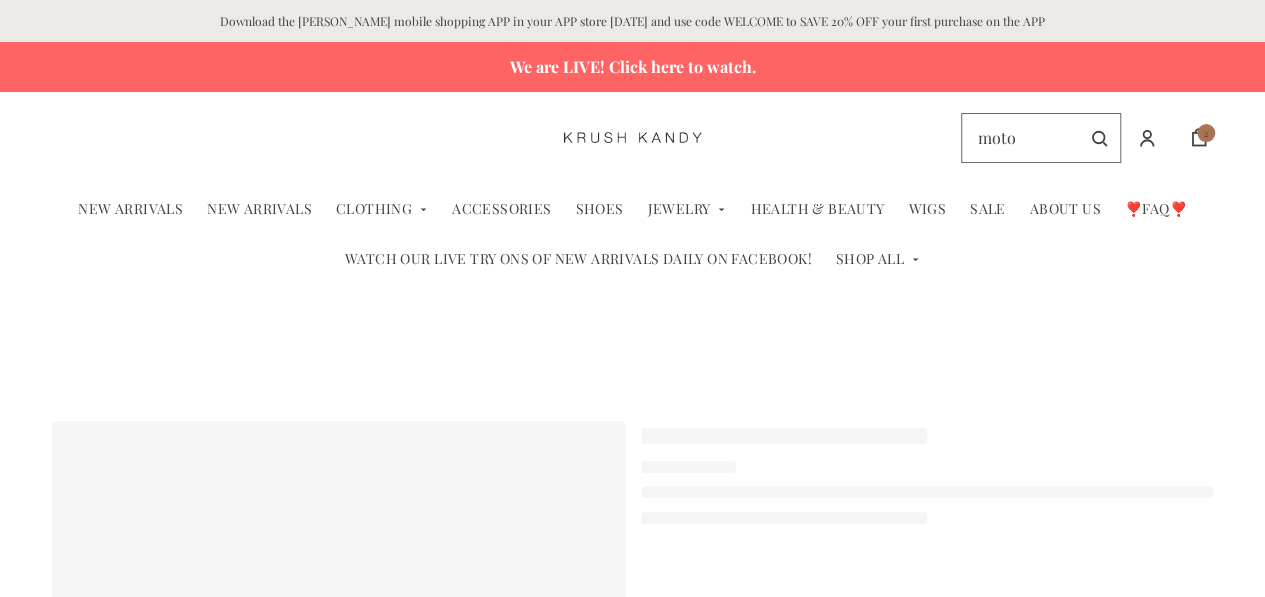 scroll, scrollTop: 0, scrollLeft: 0, axis: both 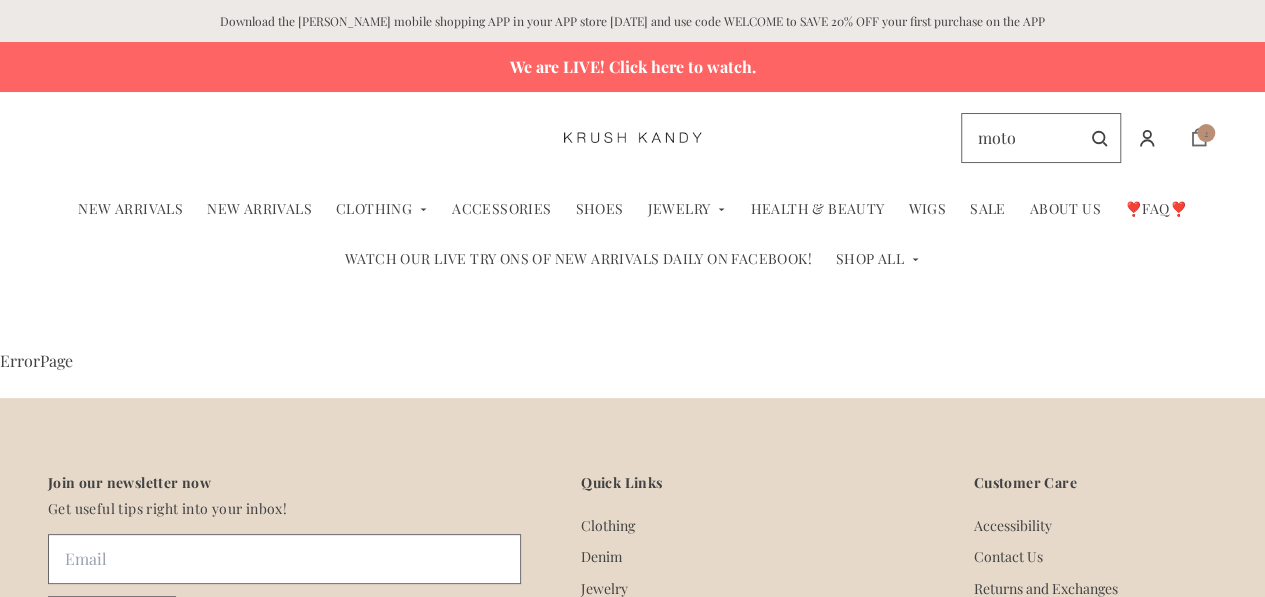 click on "Cart" 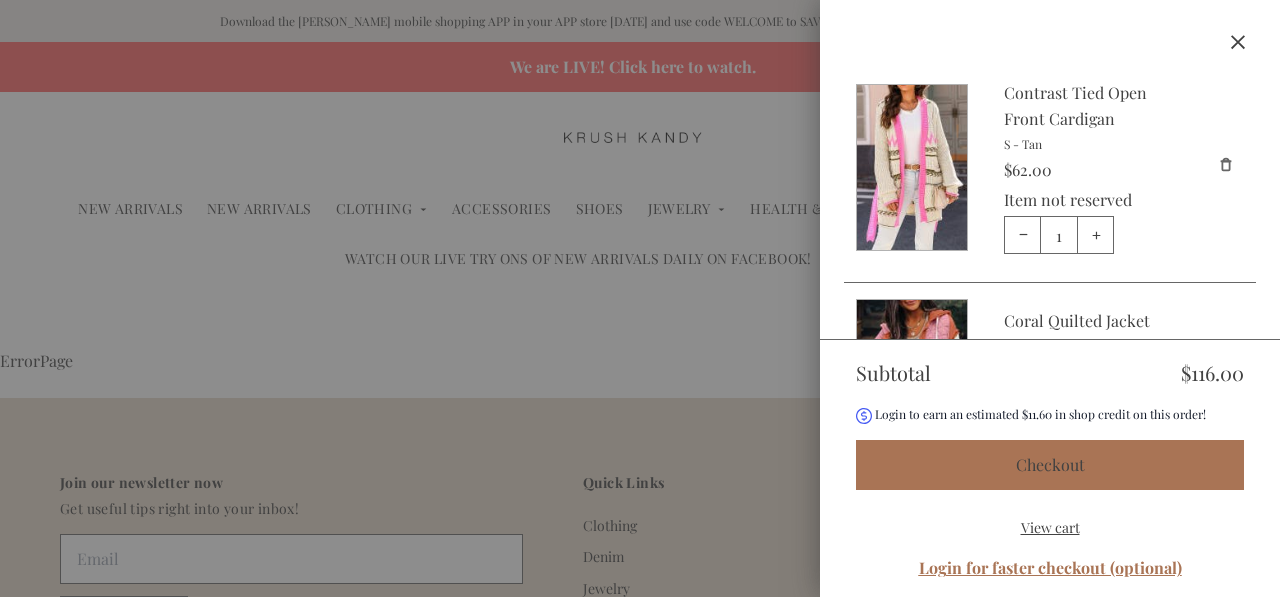 click on "Remove" 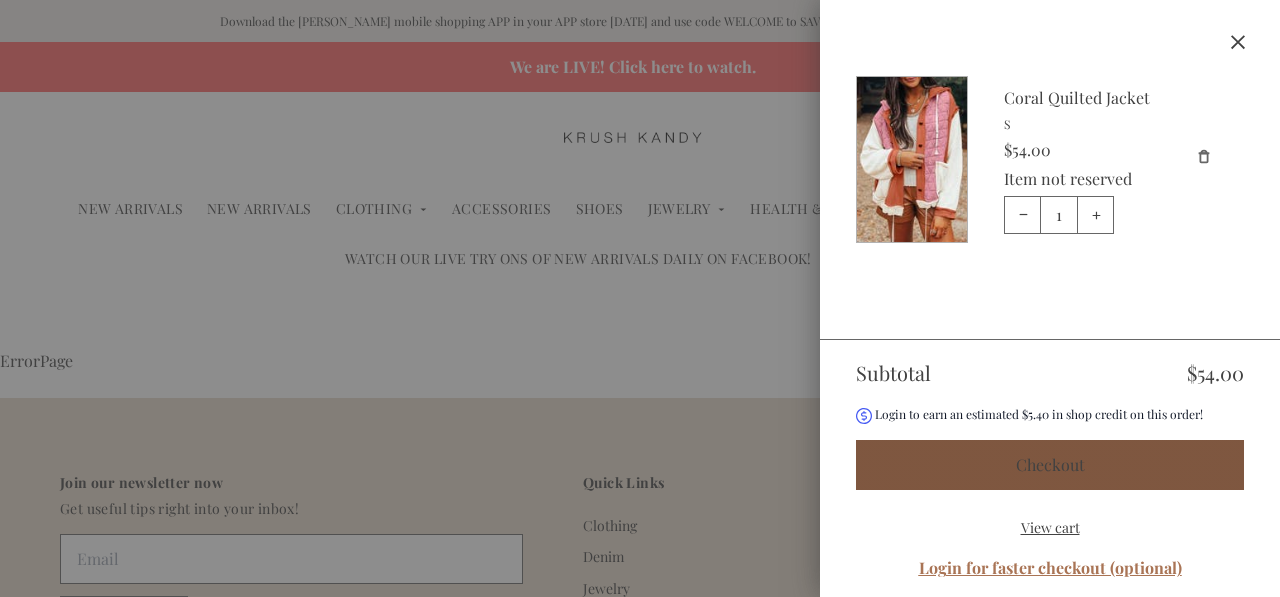 click on "Checkout" at bounding box center (1050, 465) 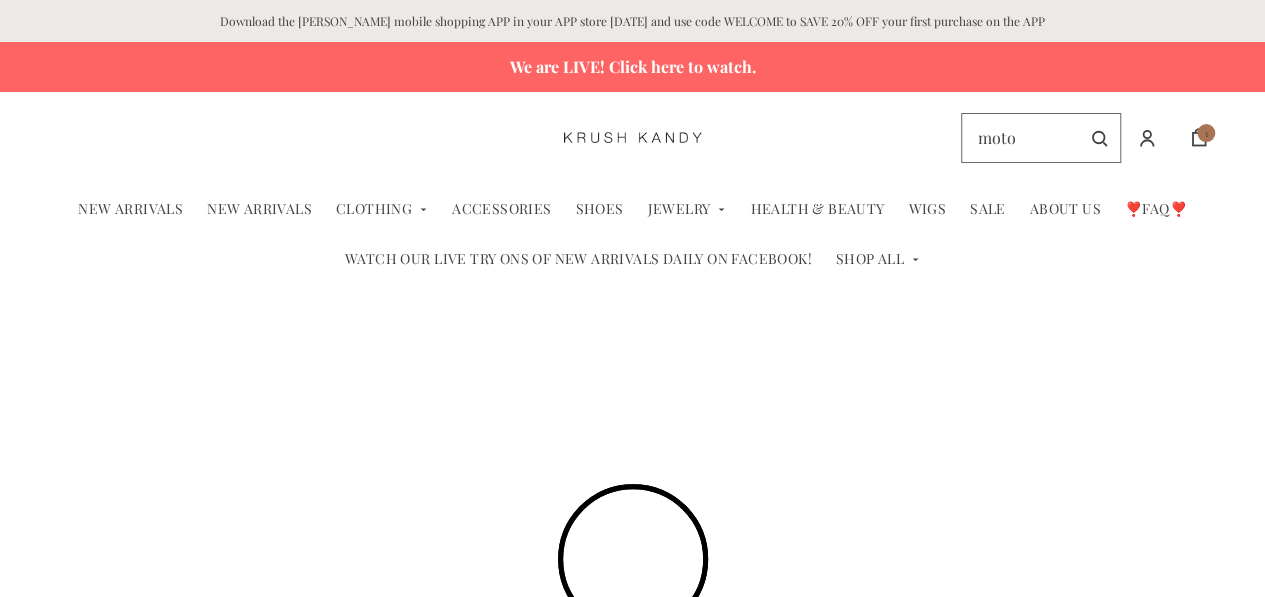 select on "1" 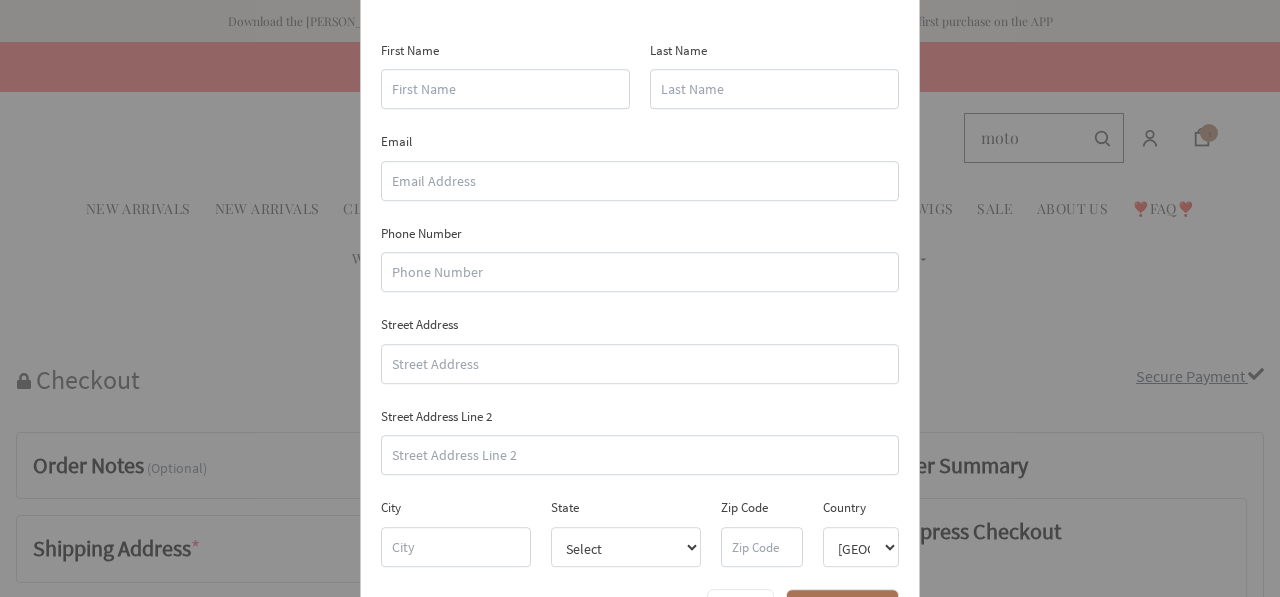 click on "First Name" at bounding box center (505, 89) 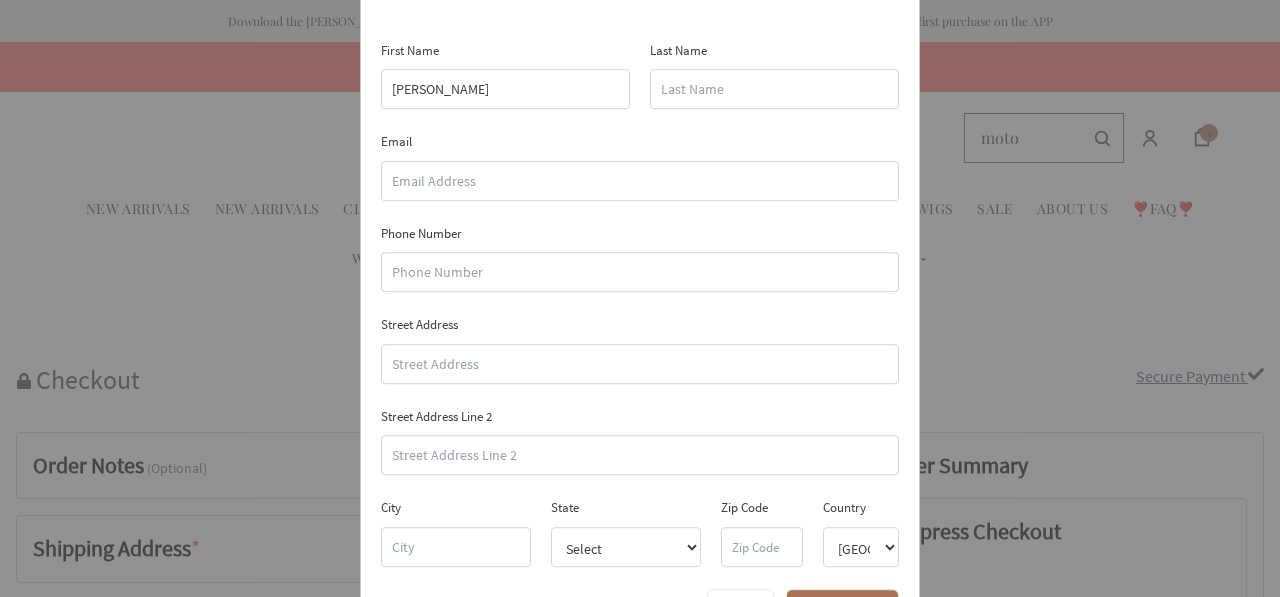 type on "williams" 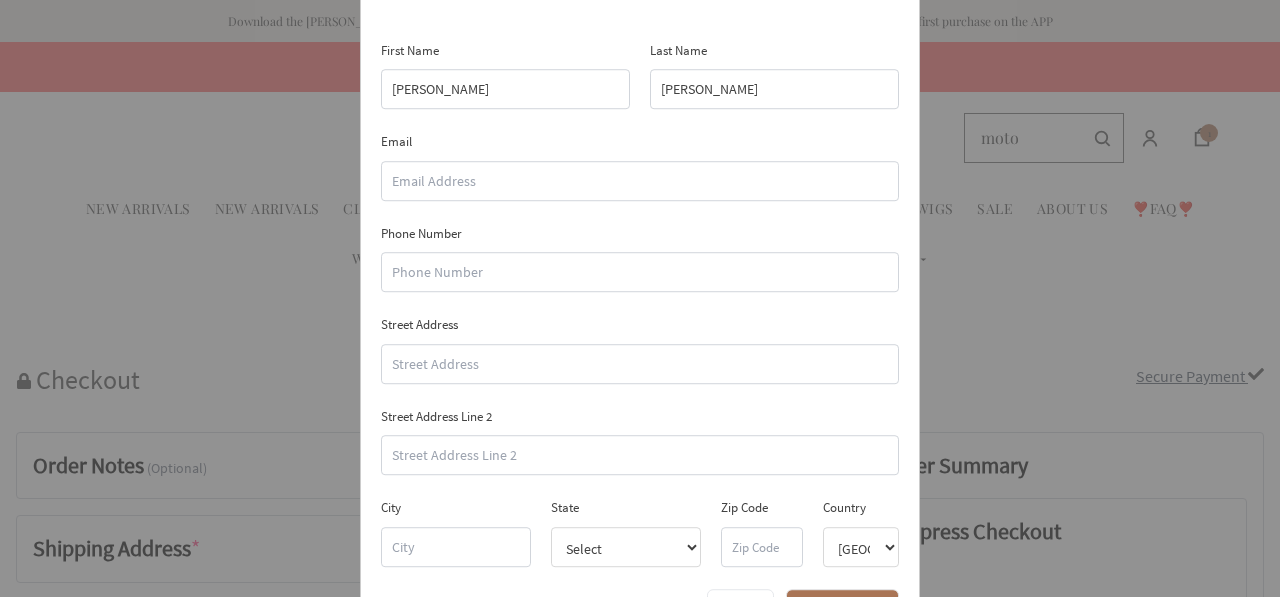 type on "[EMAIL_ADDRESS][DOMAIN_NAME]" 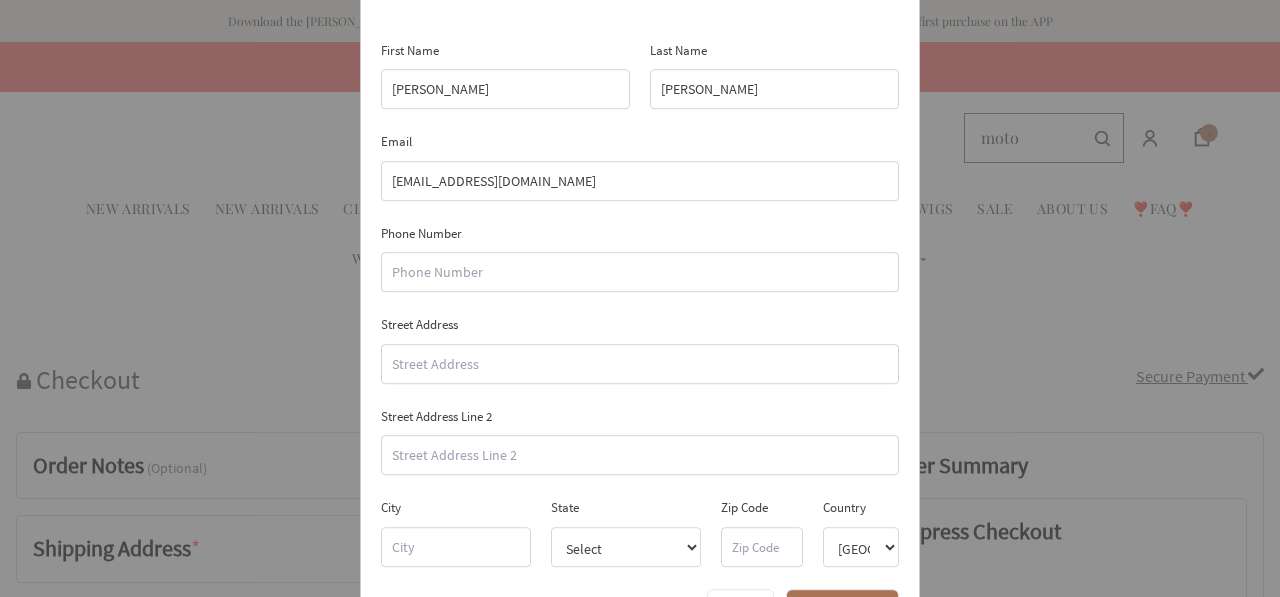 type on "6166382782" 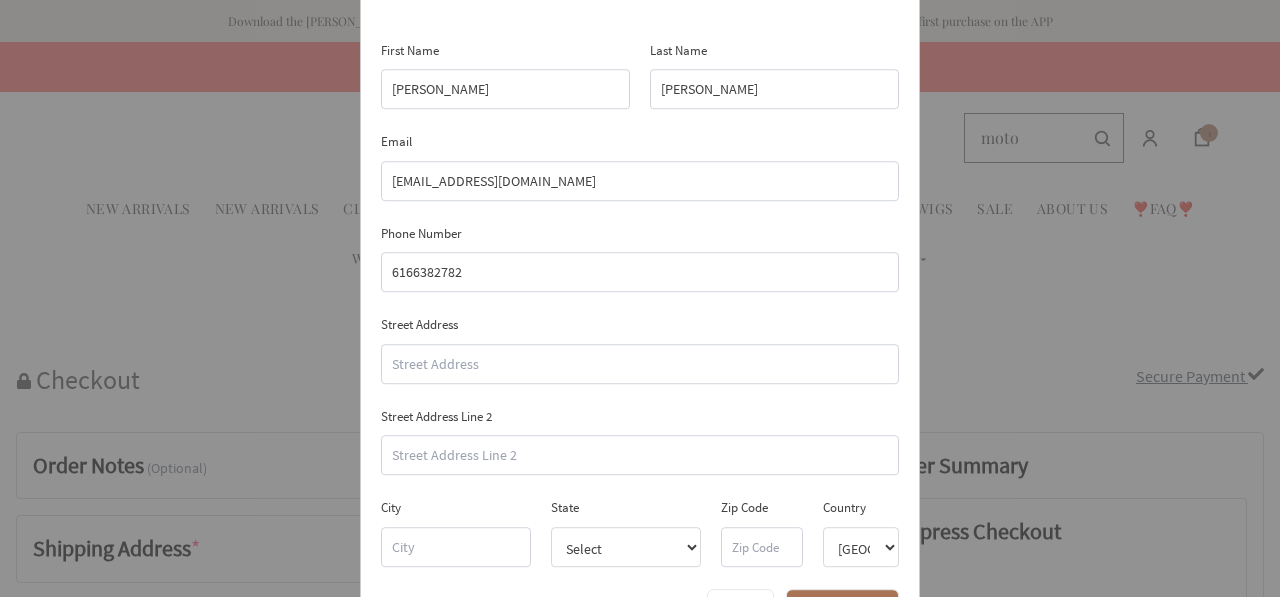 type on "[STREET_ADDRESS]" 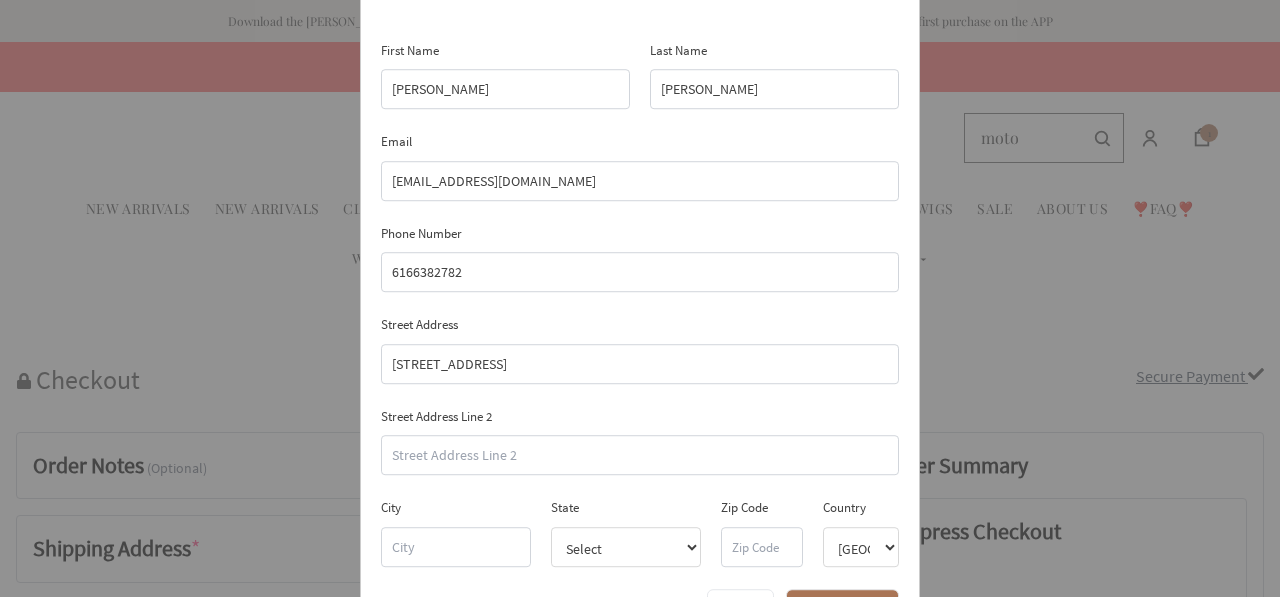 type on "[STREET_ADDRESS]" 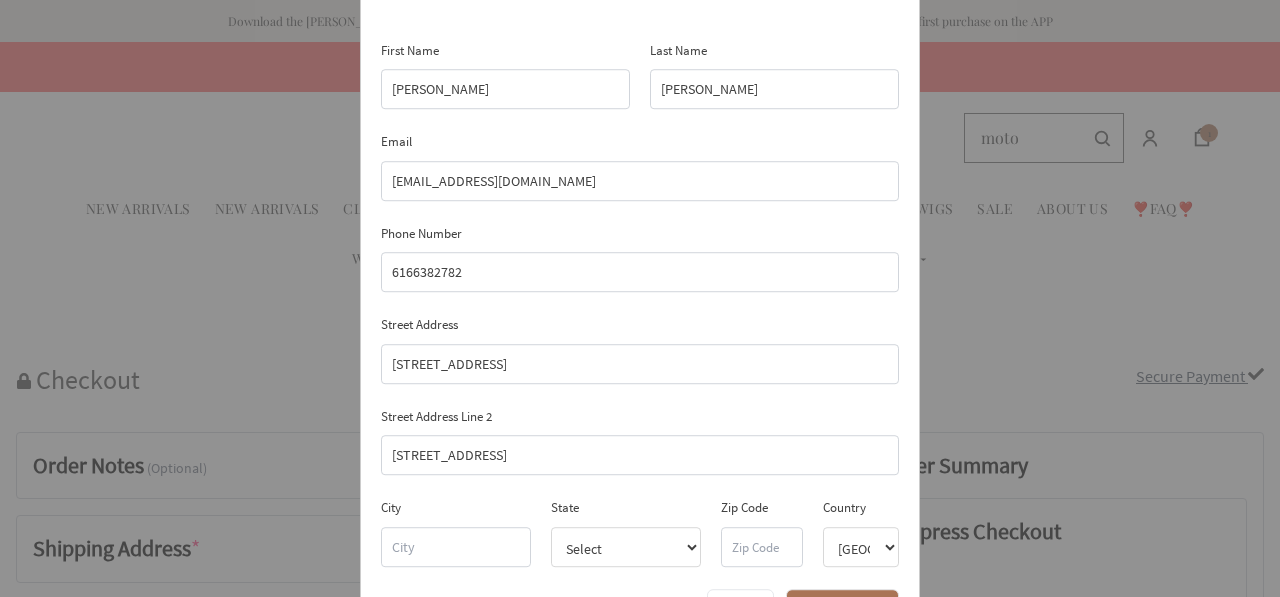 type on "[GEOGRAPHIC_DATA]" 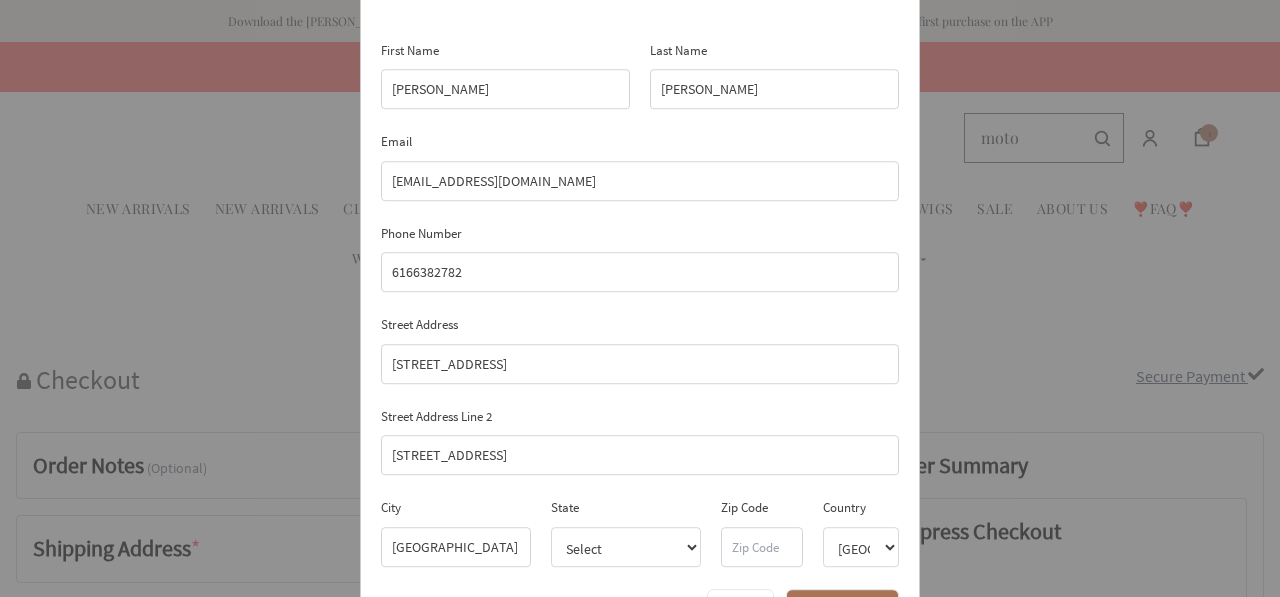select on "MI" 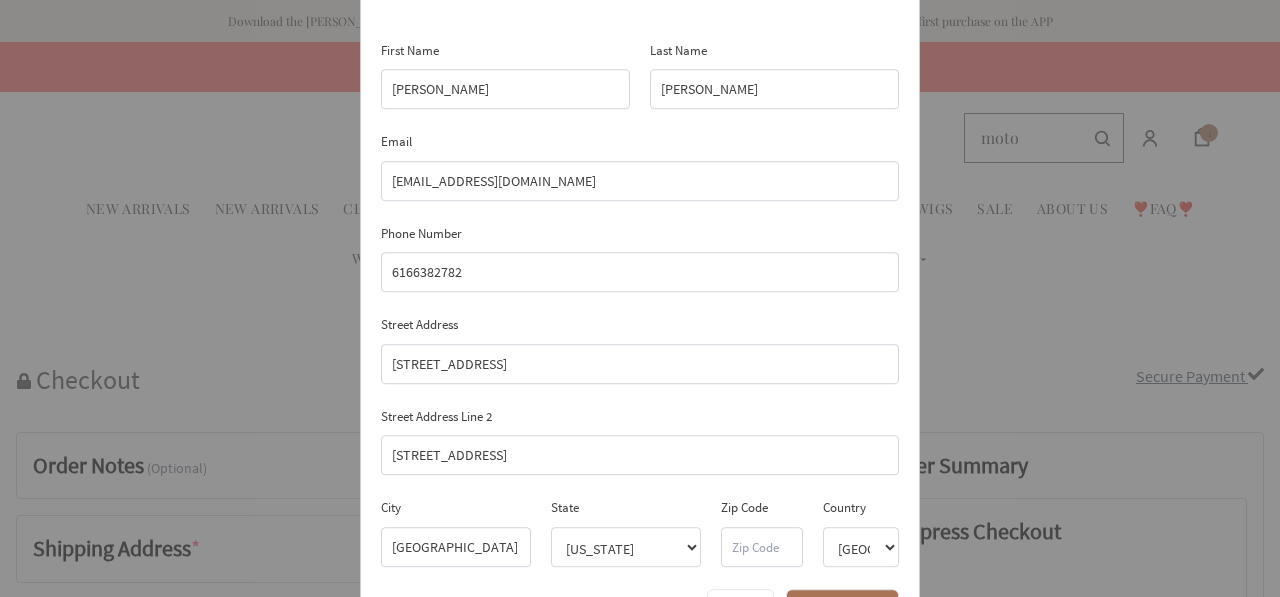 type on "49417" 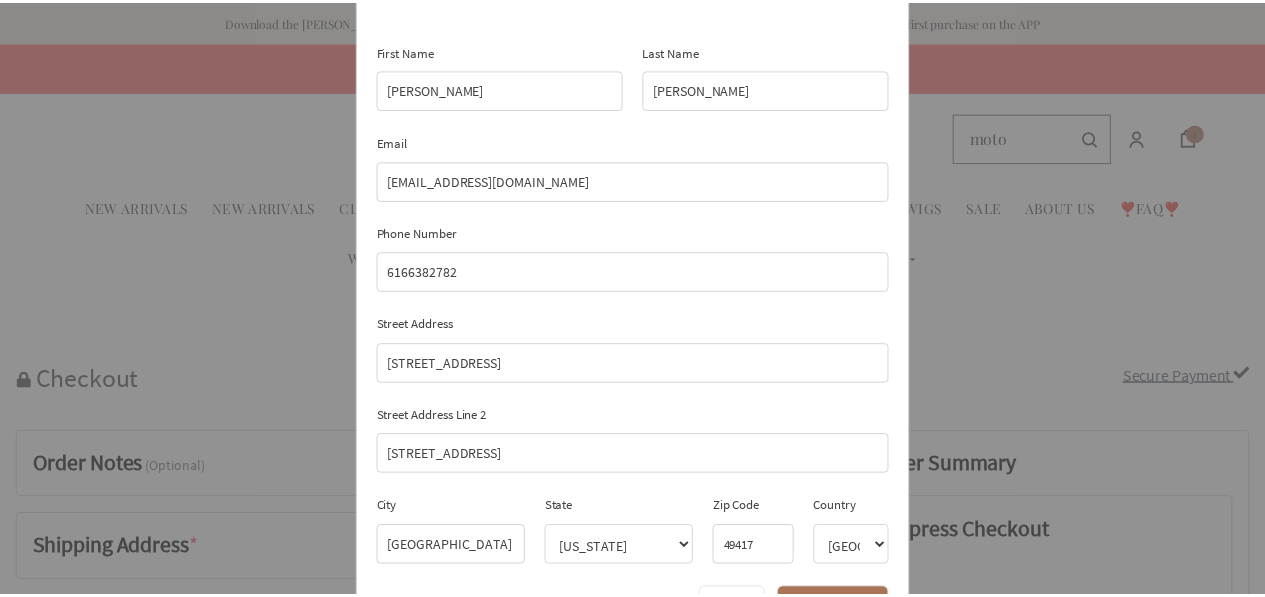scroll, scrollTop: 50, scrollLeft: 0, axis: vertical 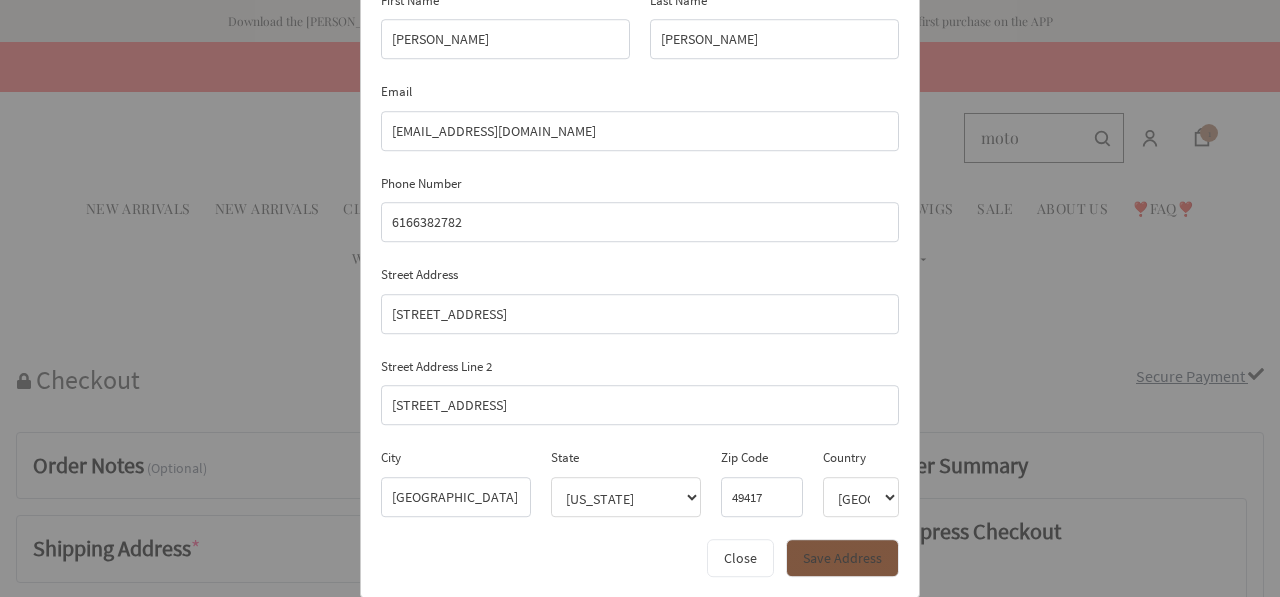 click on "Save Address" at bounding box center [842, 558] 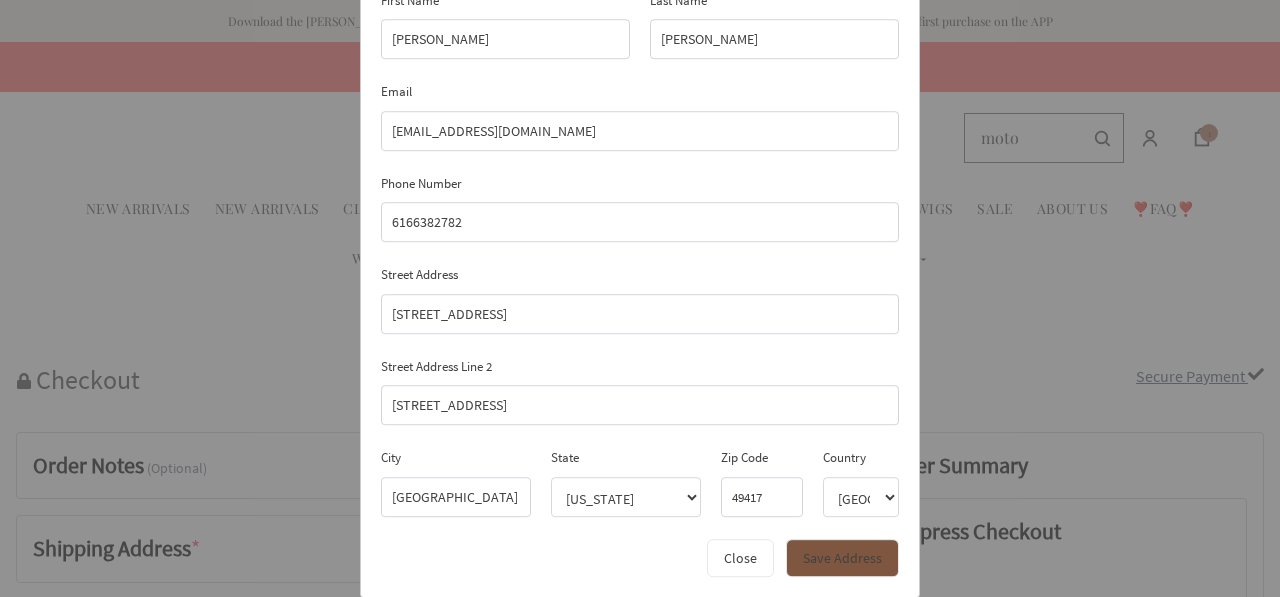 click on "Save Address" at bounding box center [842, 558] 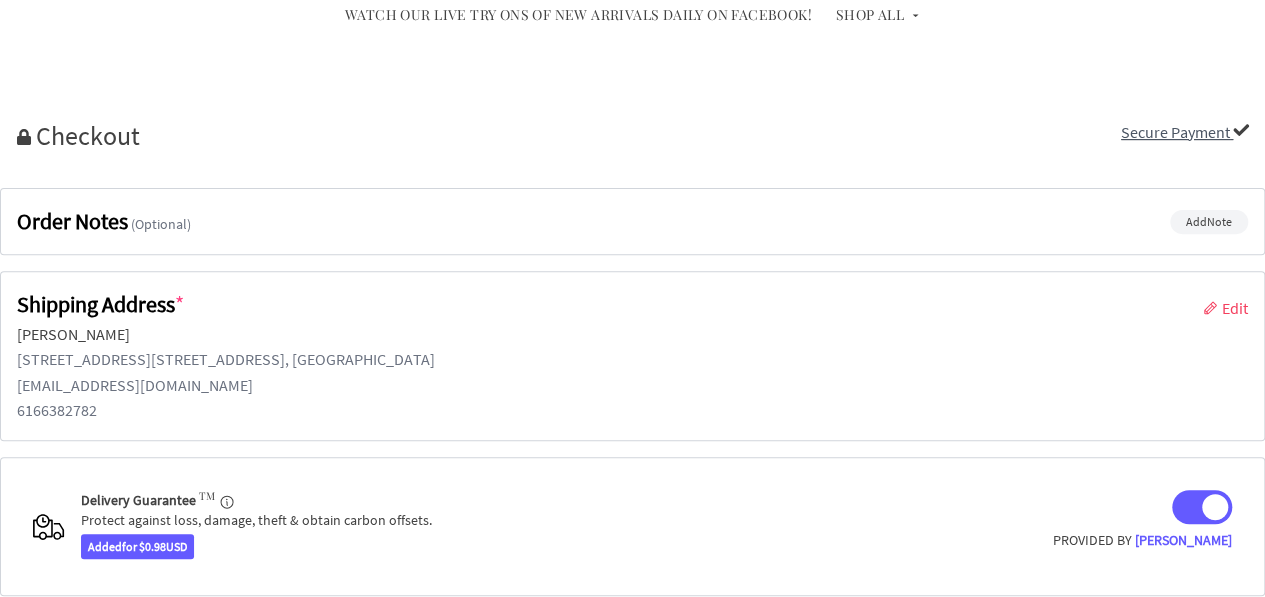 scroll, scrollTop: 245, scrollLeft: 0, axis: vertical 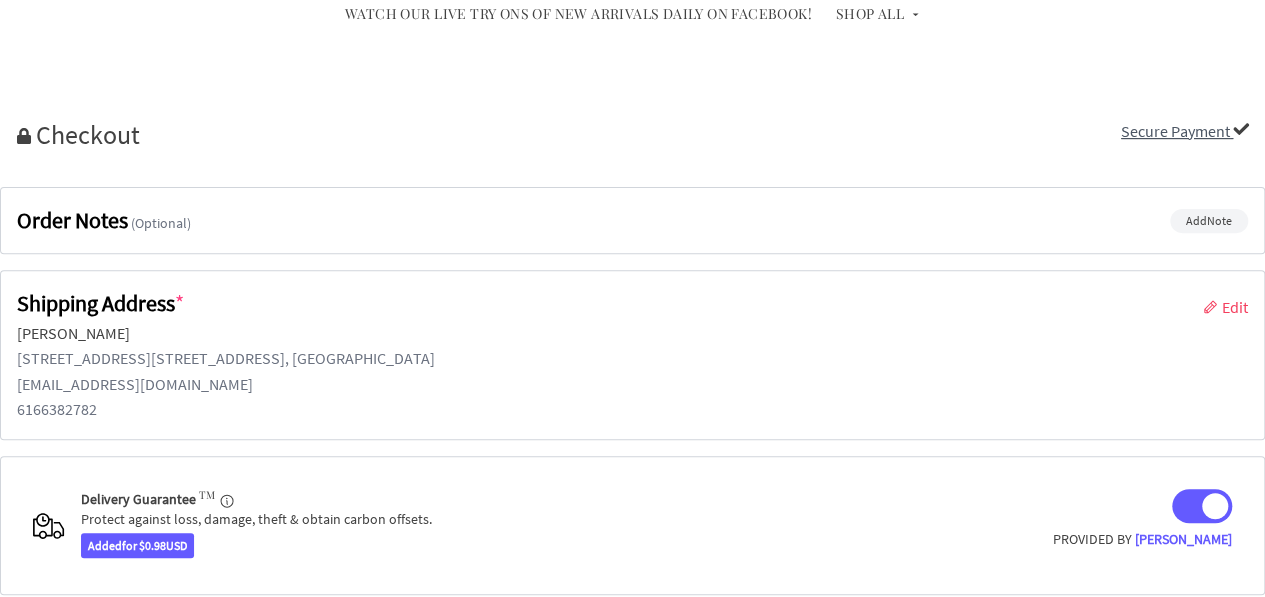 click on "Coupon Code / Gift Card Add  Code" at bounding box center [632, 2255] 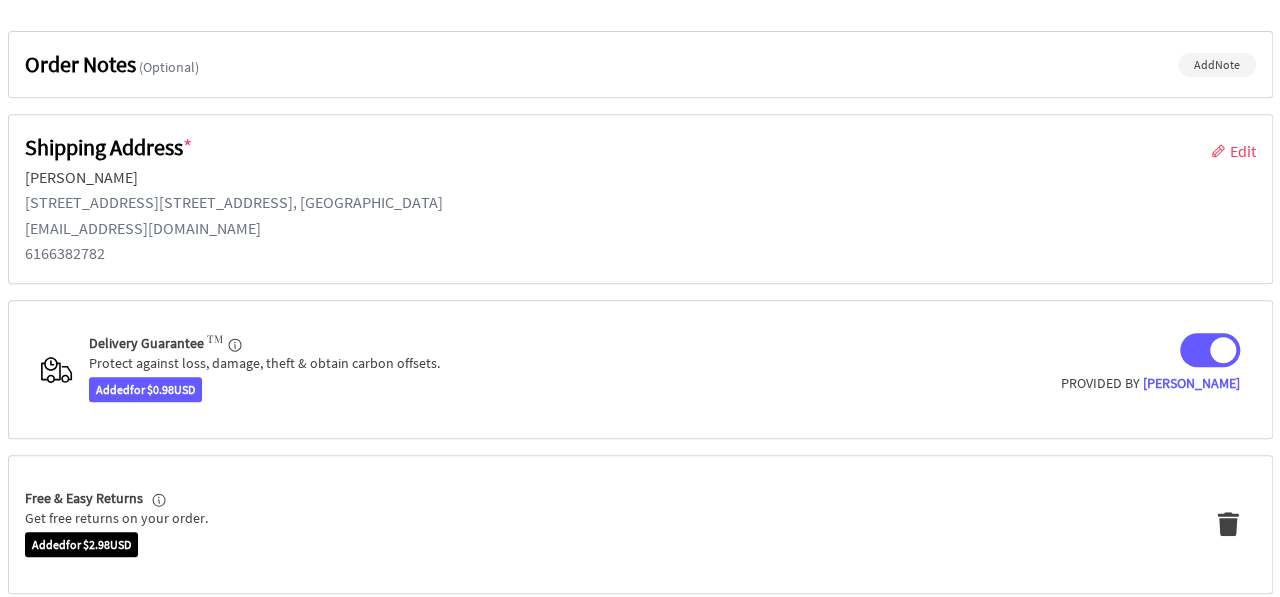 scroll, scrollTop: 402, scrollLeft: 0, axis: vertical 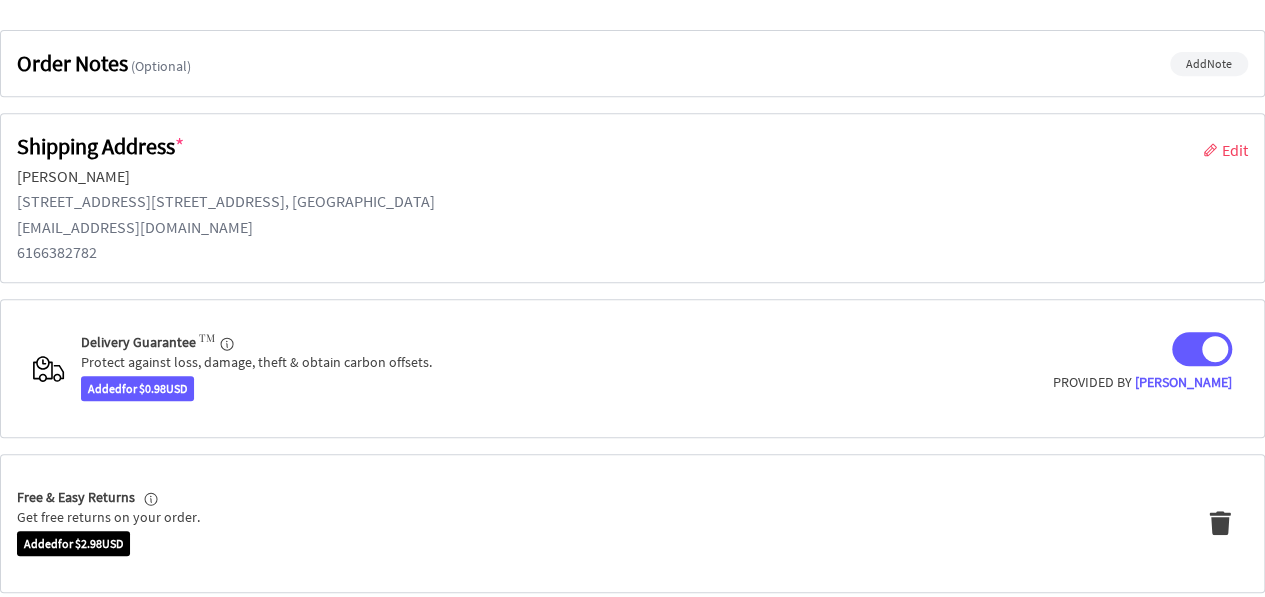 click at bounding box center (1202, 349) 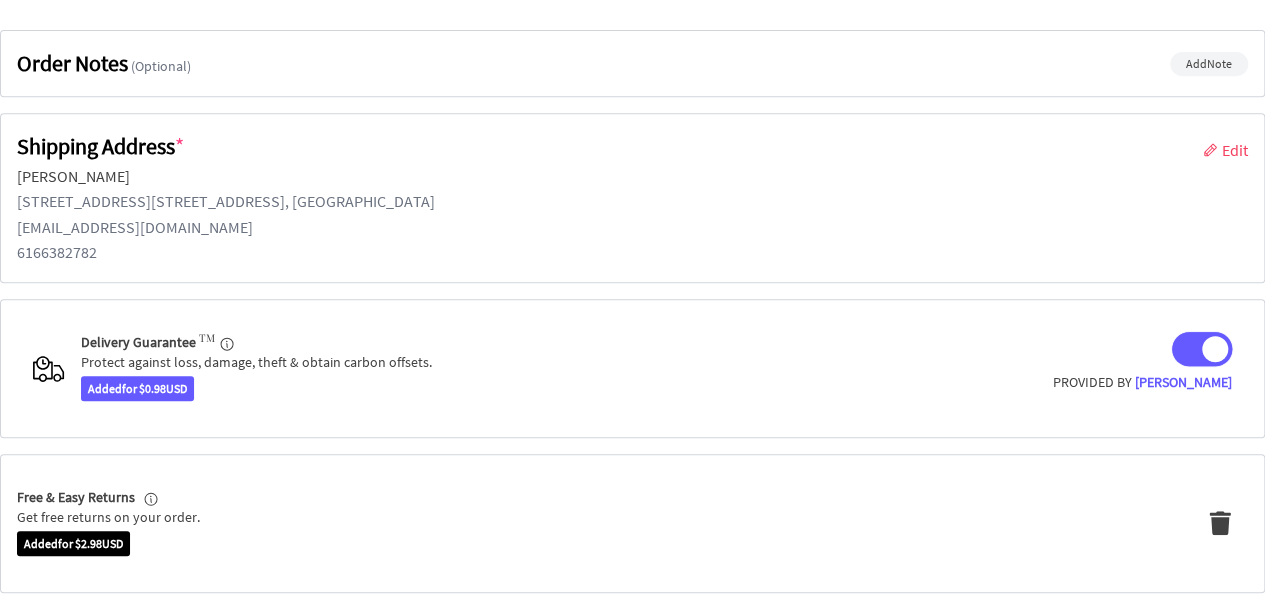 click at bounding box center [1172, 347] 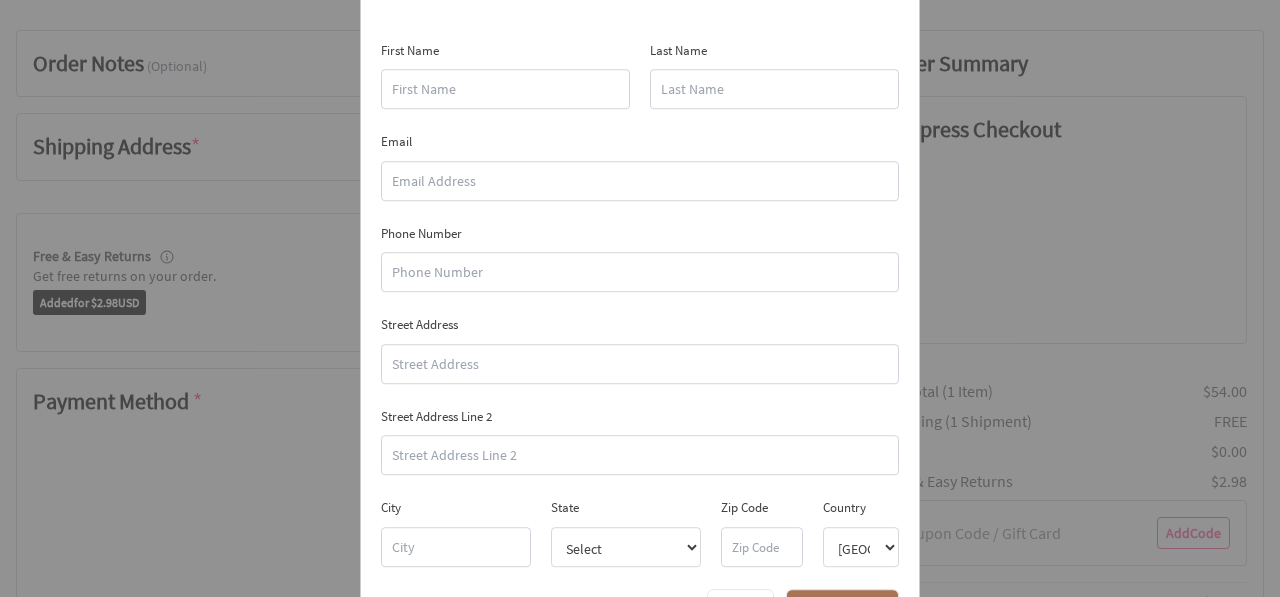 click on "First Name" at bounding box center (505, 89) 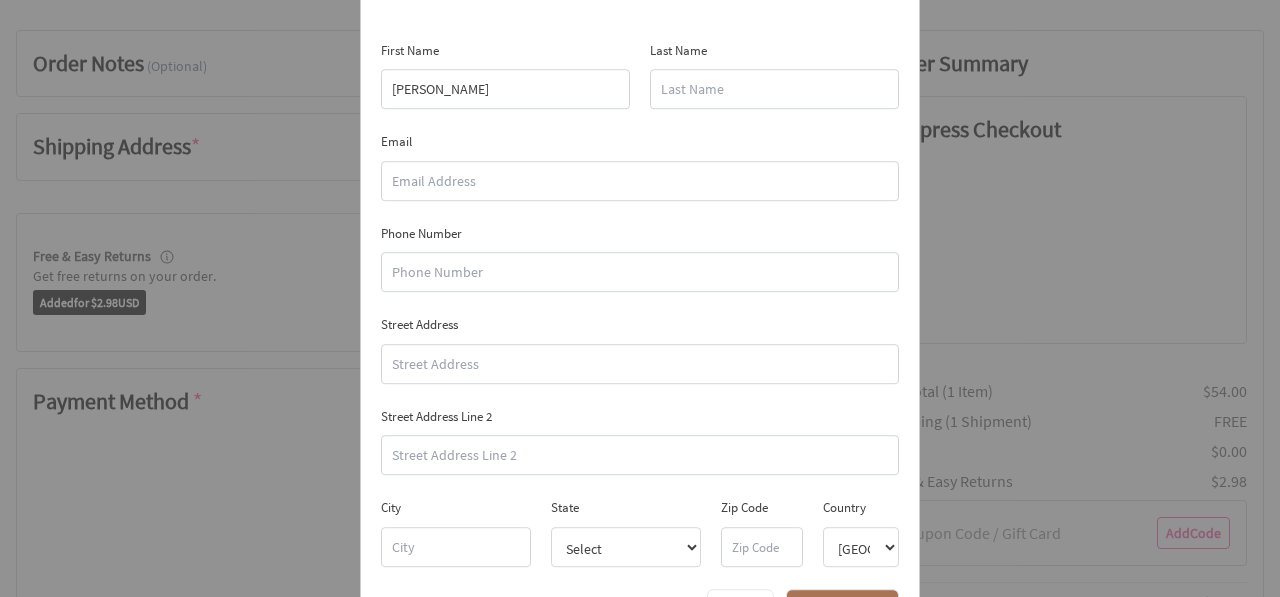 type on "williams" 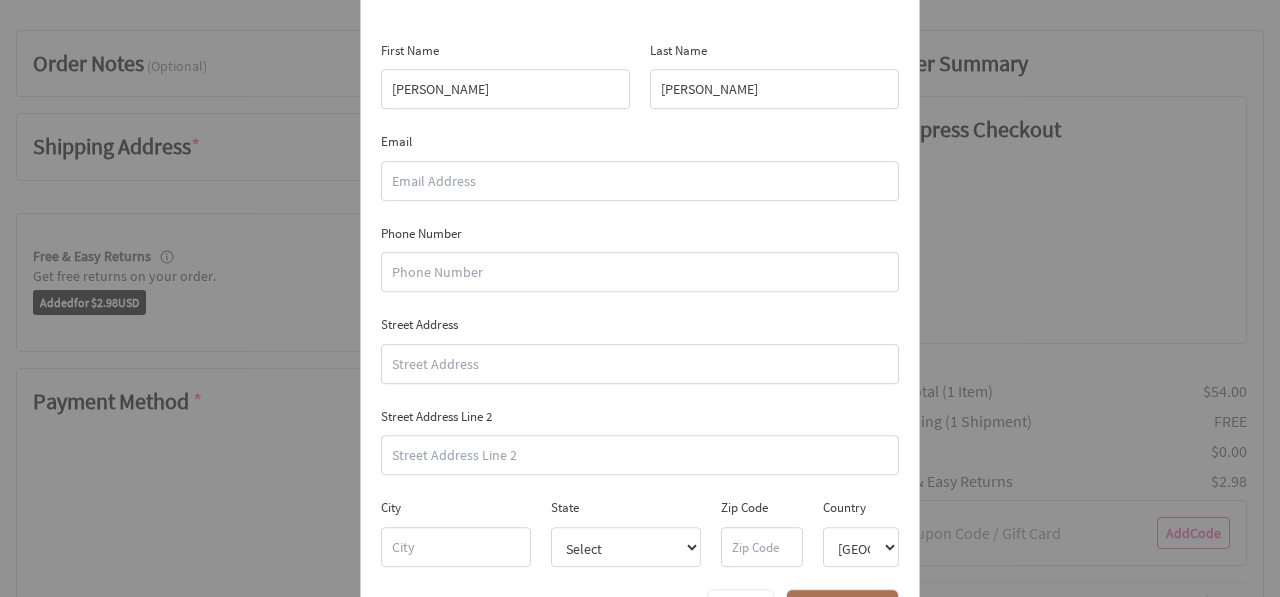 type on "[EMAIL_ADDRESS][DOMAIN_NAME]" 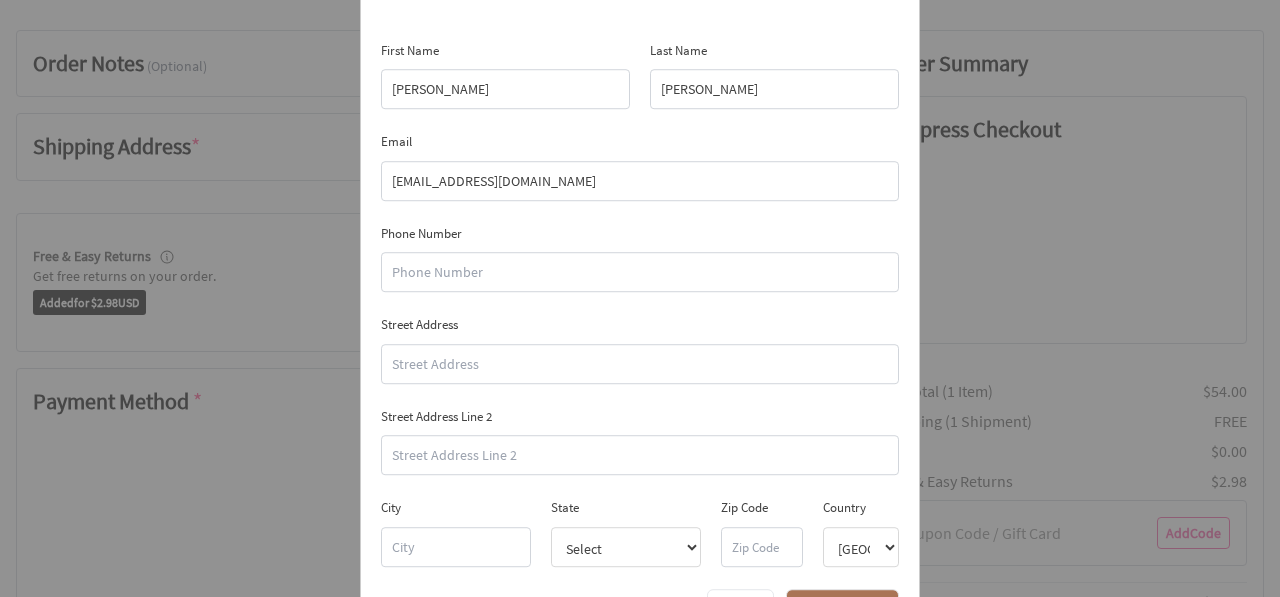 type on "6166382782" 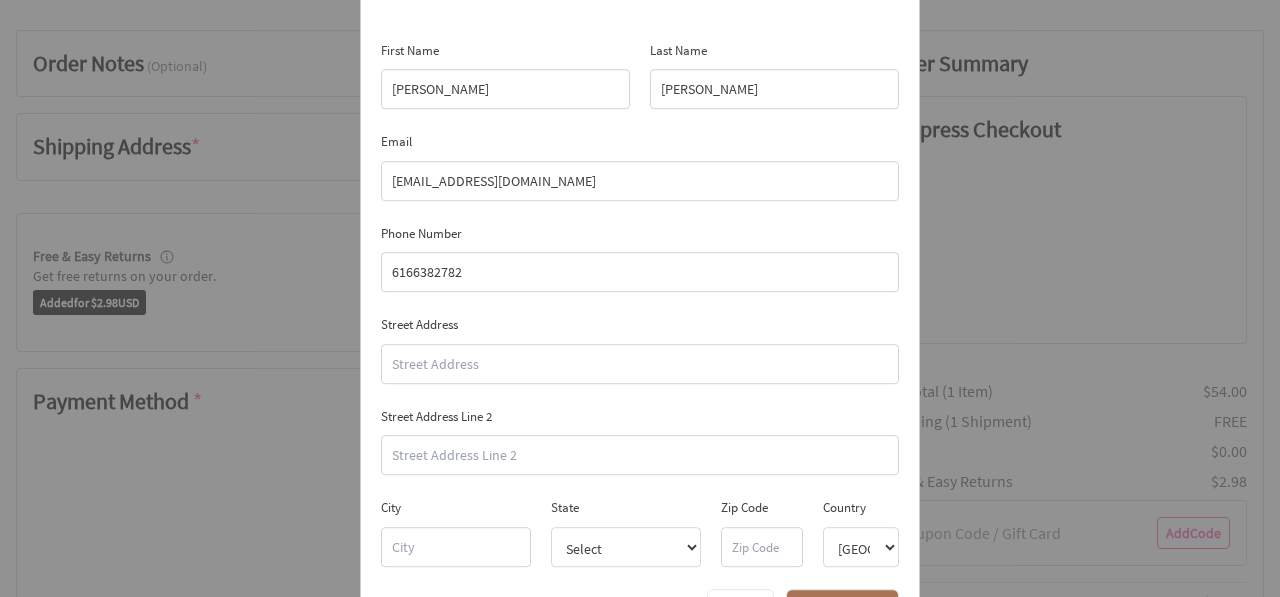 type on "[STREET_ADDRESS]" 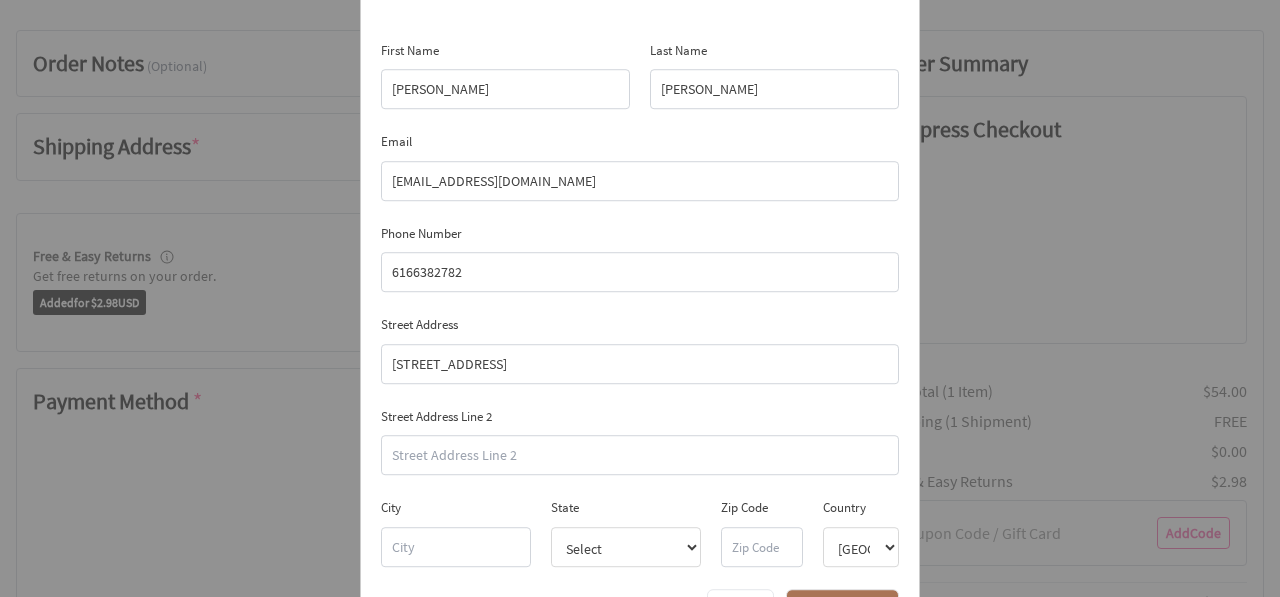 type on "[STREET_ADDRESS]" 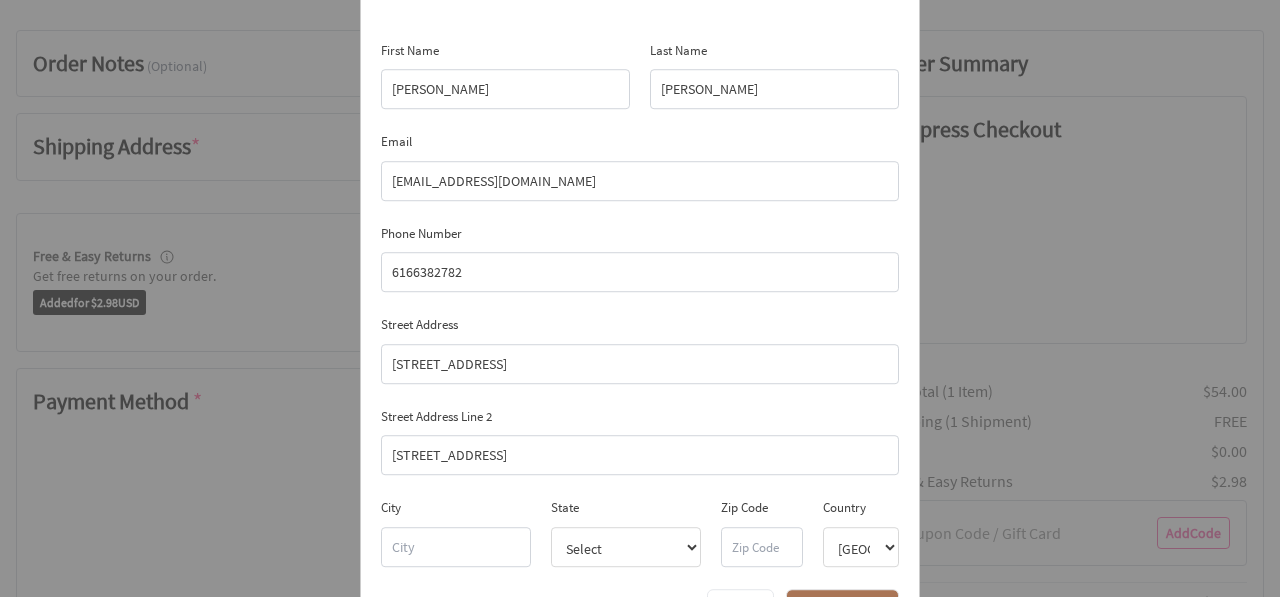 type on "[GEOGRAPHIC_DATA]" 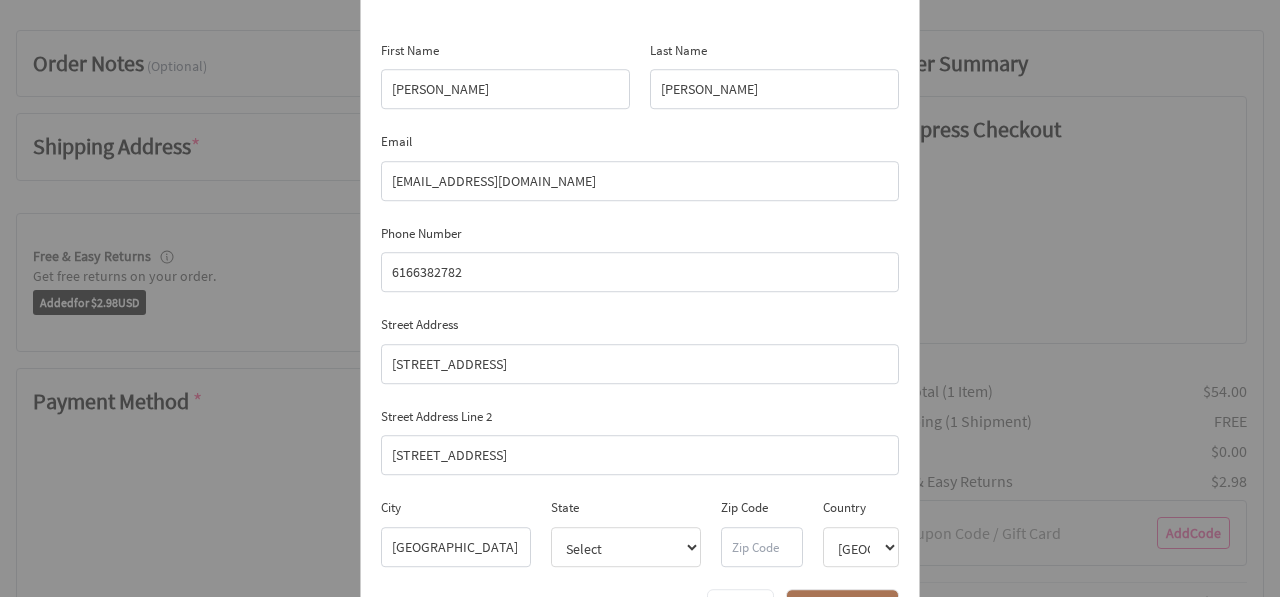 select on "MI" 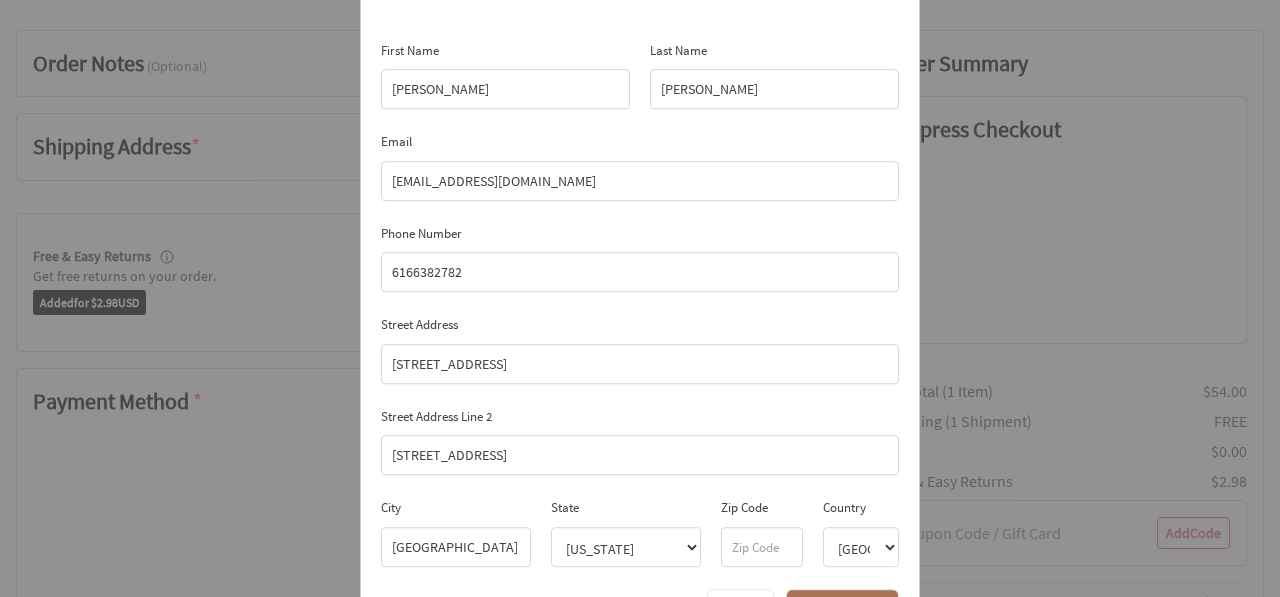 type on "49417" 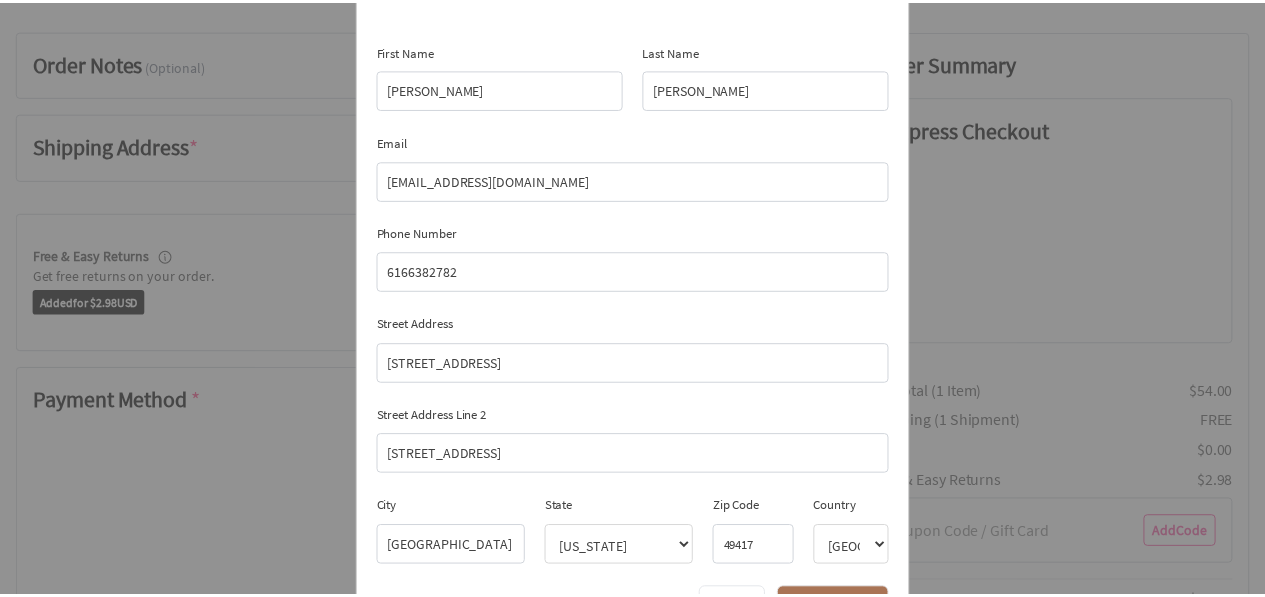 scroll, scrollTop: 50, scrollLeft: 0, axis: vertical 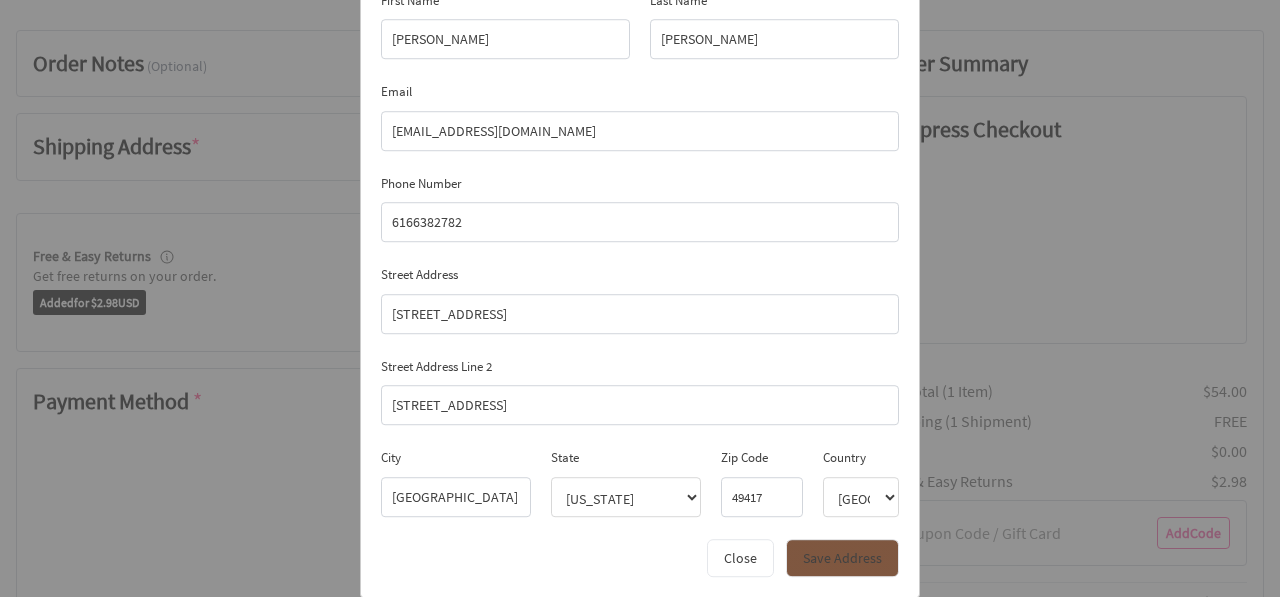 click on "Save Address" at bounding box center (842, 558) 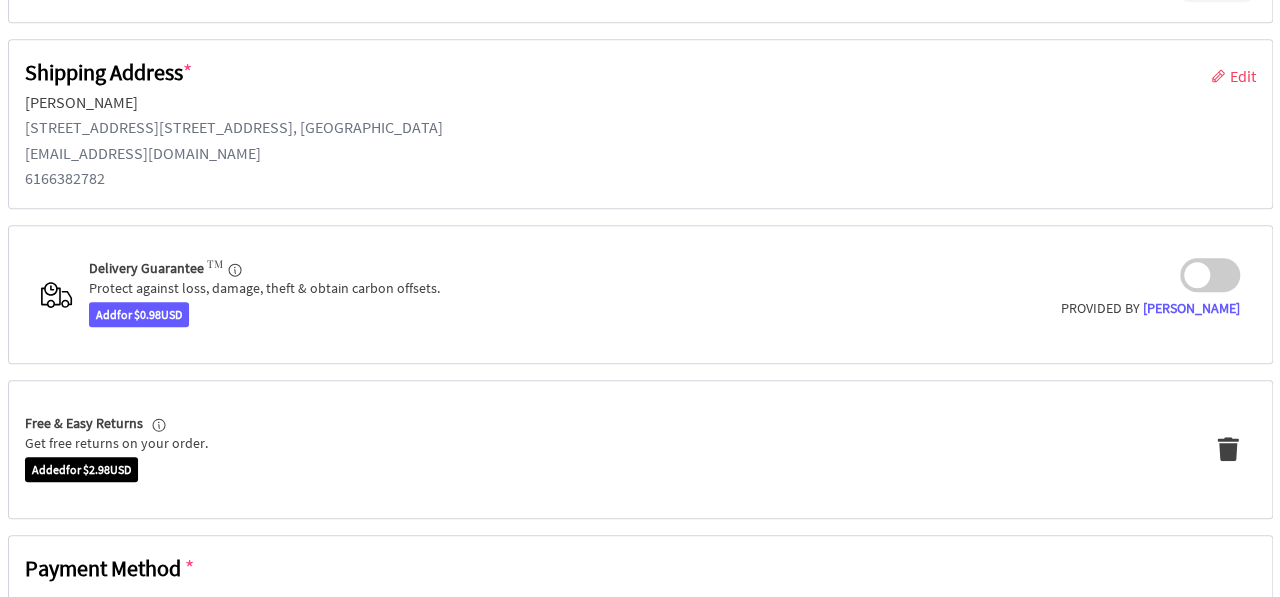 scroll, scrollTop: 482, scrollLeft: 0, axis: vertical 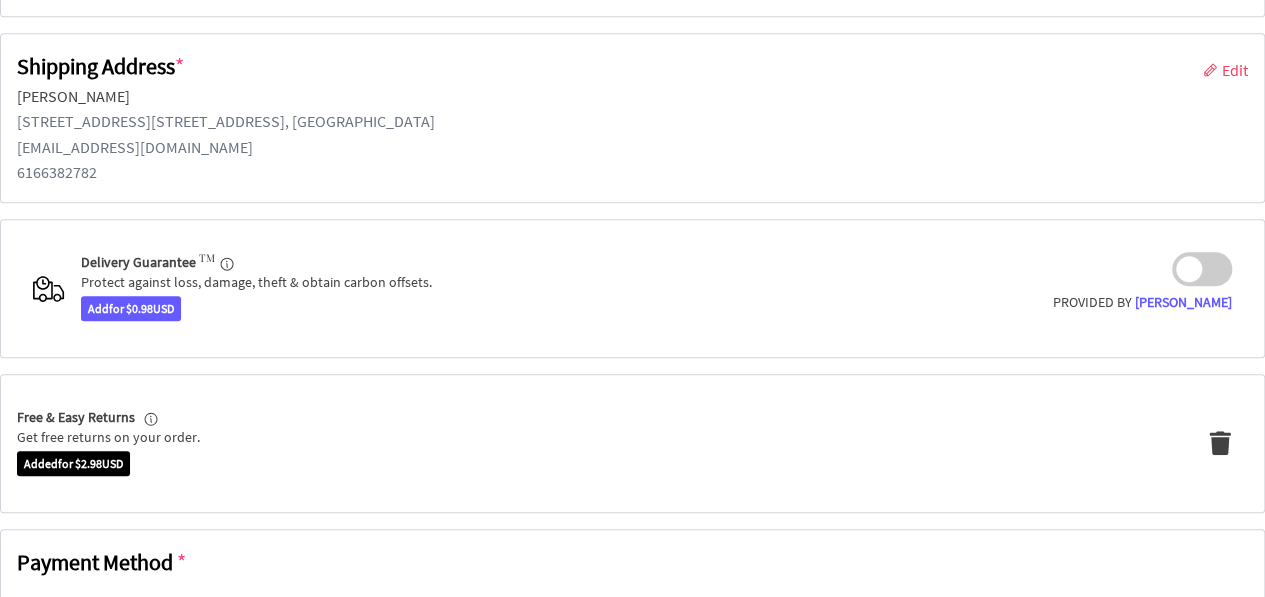 click 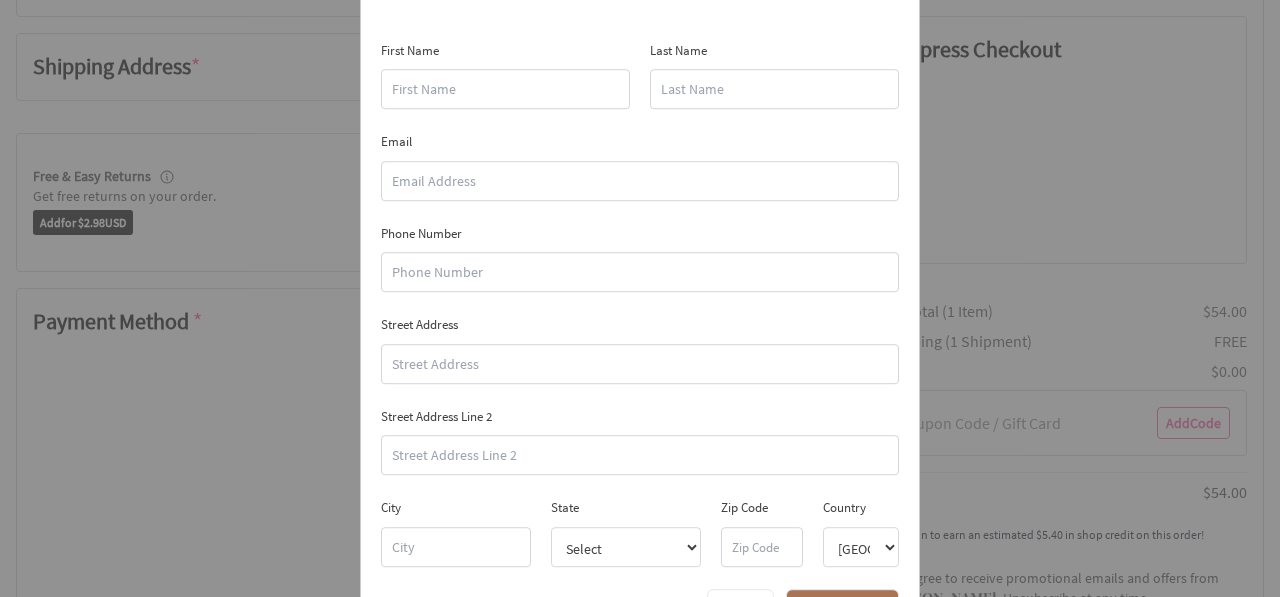 click on "First Name" at bounding box center (505, 89) 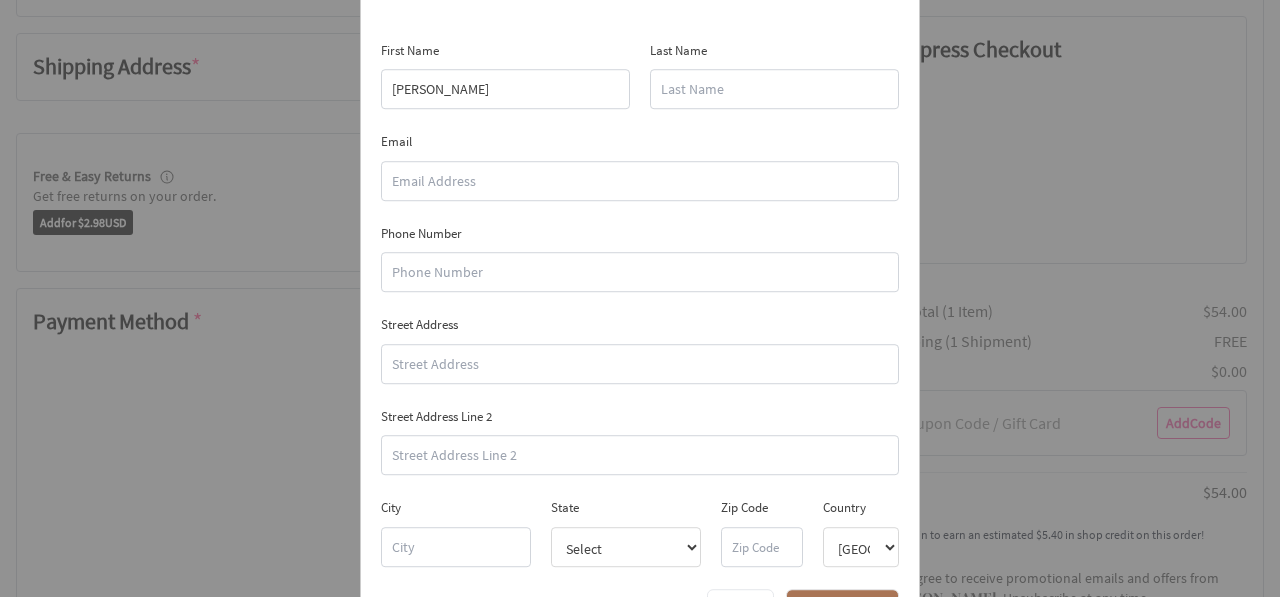 type on "williams" 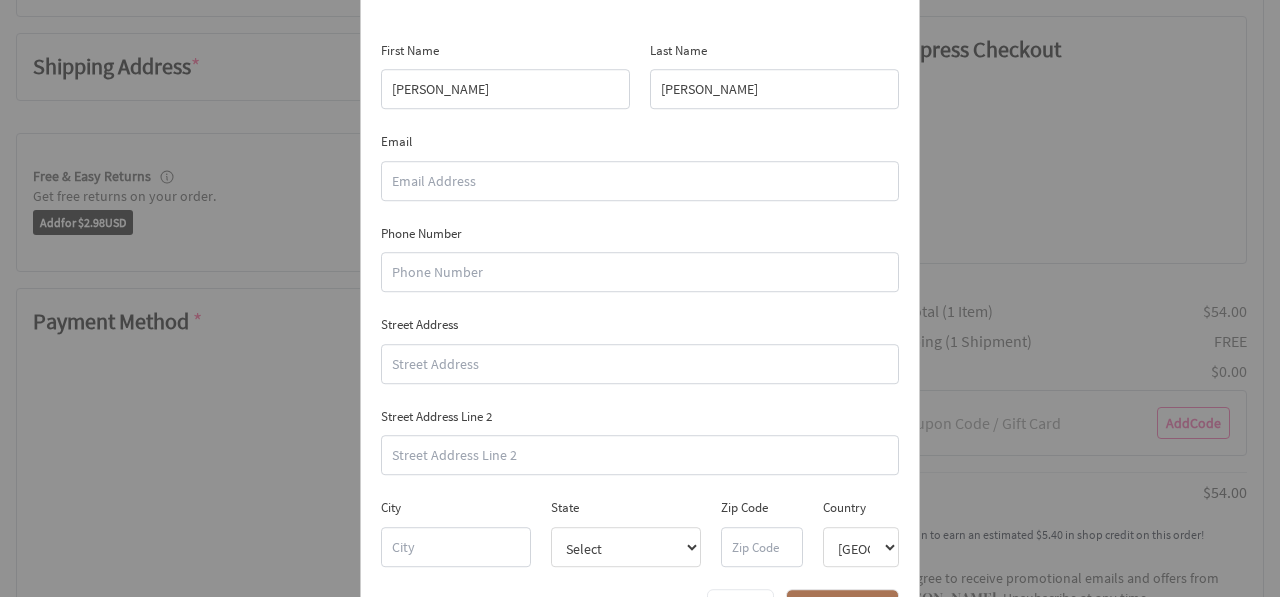 type on "[EMAIL_ADDRESS][DOMAIN_NAME]" 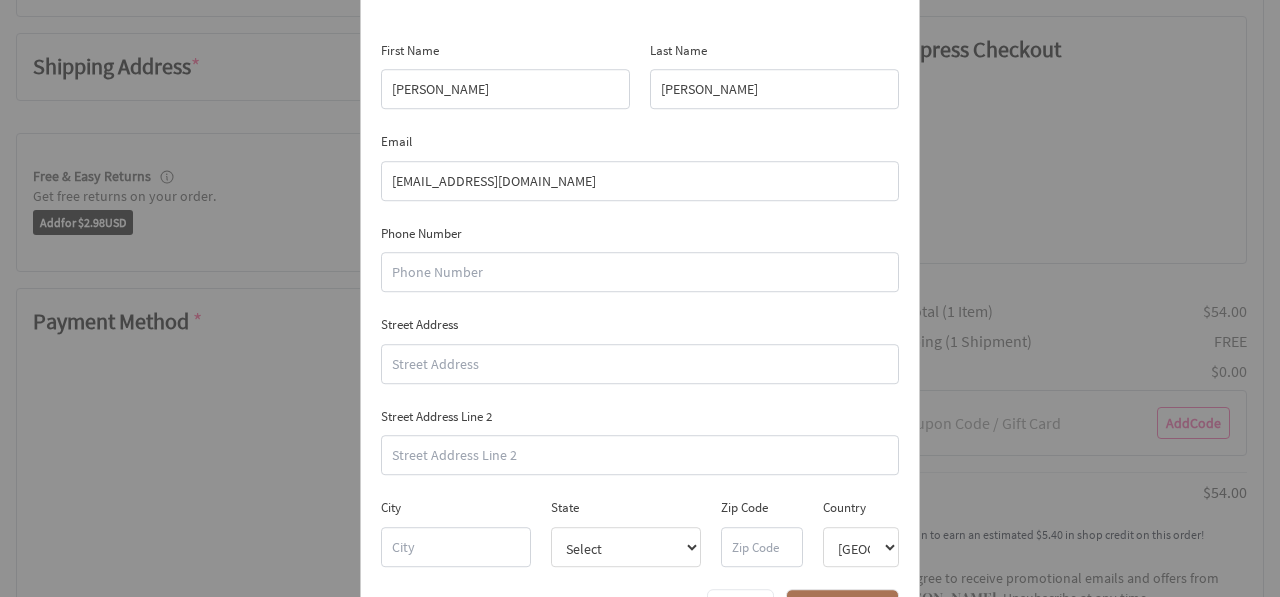 type on "6166382782" 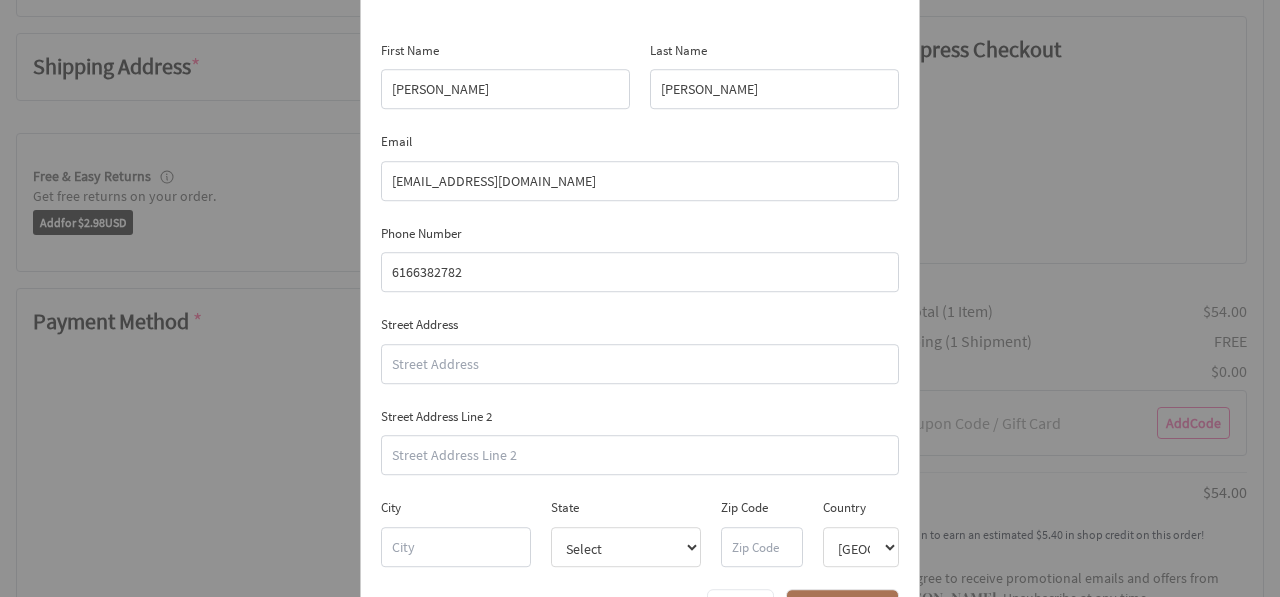 type on "[STREET_ADDRESS]" 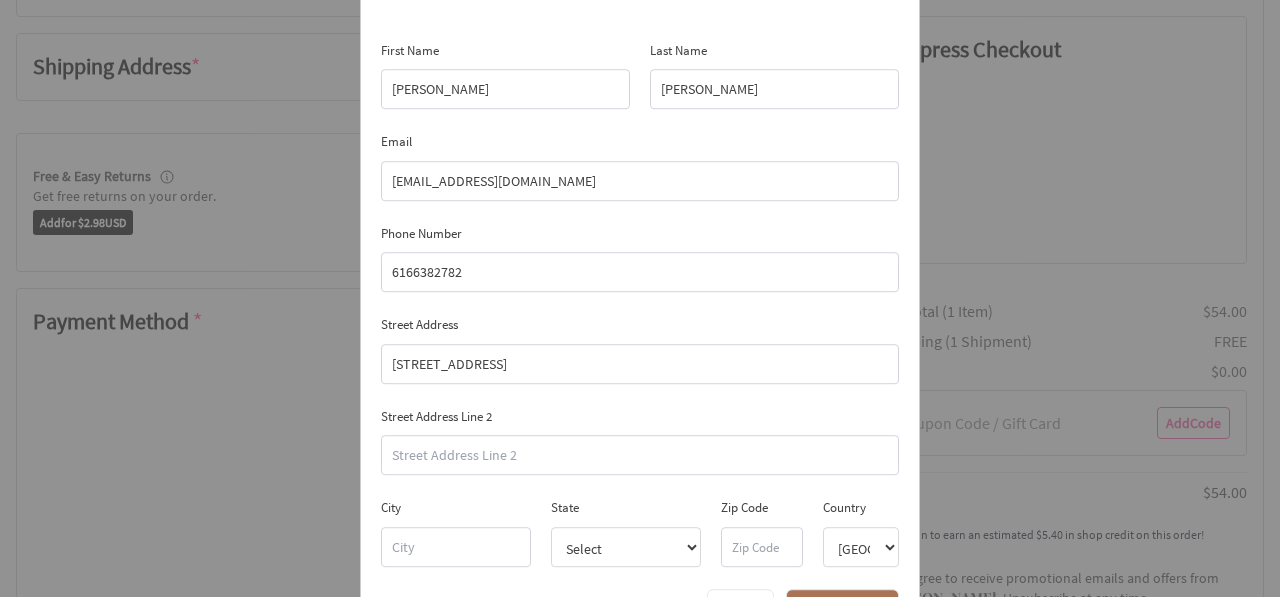 type on "[STREET_ADDRESS]" 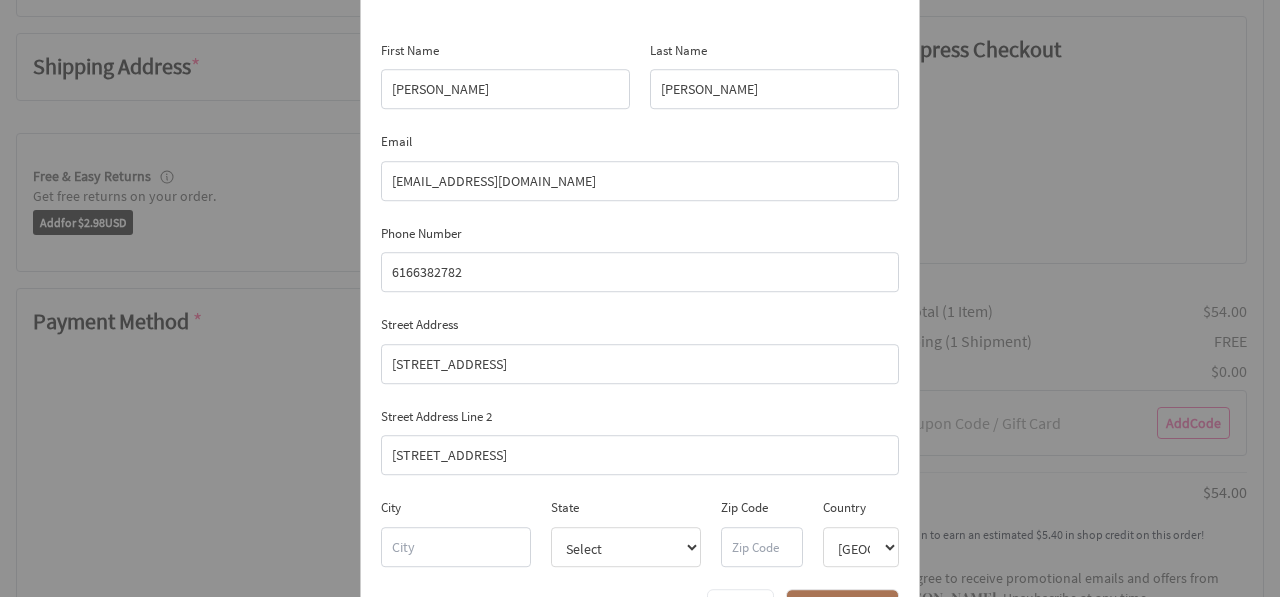 type on "[GEOGRAPHIC_DATA]" 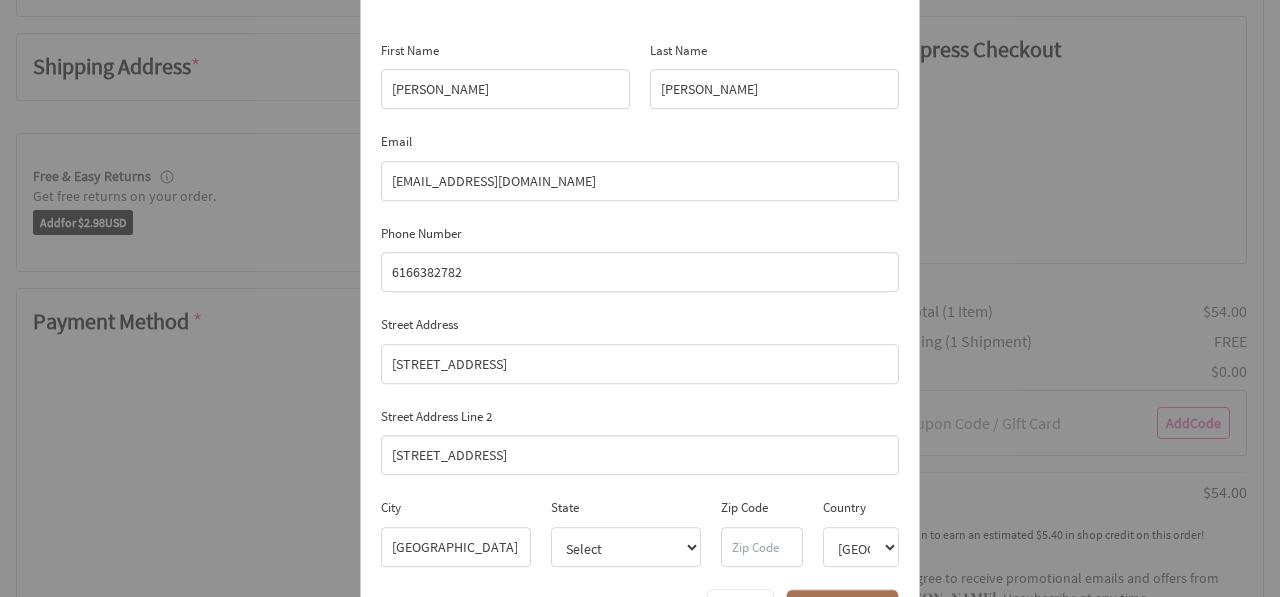 select on "MI" 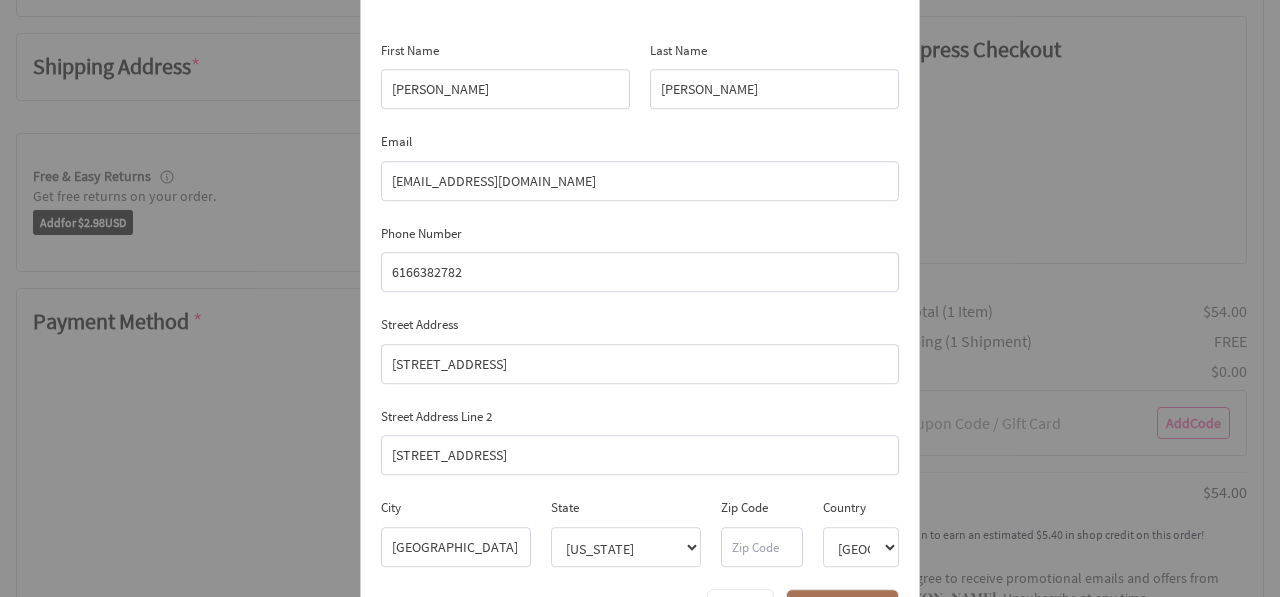 type on "49417" 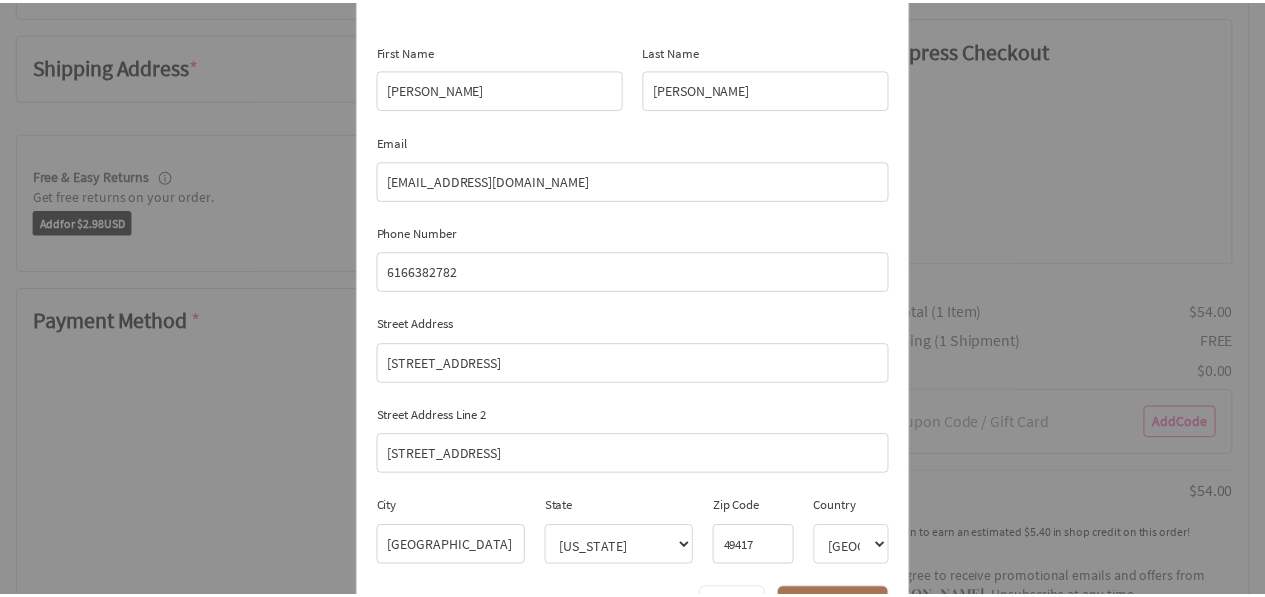 scroll, scrollTop: 50, scrollLeft: 0, axis: vertical 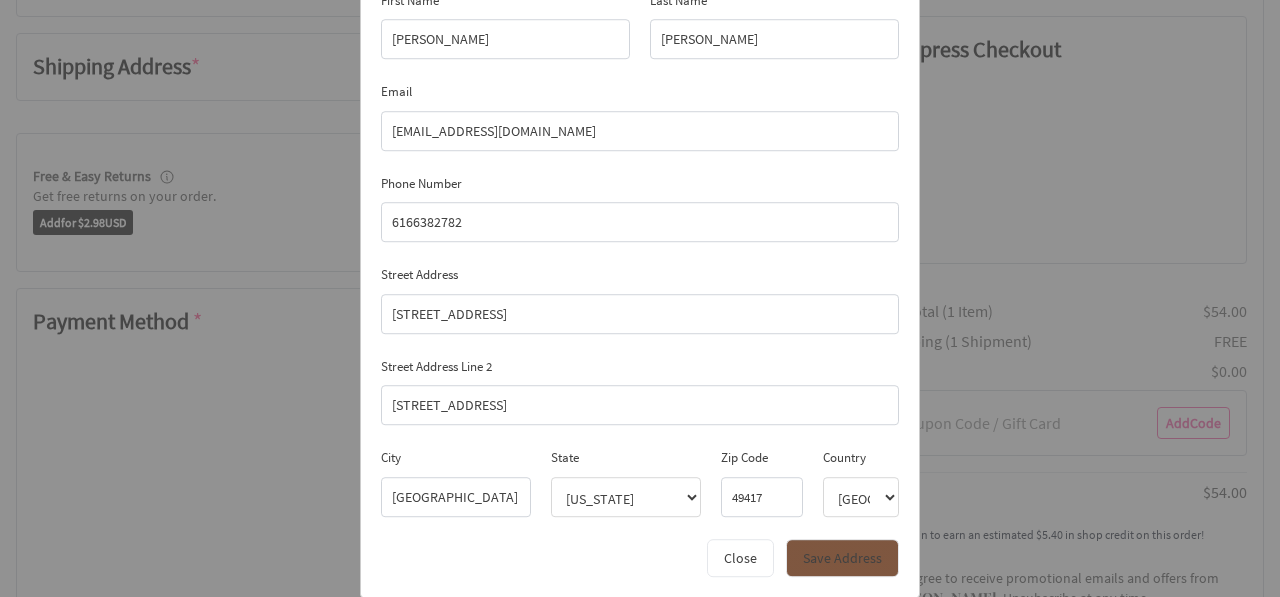 click on "Save Address" at bounding box center (842, 558) 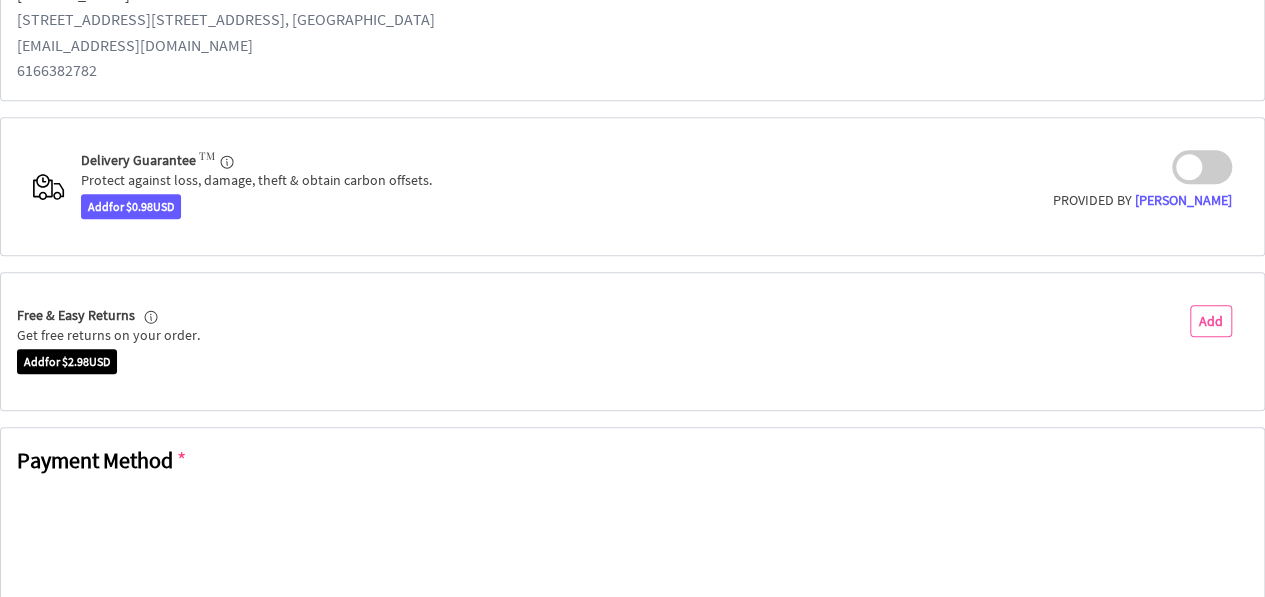 scroll, scrollTop: 558, scrollLeft: 0, axis: vertical 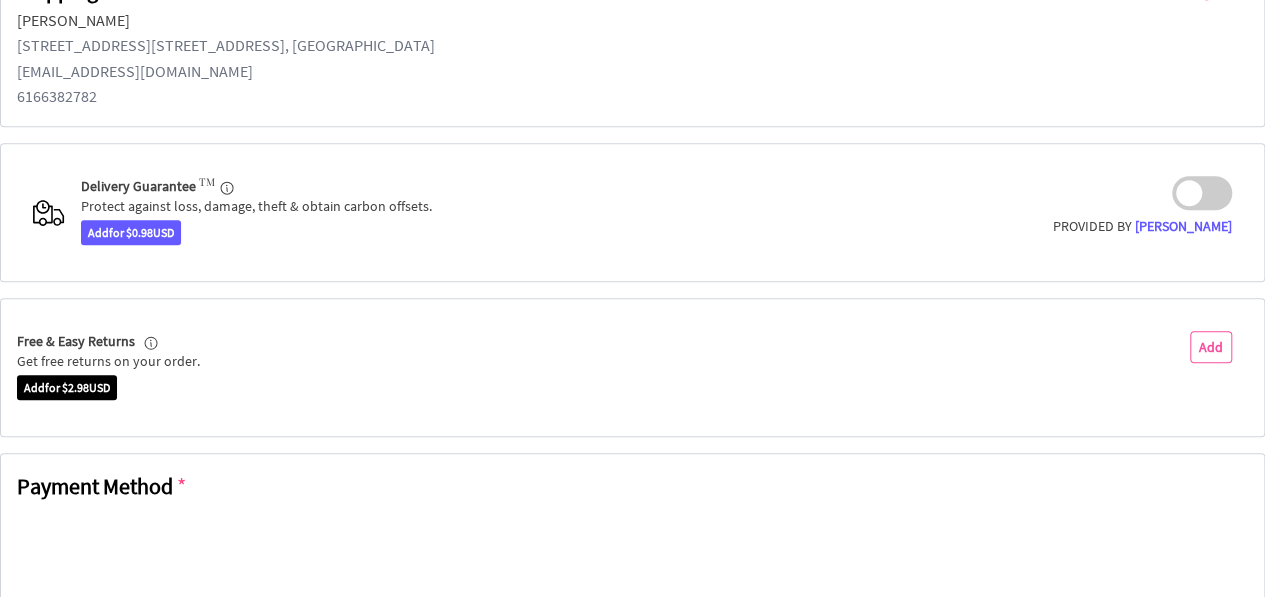 click on "Pay With Card" at bounding box center [632, 2080] 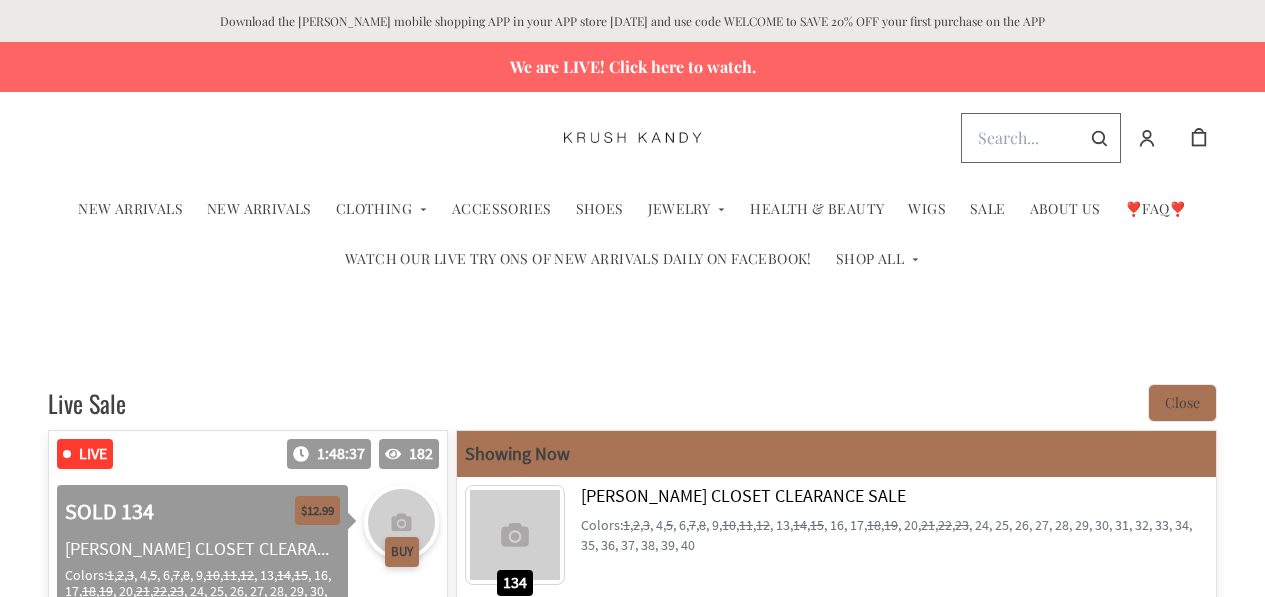 scroll, scrollTop: 0, scrollLeft: 0, axis: both 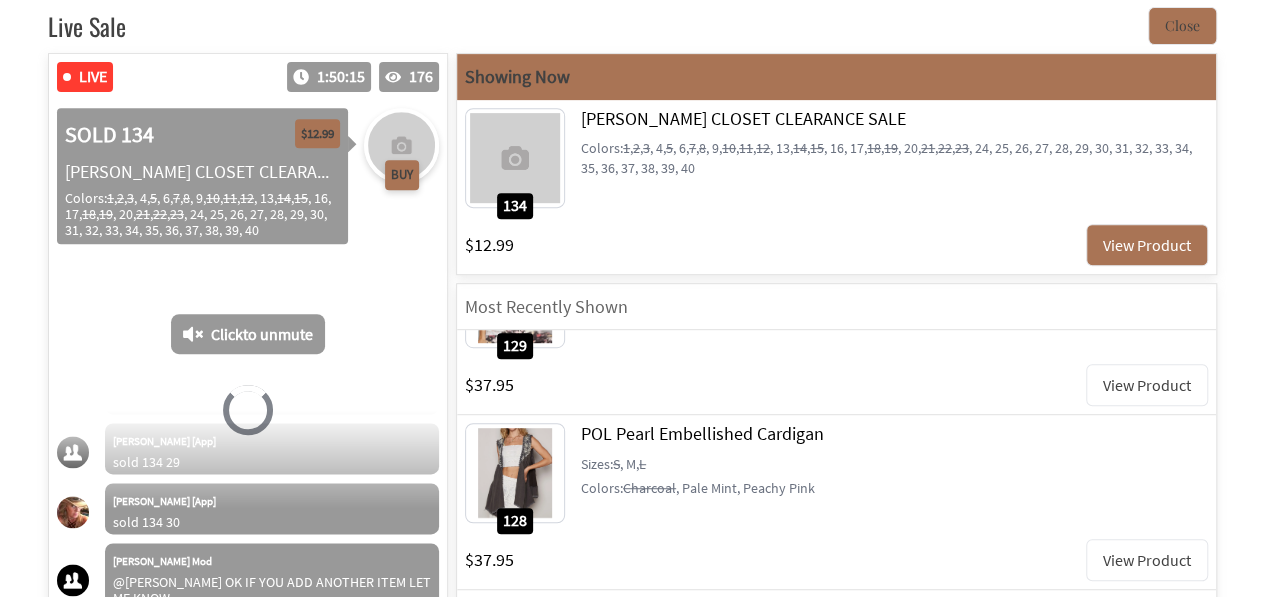click on "View Product" at bounding box center [1147, 560] 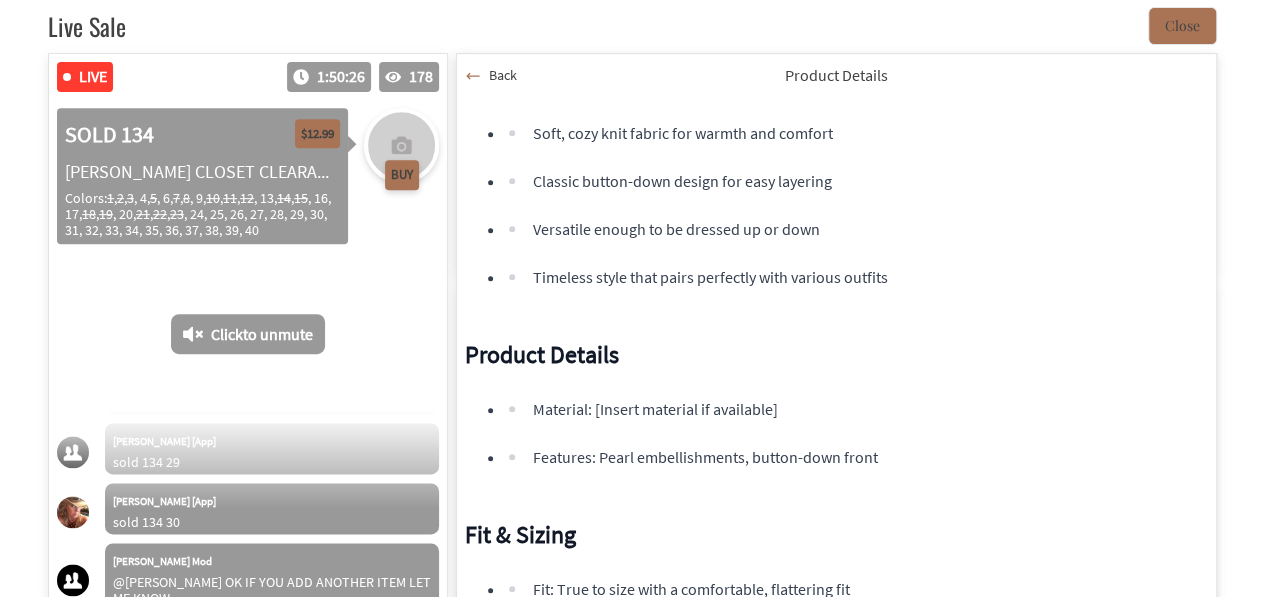 scroll, scrollTop: 1283, scrollLeft: 0, axis: vertical 